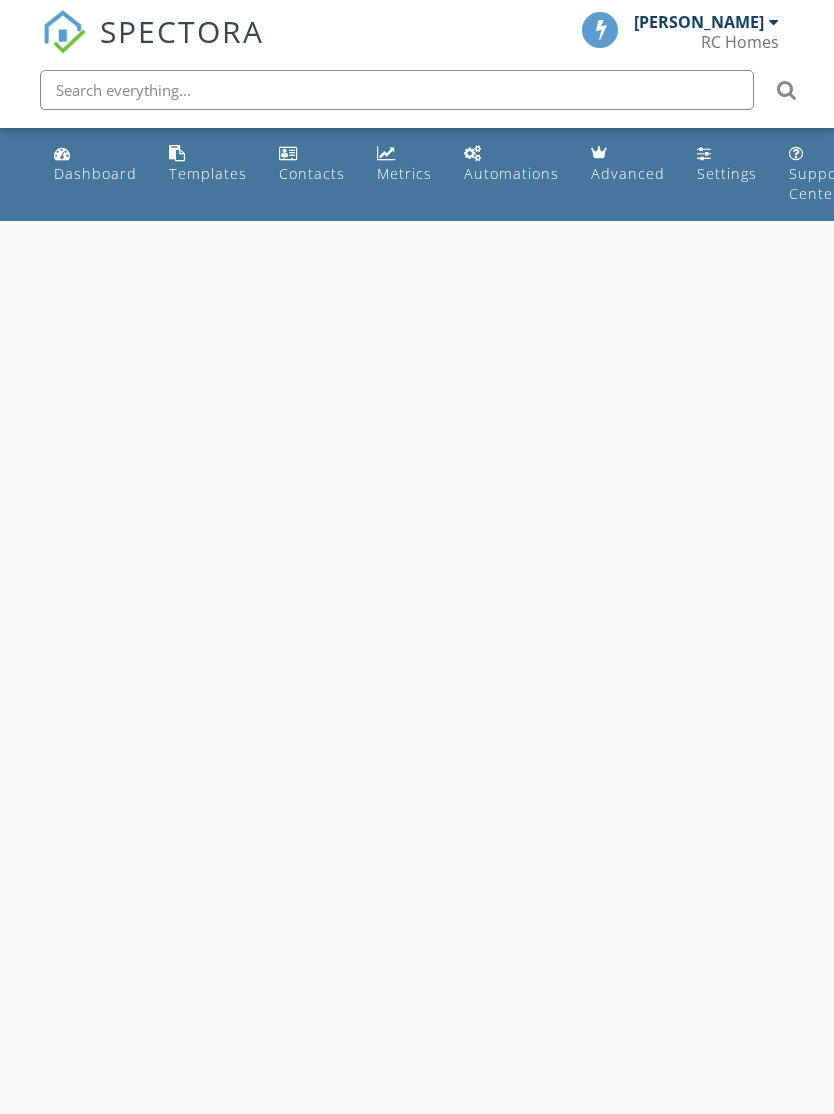 scroll, scrollTop: 0, scrollLeft: 0, axis: both 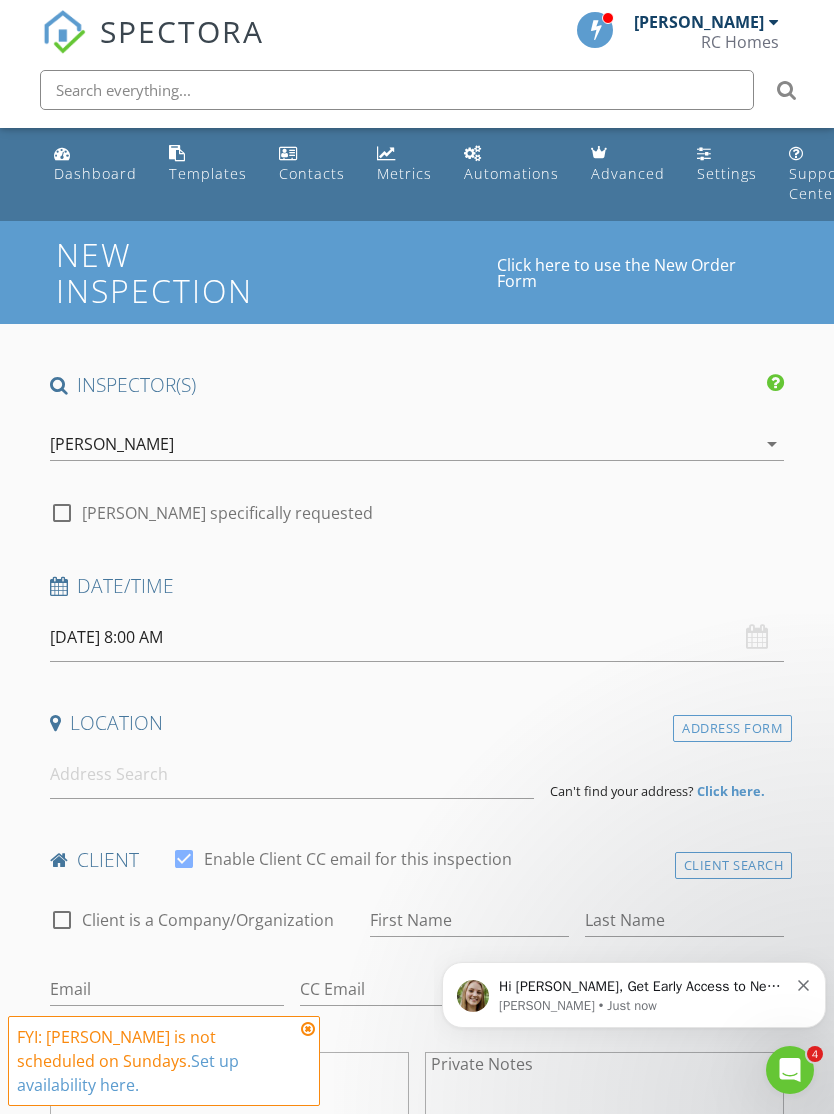 click on "07/13/2025 8:00 AM" at bounding box center (417, 637) 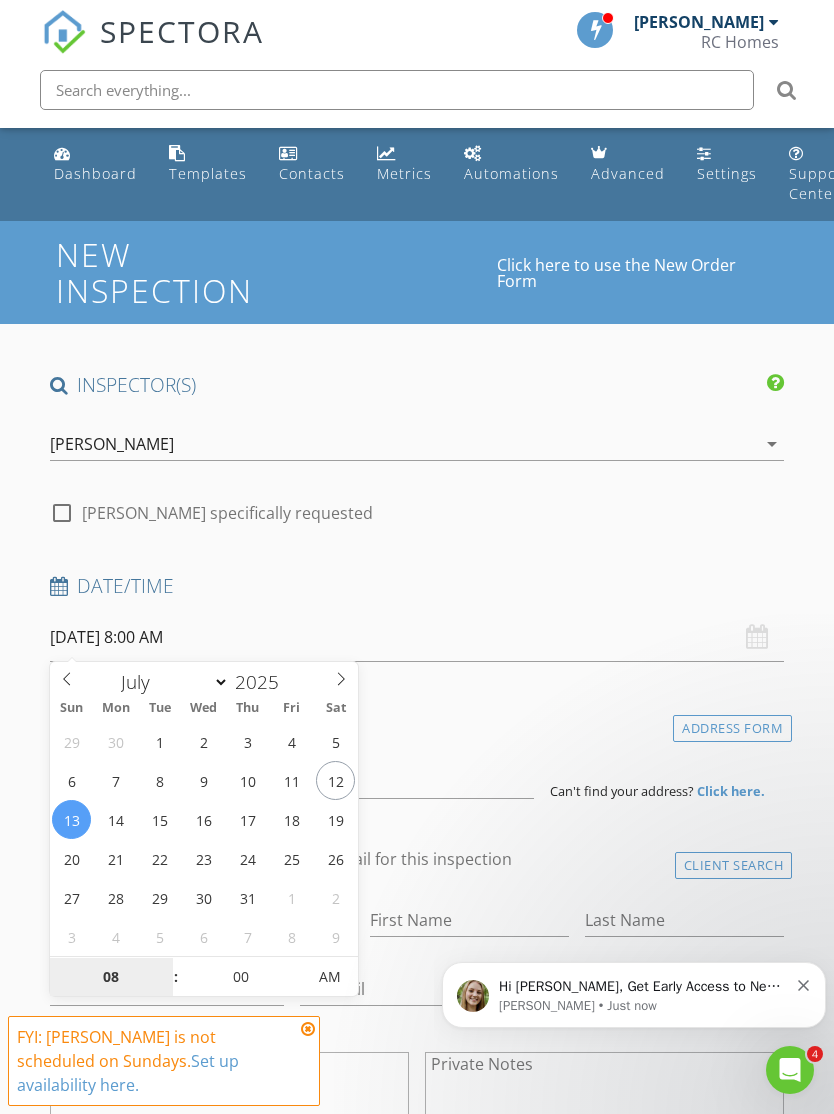 type on "07/14/2025 8:00 AM" 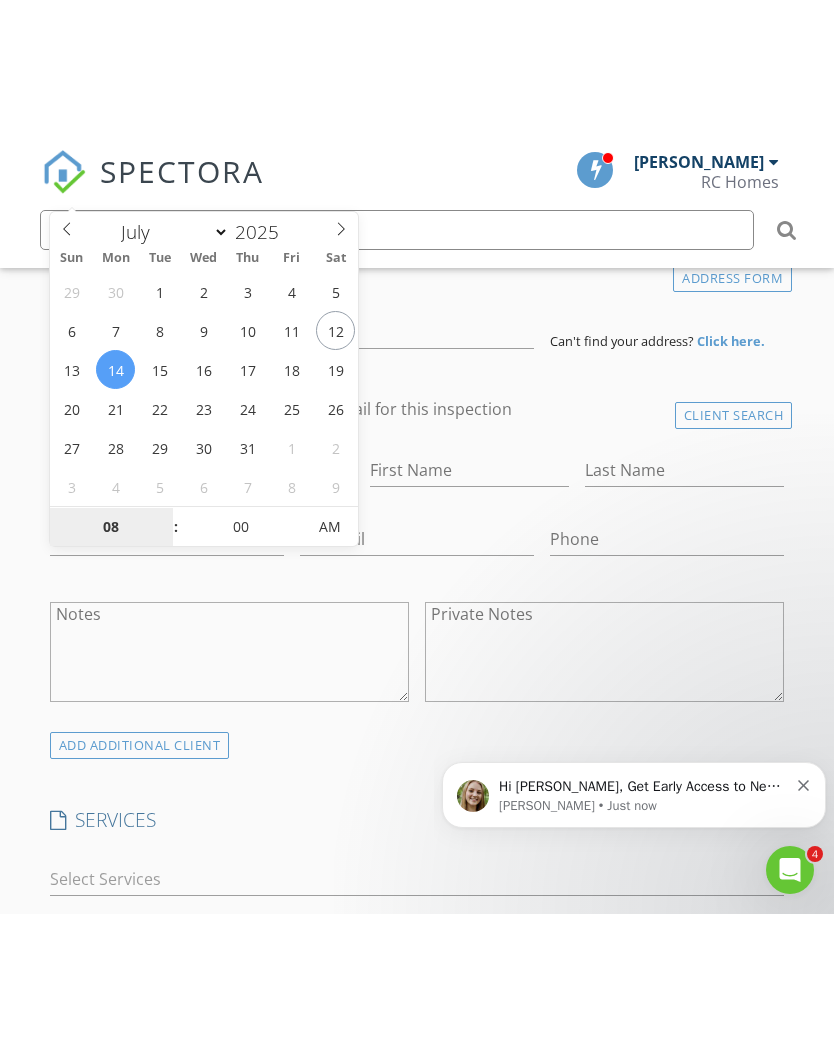 scroll, scrollTop: 591, scrollLeft: 0, axis: vertical 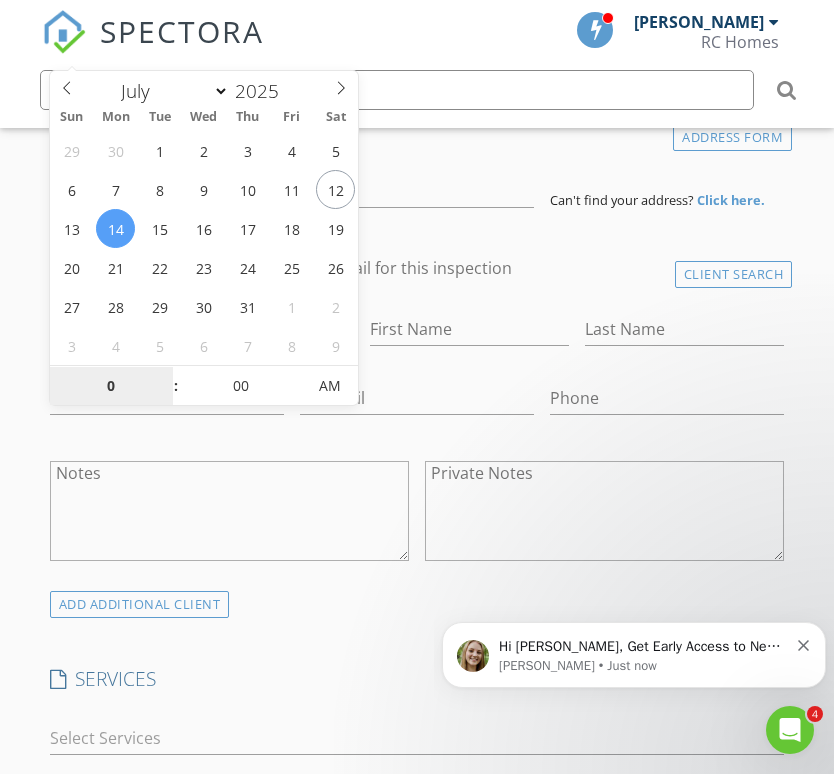 type on "01" 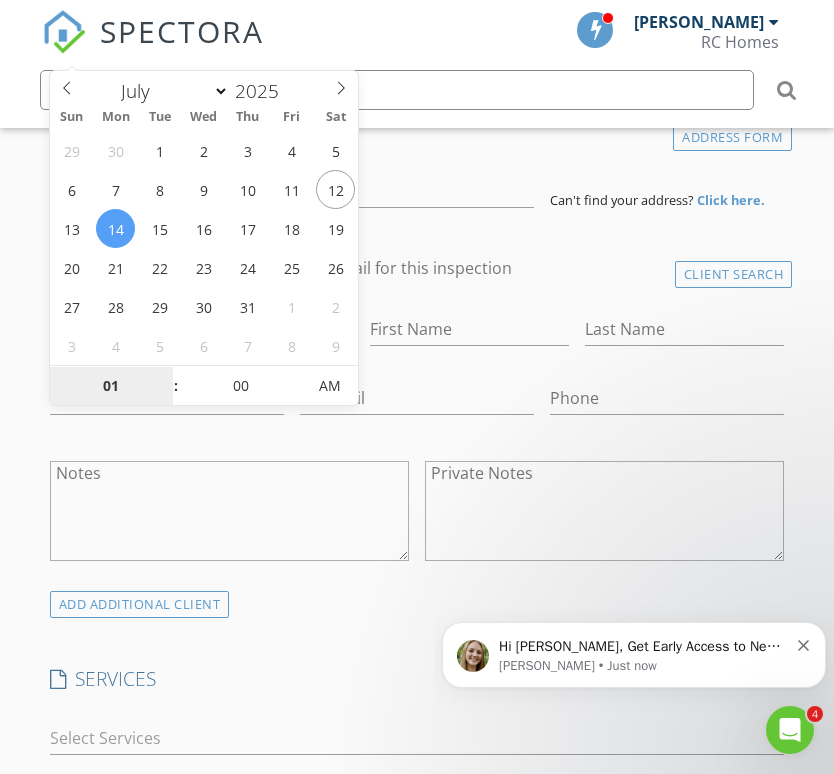 type on "07/14/2025 1:00 PM" 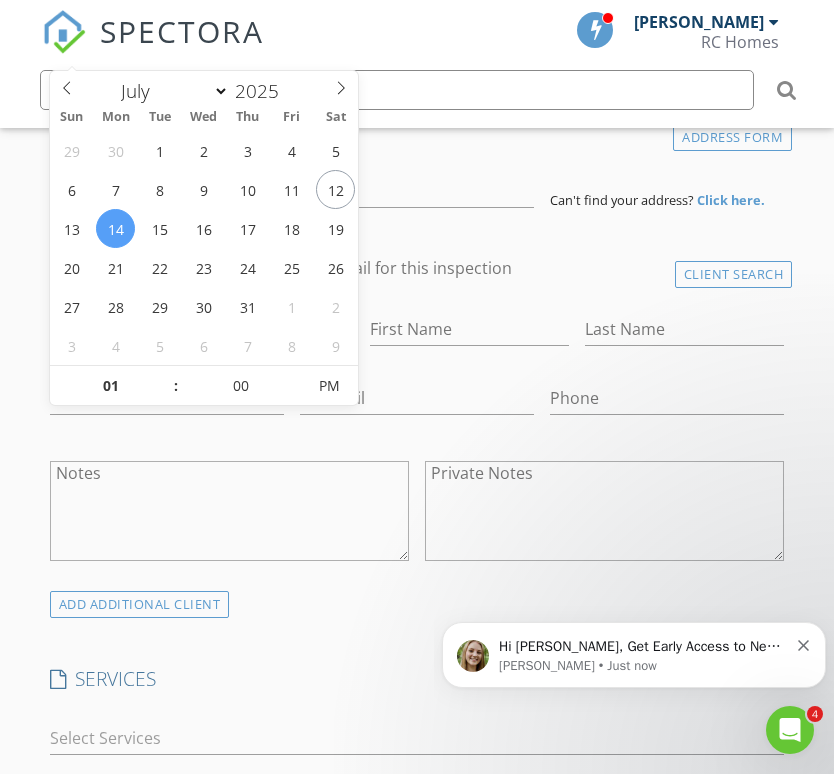 click on "Private Notes" at bounding box center [604, 511] 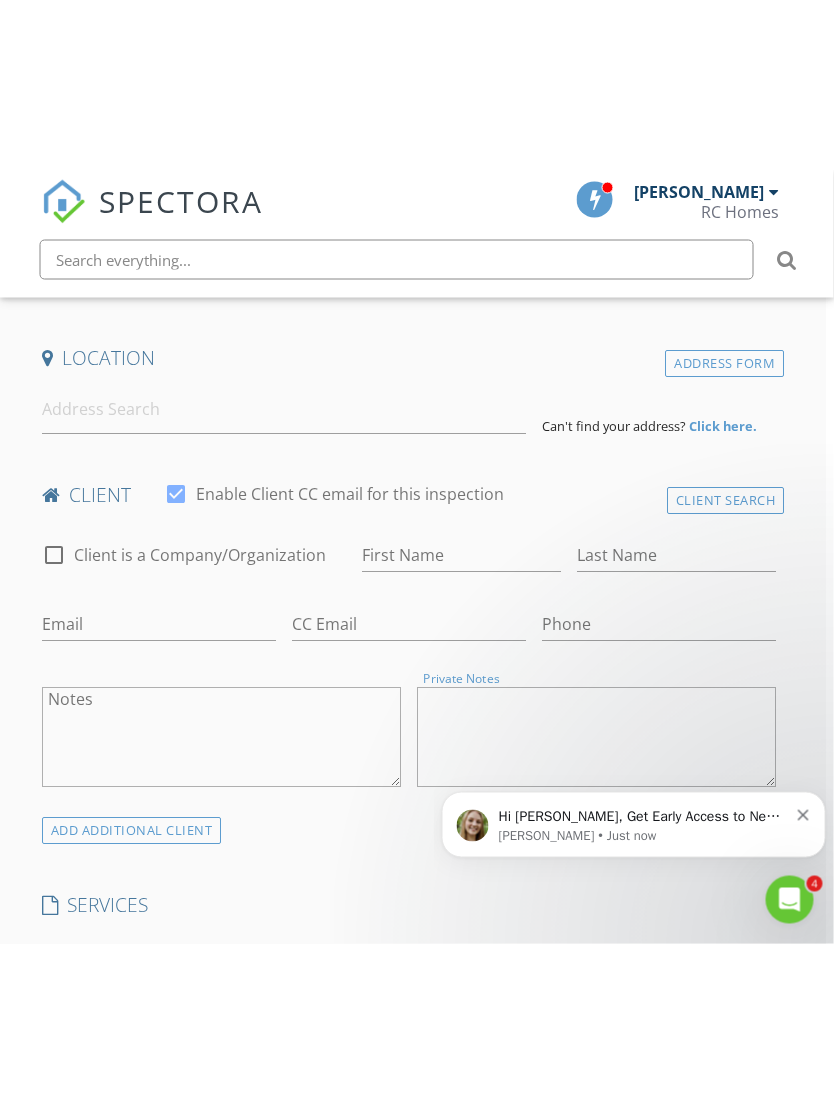 scroll, scrollTop: 535, scrollLeft: 8, axis: both 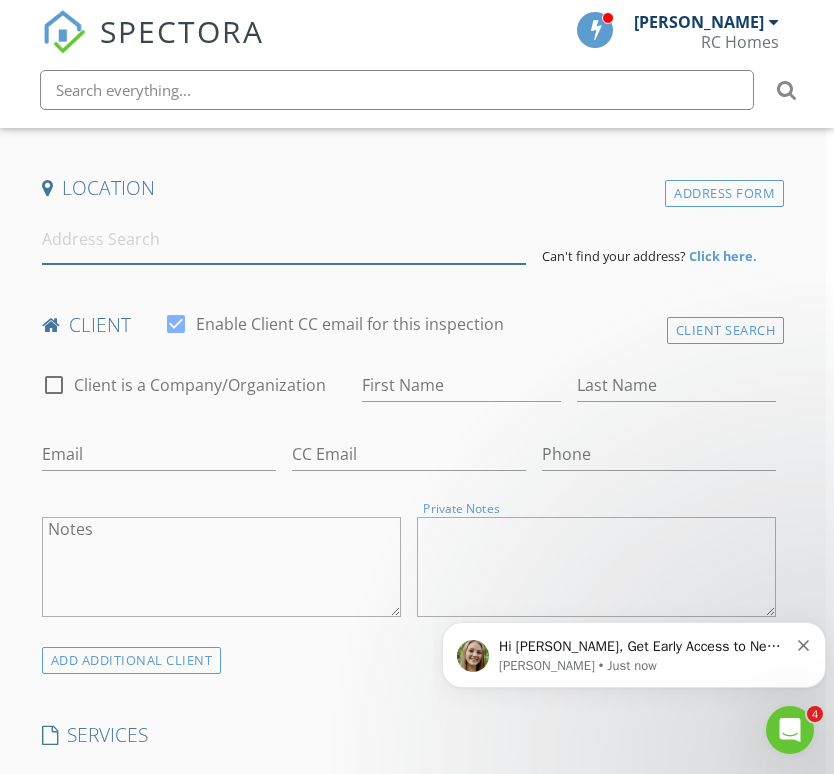 click at bounding box center (284, 239) 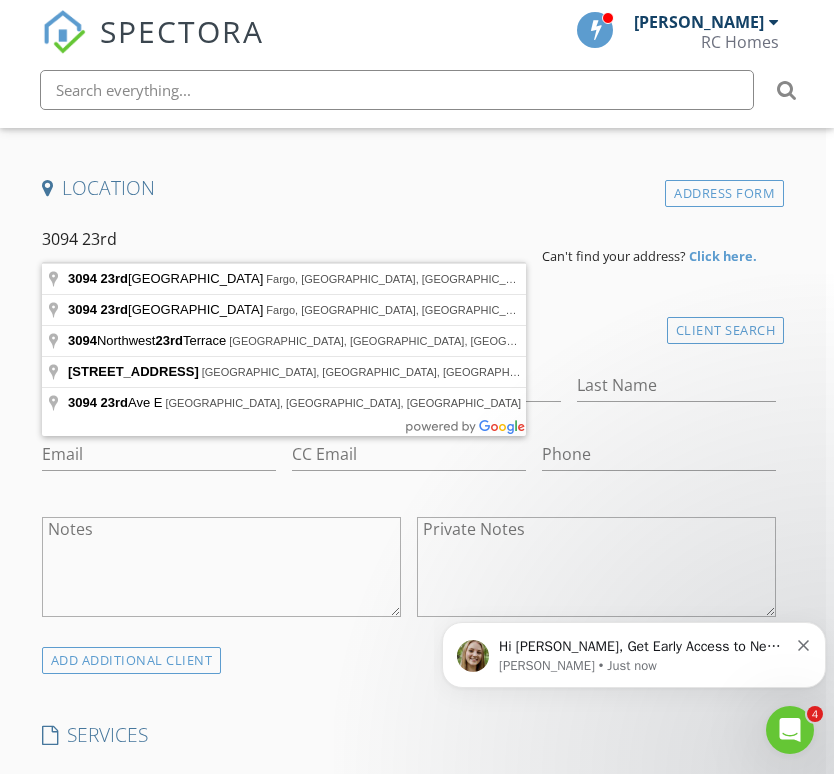 type on "3094 23rd Street South, Fargo, ND, USA" 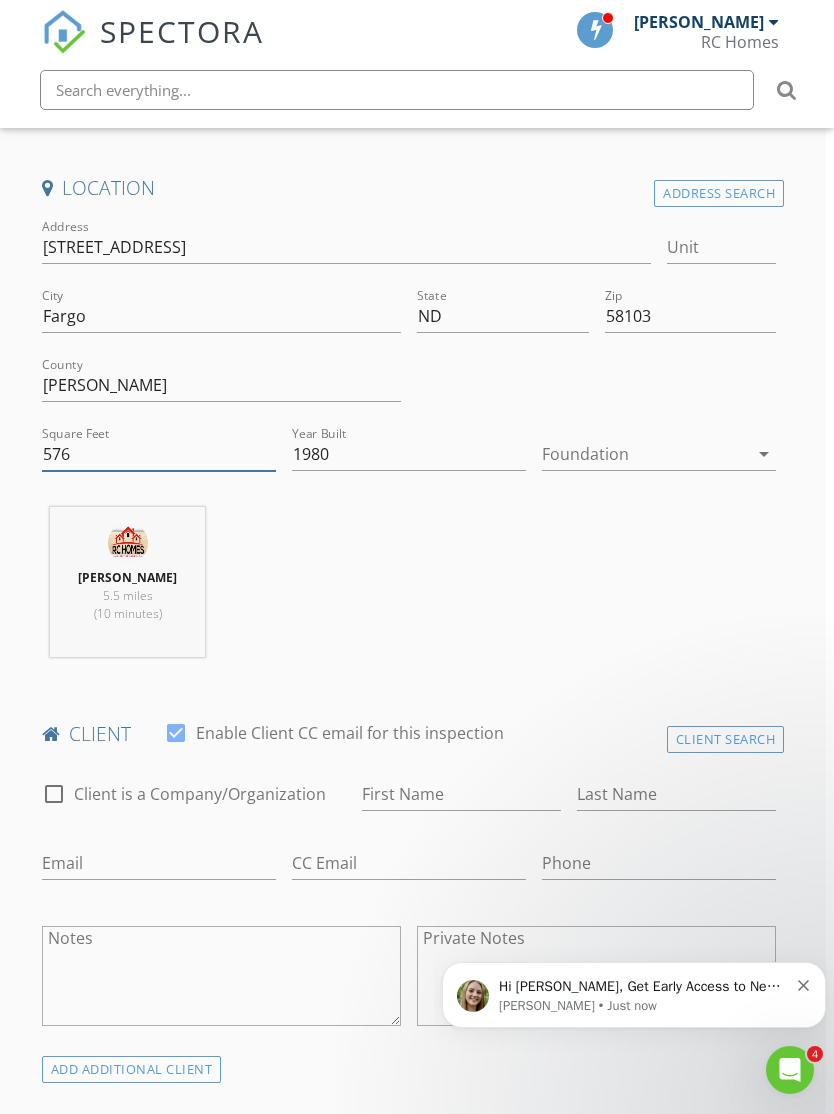click on "576" at bounding box center (159, 454) 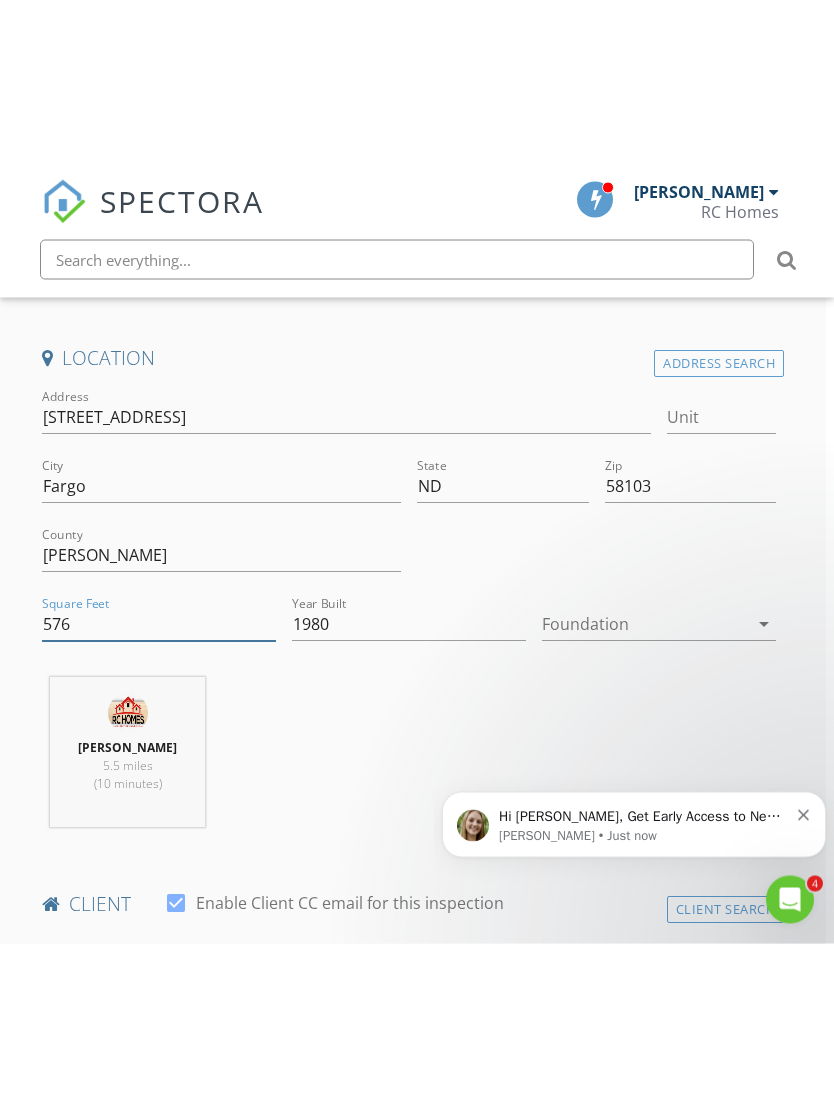 scroll, scrollTop: 535, scrollLeft: 8, axis: both 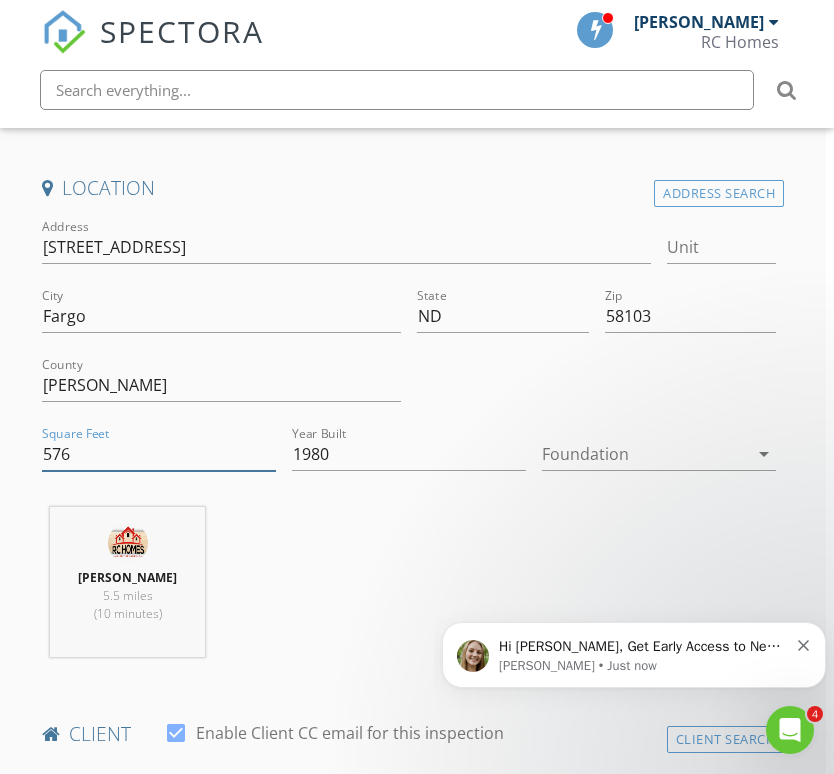 click on "576" at bounding box center (159, 454) 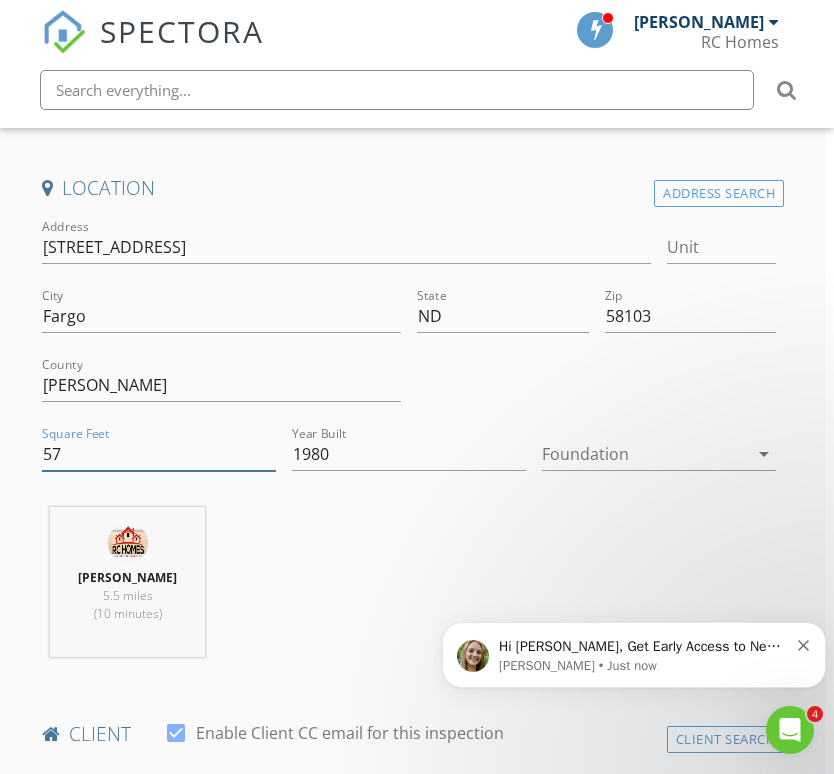 type on "5" 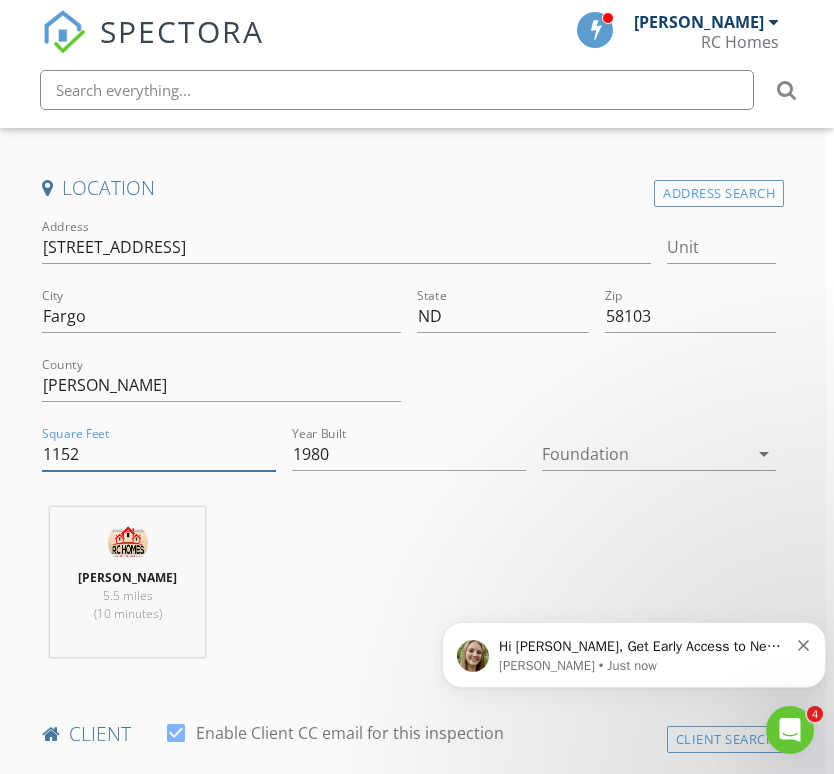 type on "1152" 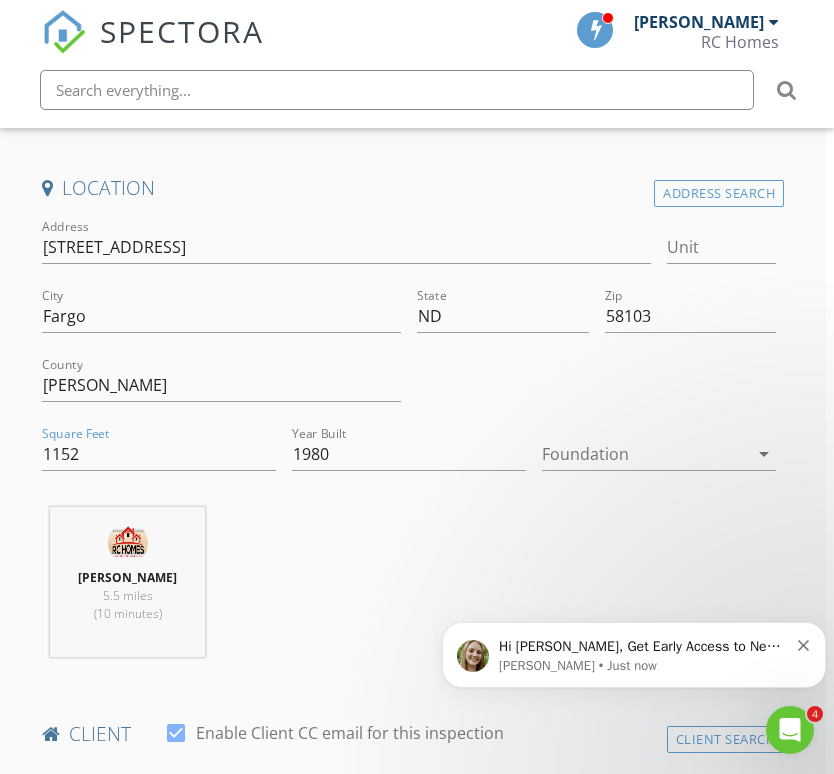 click on "arrow_drop_down" at bounding box center [764, 454] 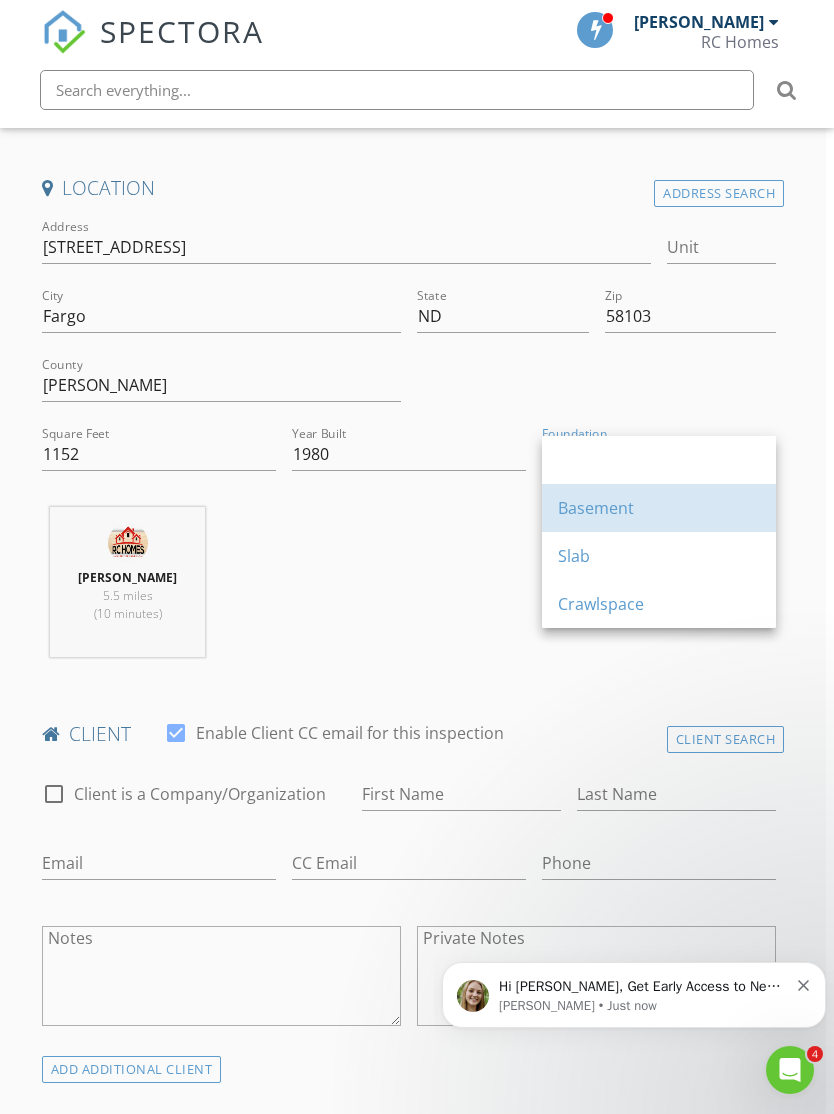 click on "Basement" at bounding box center (659, 508) 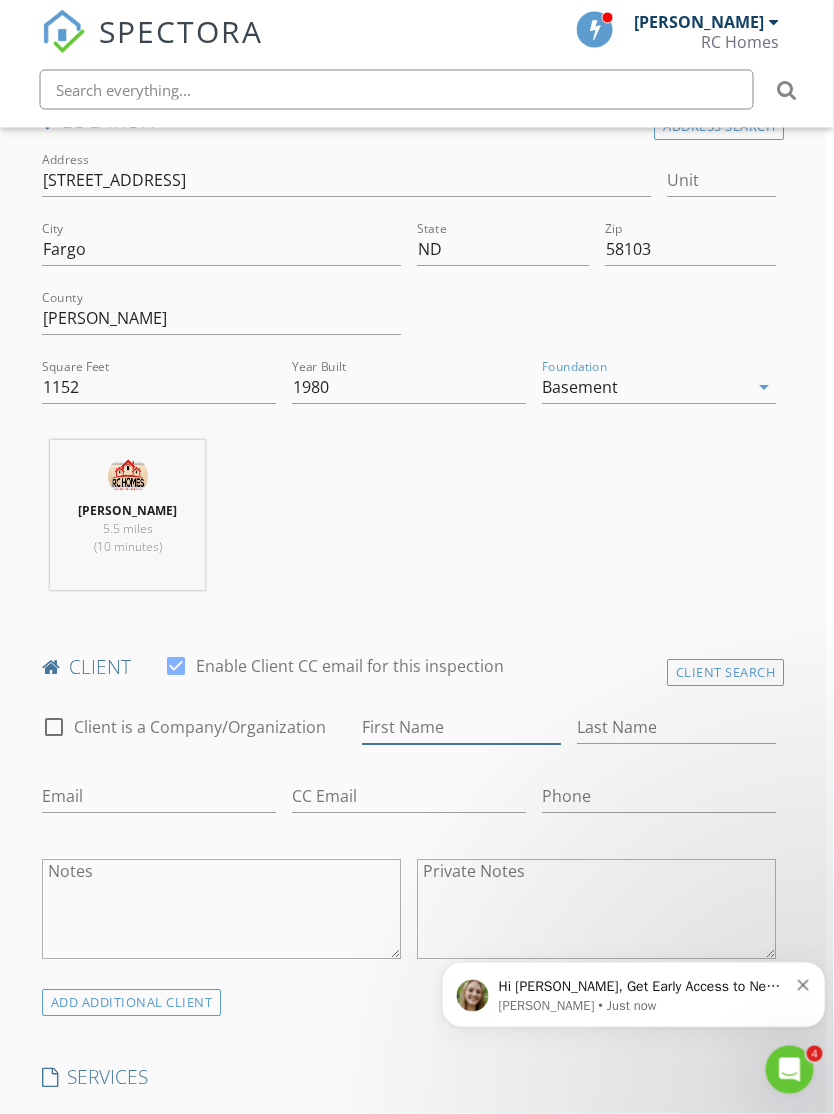 click on "First Name" at bounding box center (462, 728) 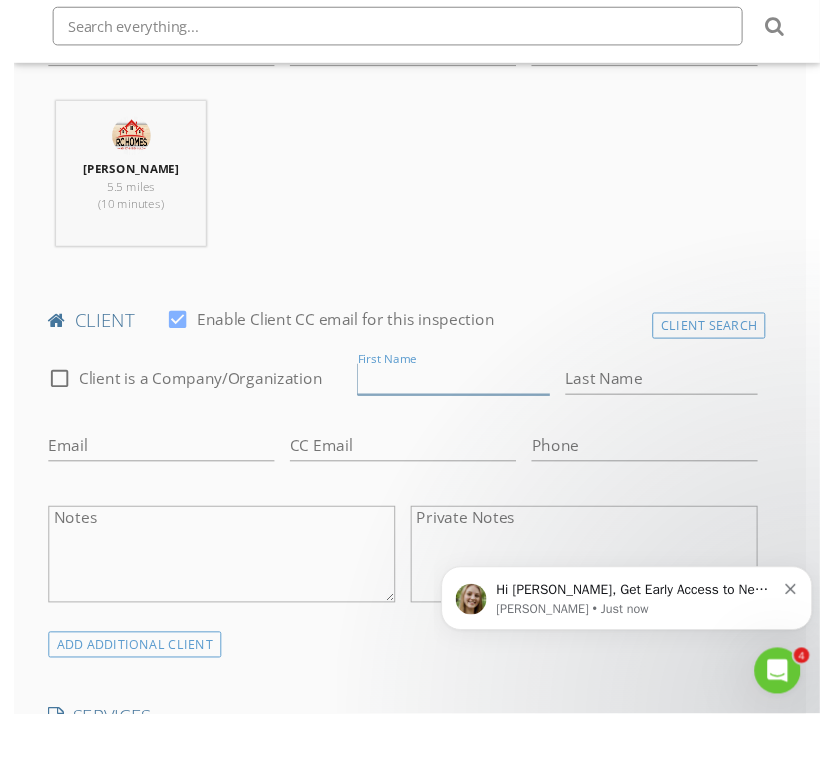 scroll, scrollTop: 939, scrollLeft: 15, axis: both 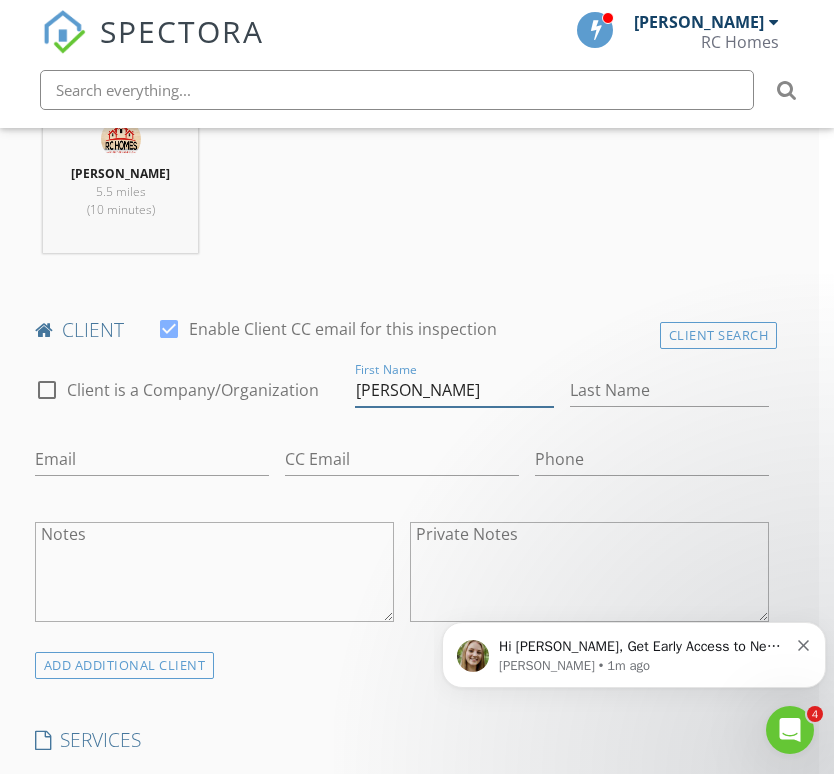 type on "Keshia" 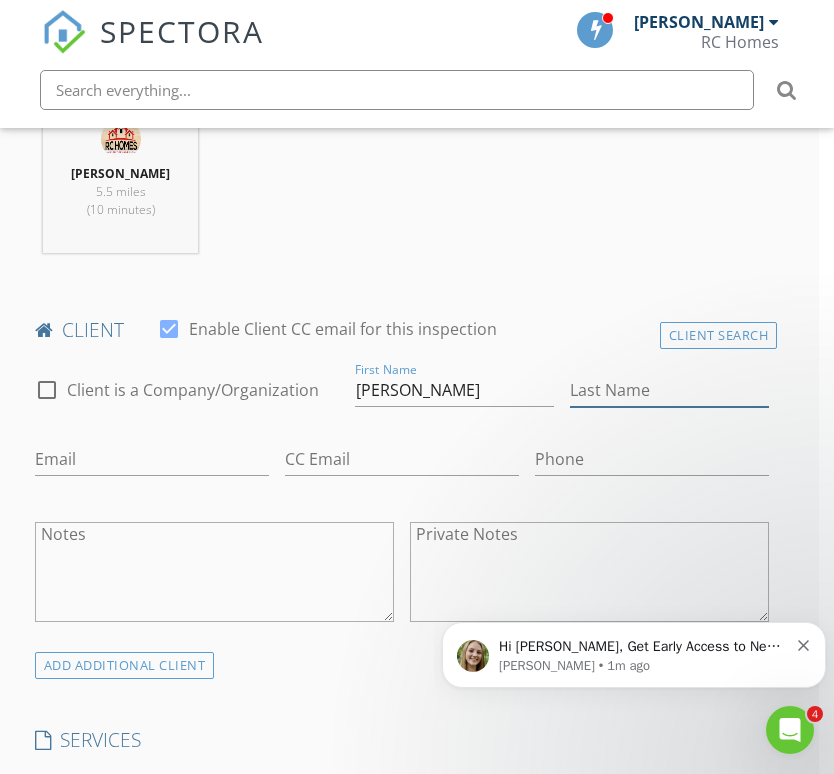 click on "Last Name" at bounding box center [669, 390] 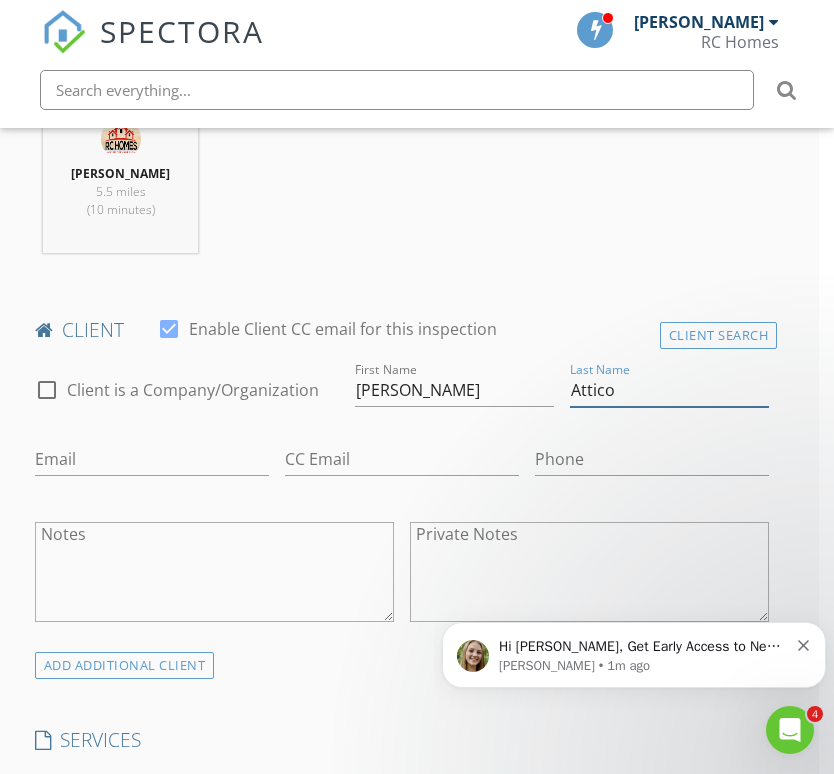type on "Attico" 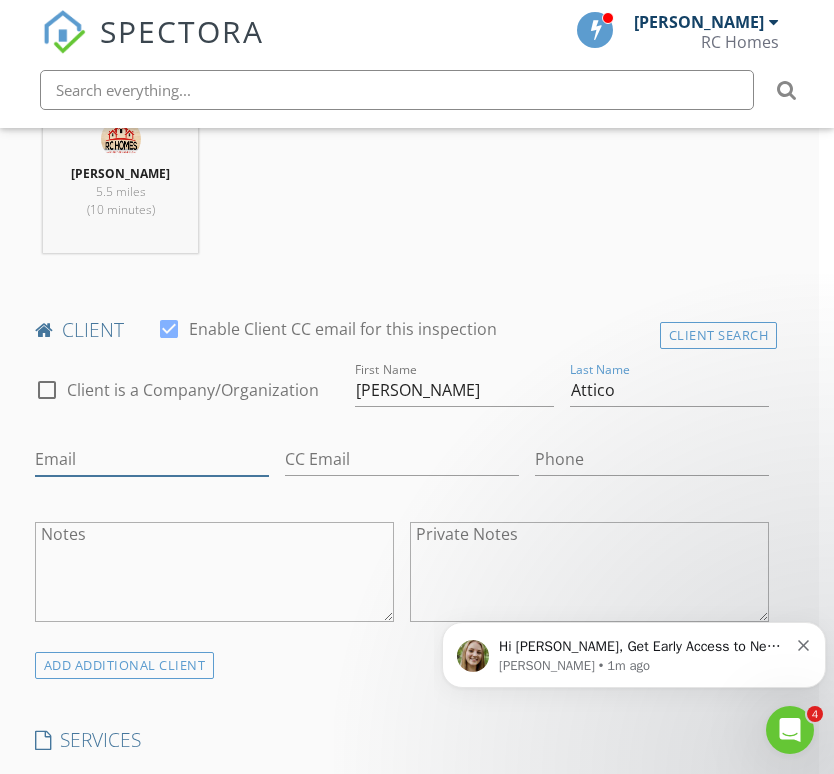 click on "Email" at bounding box center (152, 459) 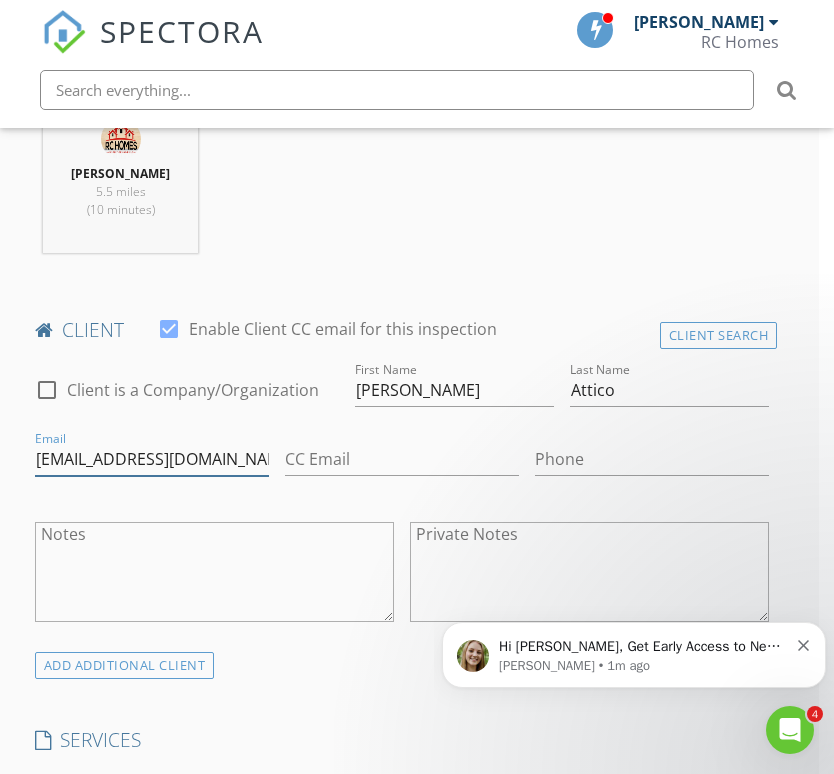 type on "Keshiaattico42@gmail.com" 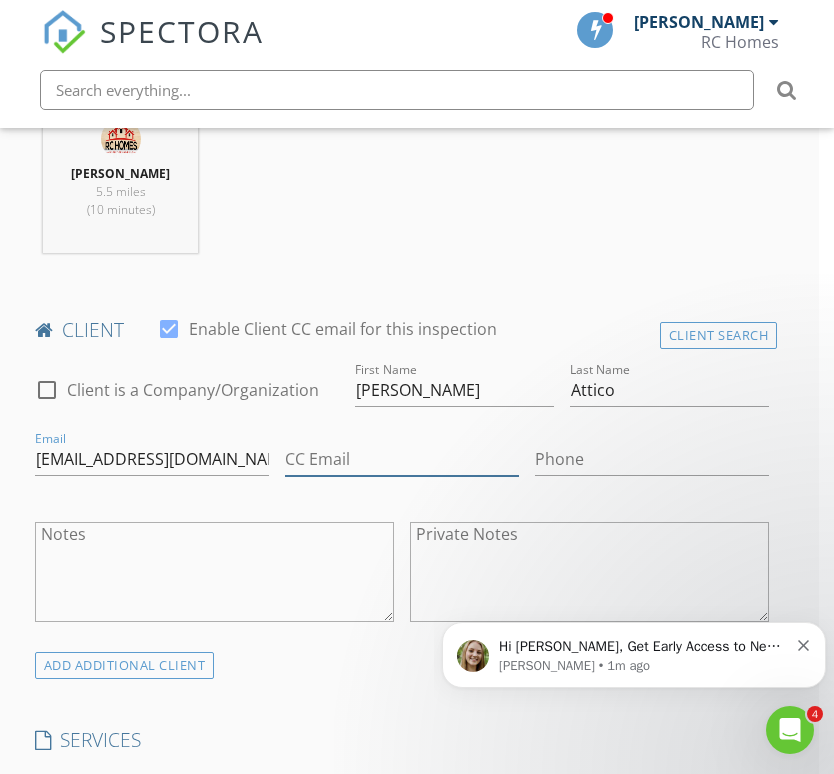 click on "CC Email" at bounding box center [402, 459] 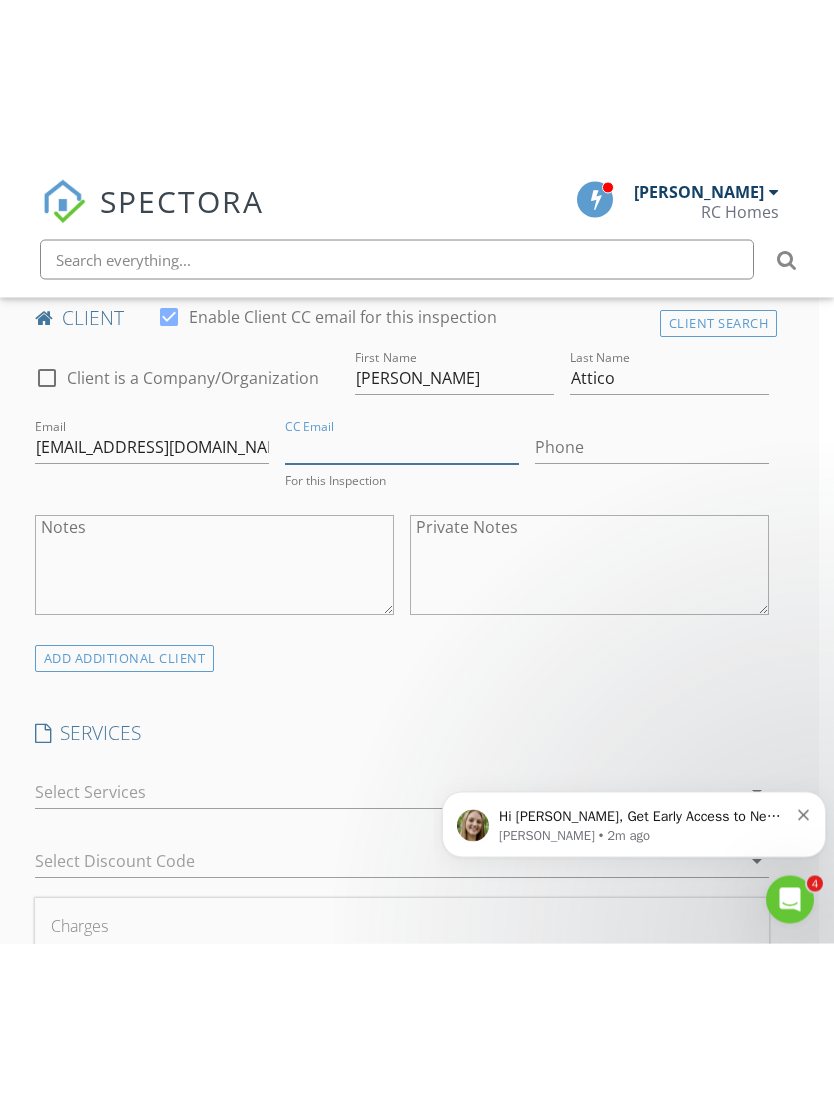 scroll, scrollTop: 1120, scrollLeft: 15, axis: both 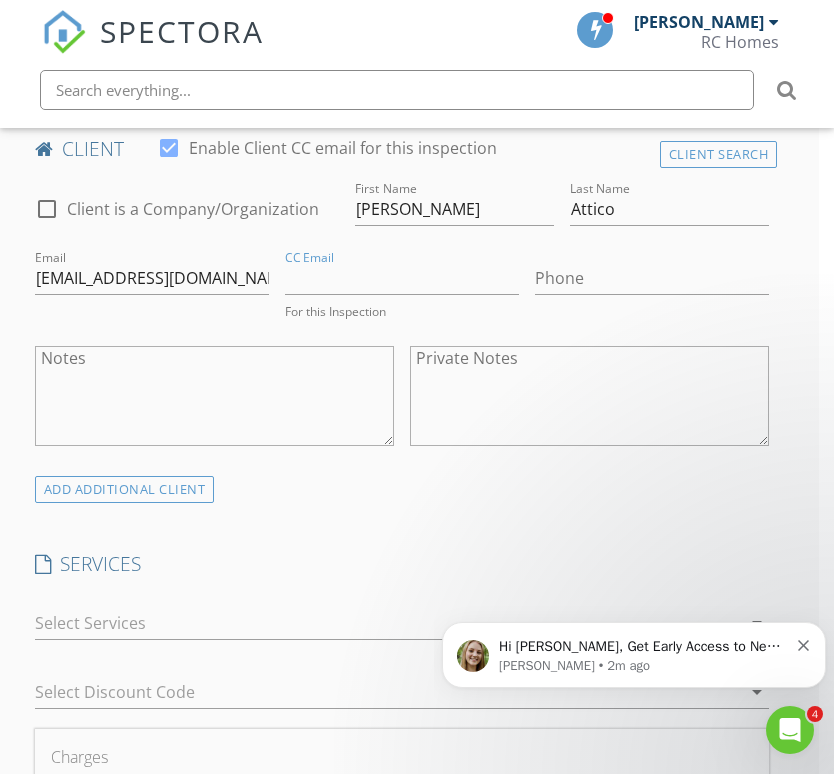 click on "Hi Ryan, Get Early Access to New Report Writing Features &amp; Updates Want to be the first to try Spectora’s latest updates? Join our early access group and be the first to use new features before they’re released. Features and updates coming soon that you will get early access to include: Update: The upgraded Rapid Fire Camera, New: Photo preview before adding images to a report, New: The .5 camera lens Megan • 2m ago" at bounding box center (634, 655) 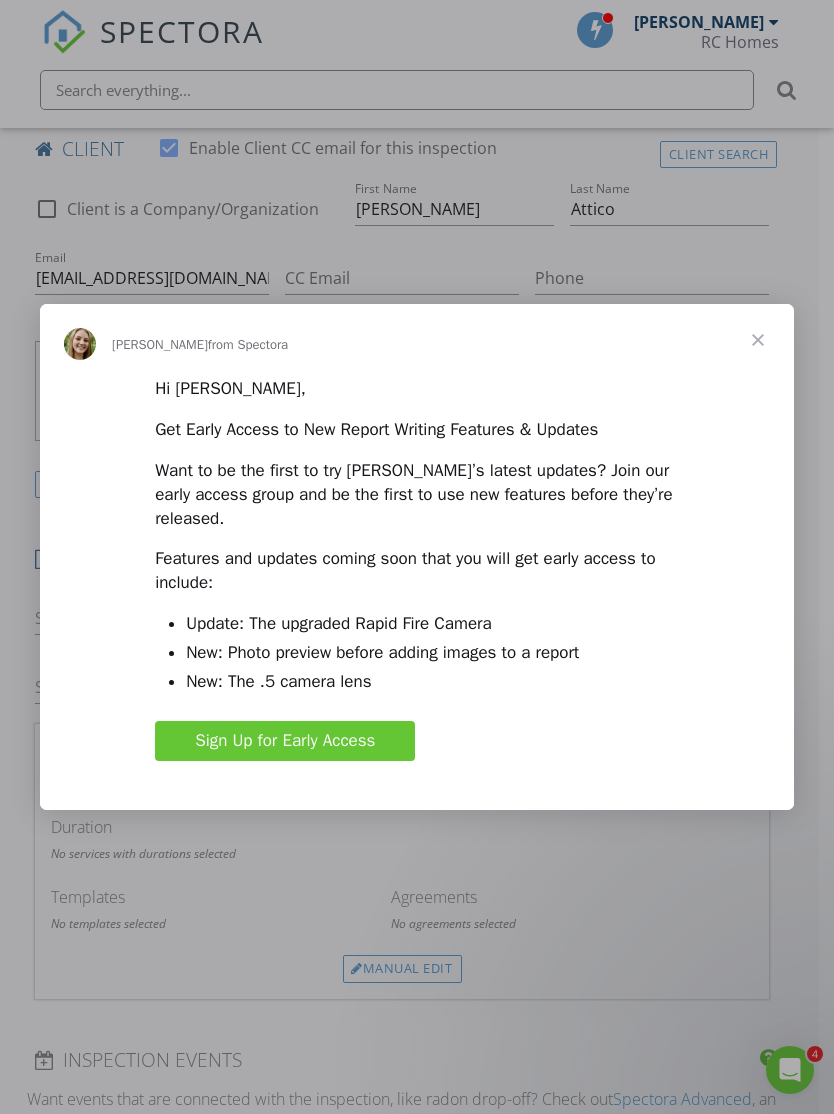 scroll, scrollTop: 0, scrollLeft: 0, axis: both 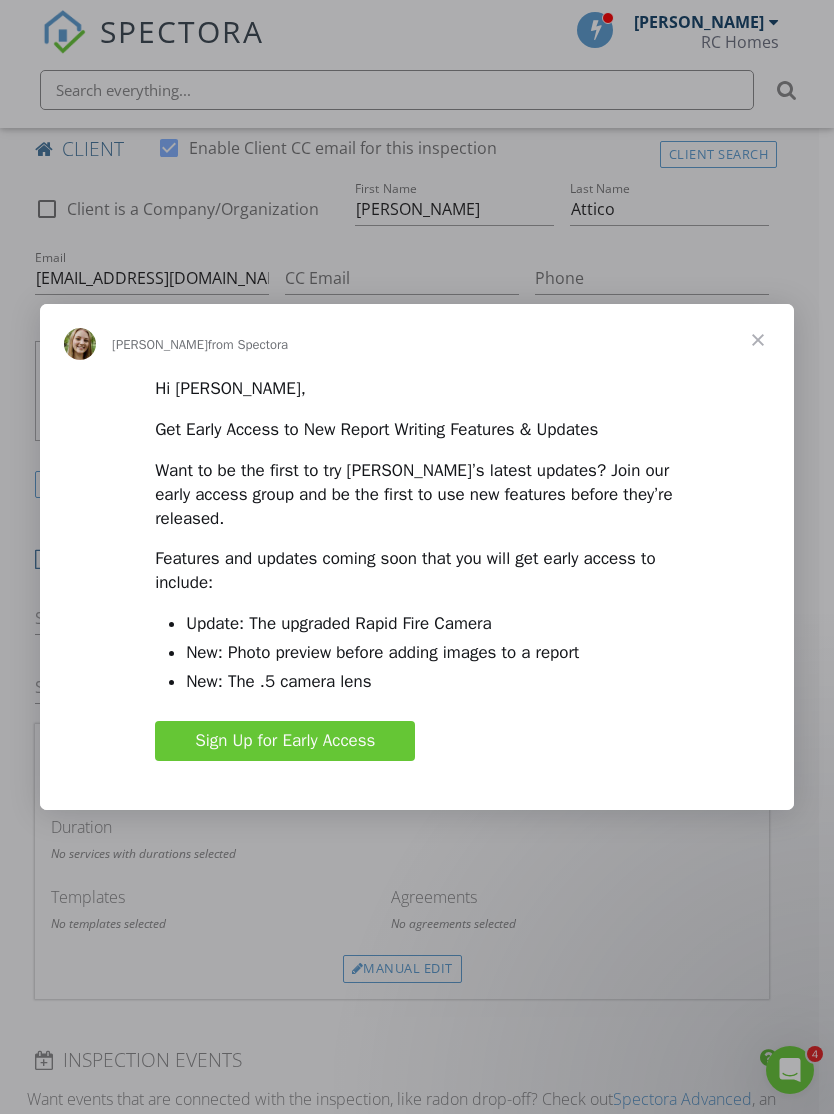 click at bounding box center [758, 340] 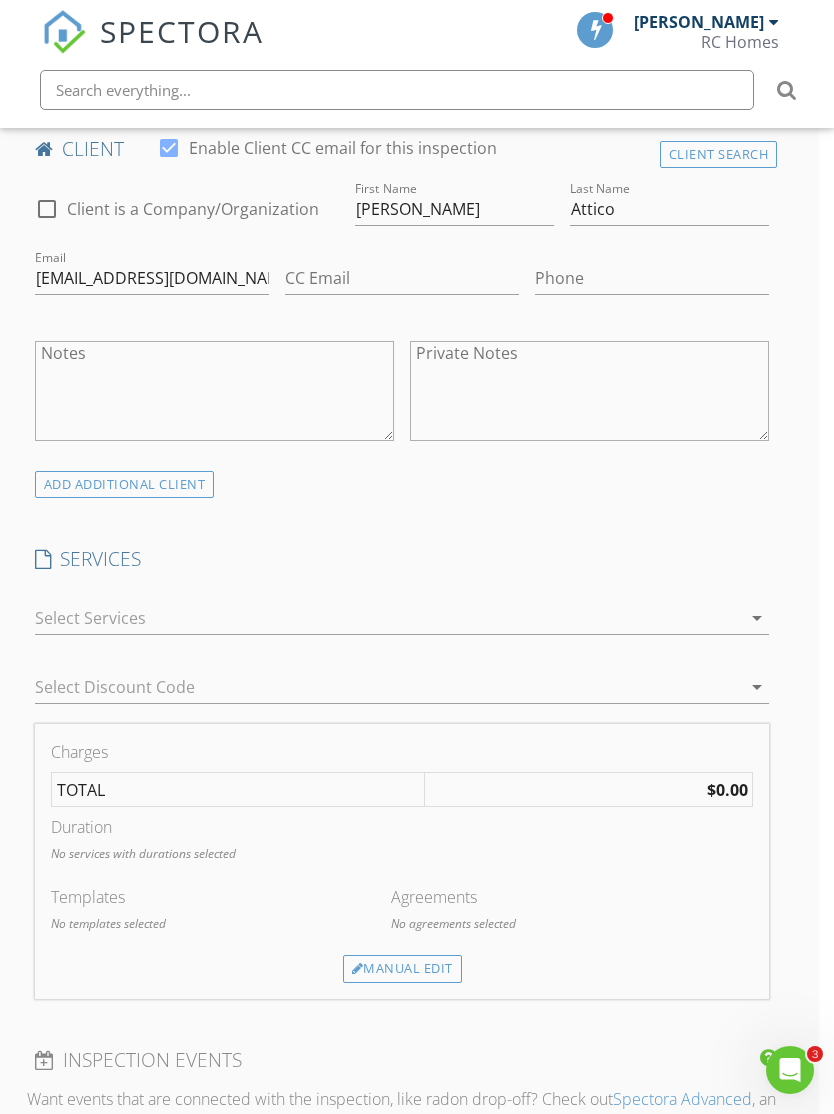 click on "arrow_drop_down" at bounding box center [757, 618] 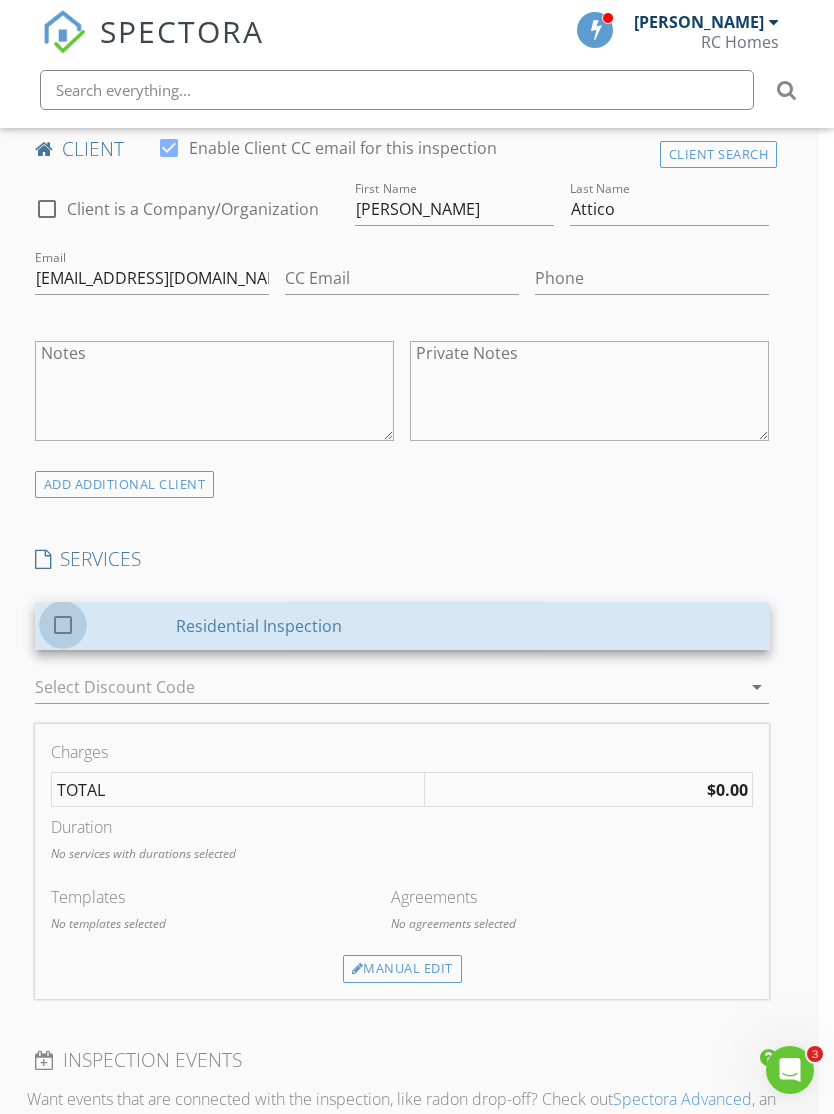 click at bounding box center (63, 624) 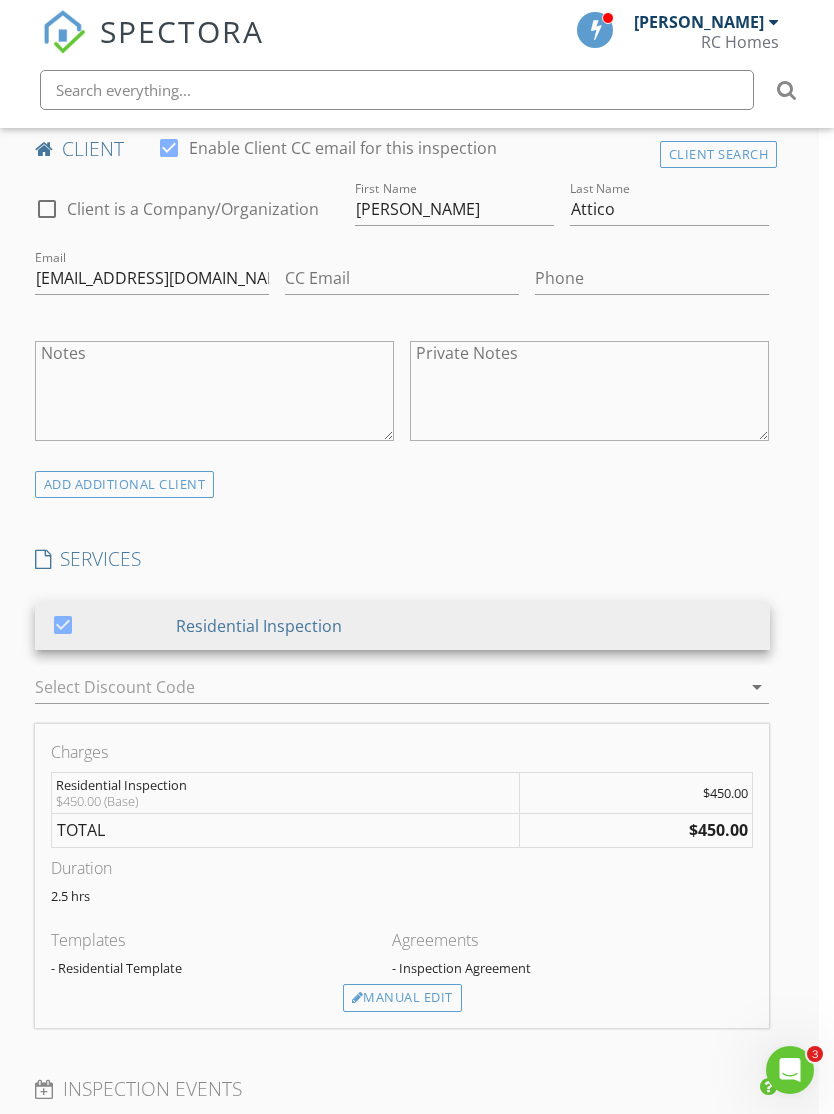 click on "Manual Edit" at bounding box center [402, 998] 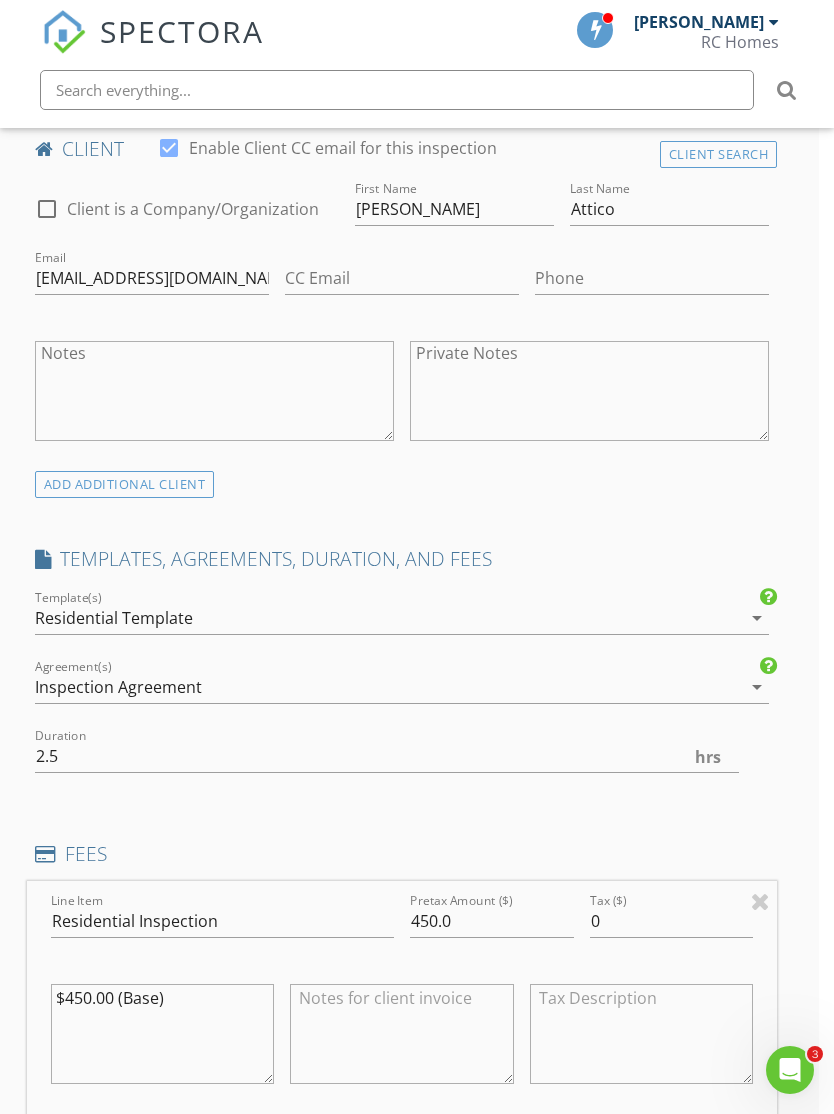 click on "Residential Template" at bounding box center [388, 618] 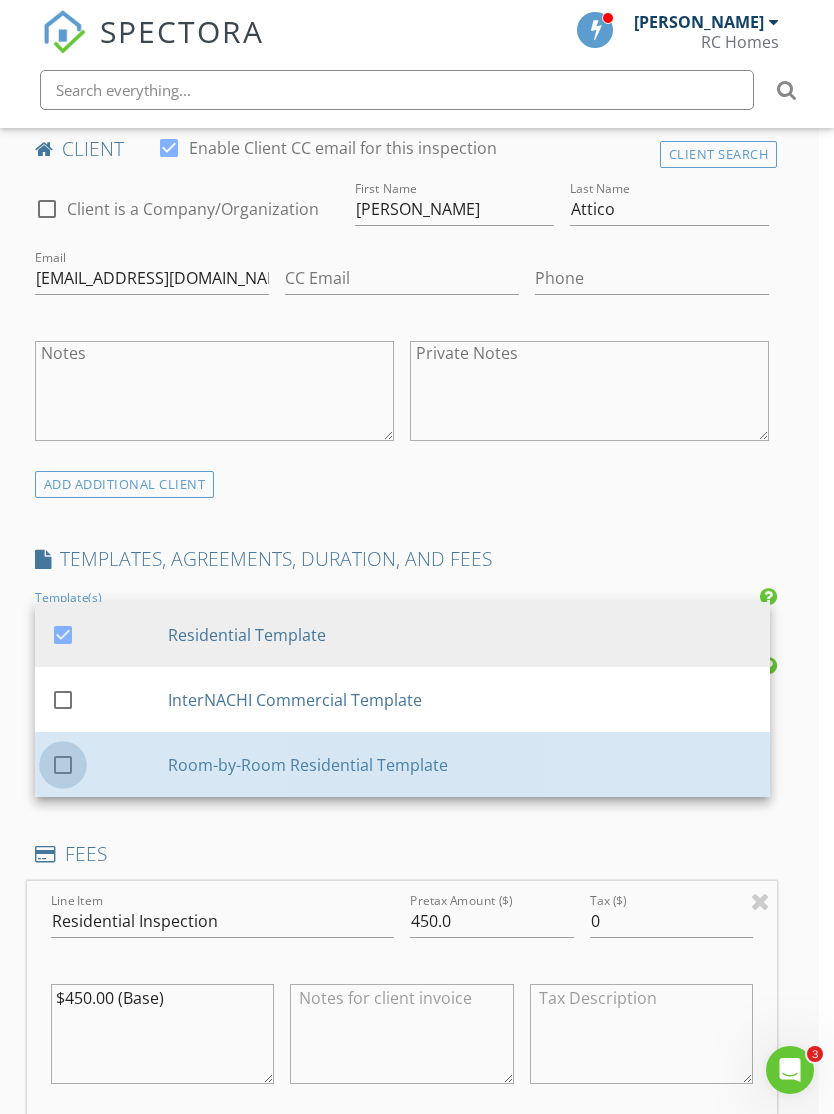 click at bounding box center (63, 765) 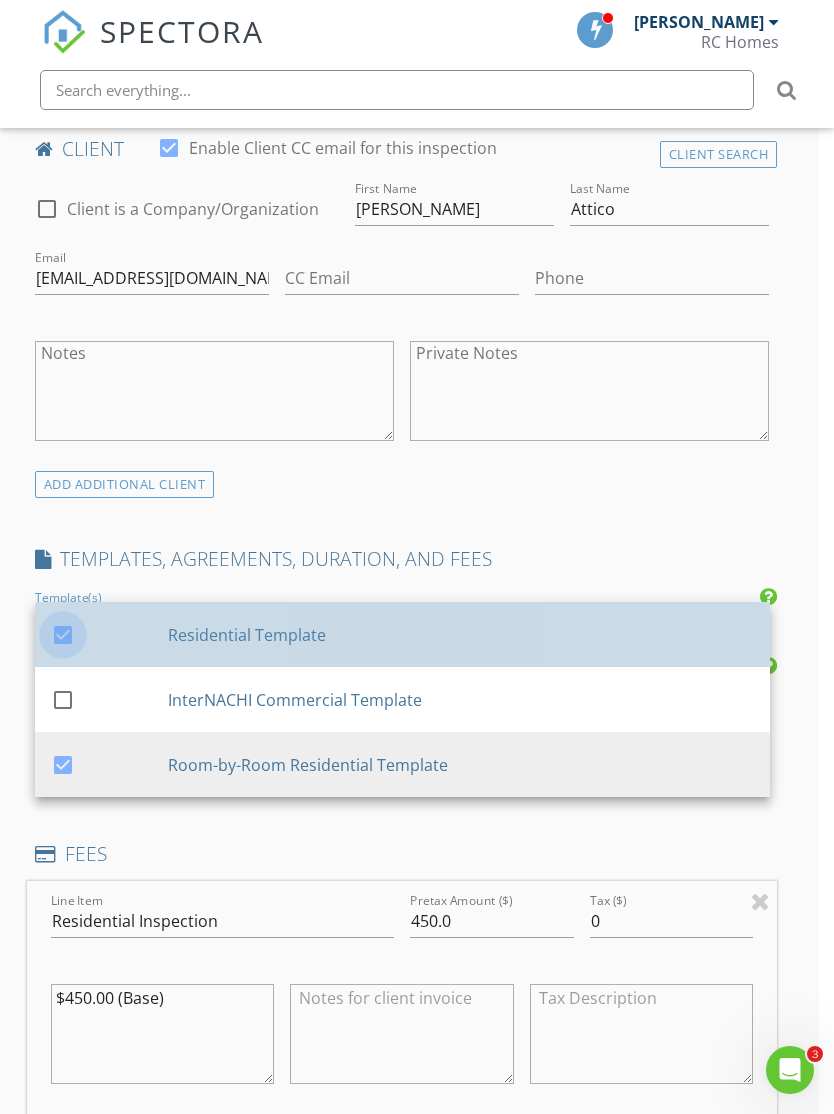 click at bounding box center (63, 635) 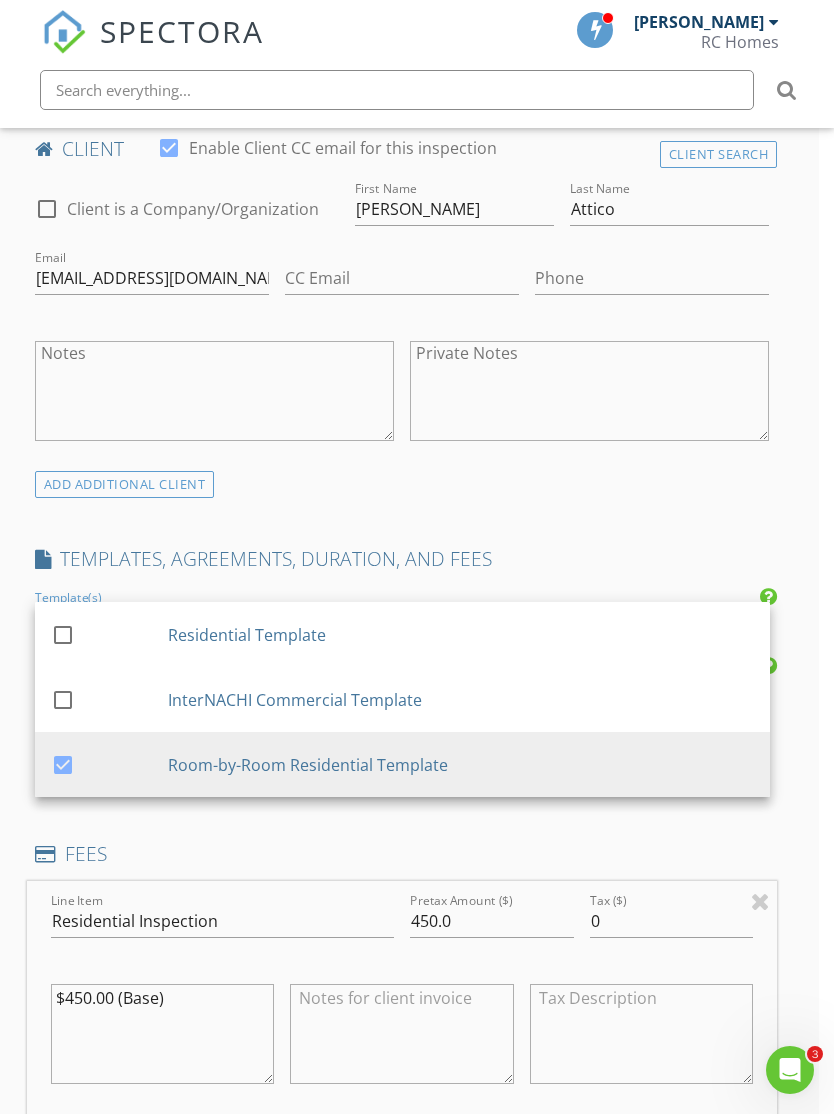 click on "ADD ADDITIONAL client" at bounding box center [402, 484] 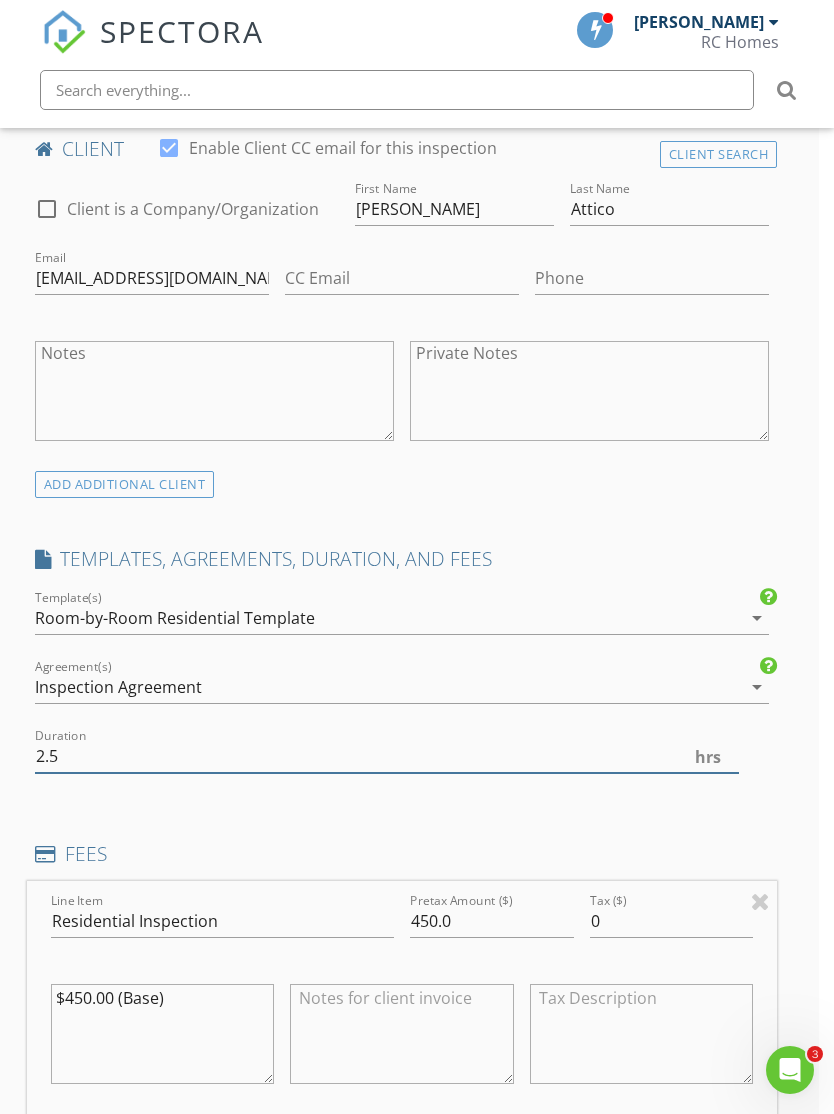 click on "2.5" at bounding box center [387, 756] 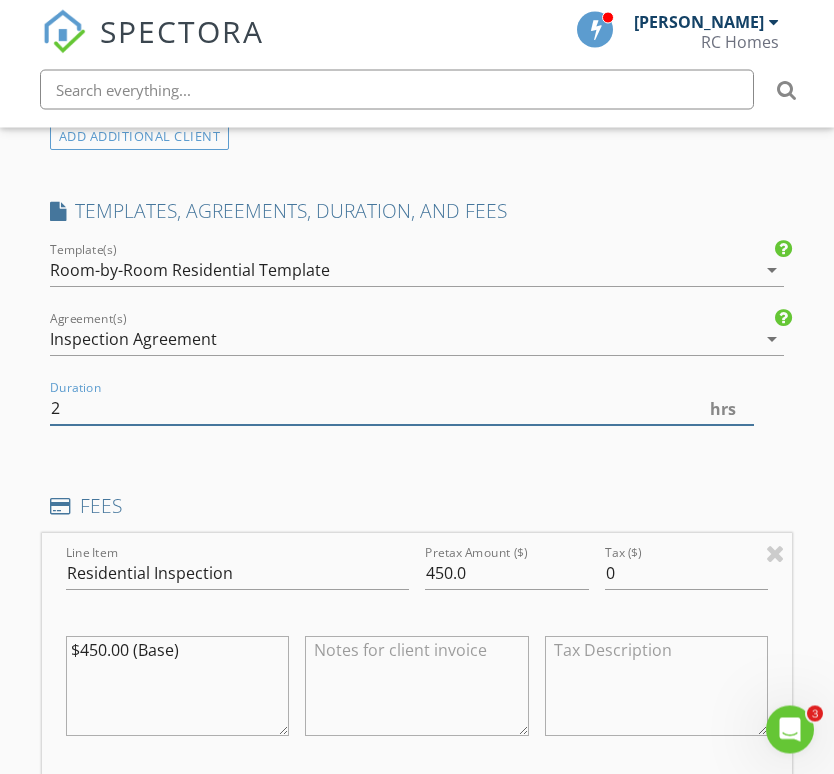 scroll, scrollTop: 1471, scrollLeft: 0, axis: vertical 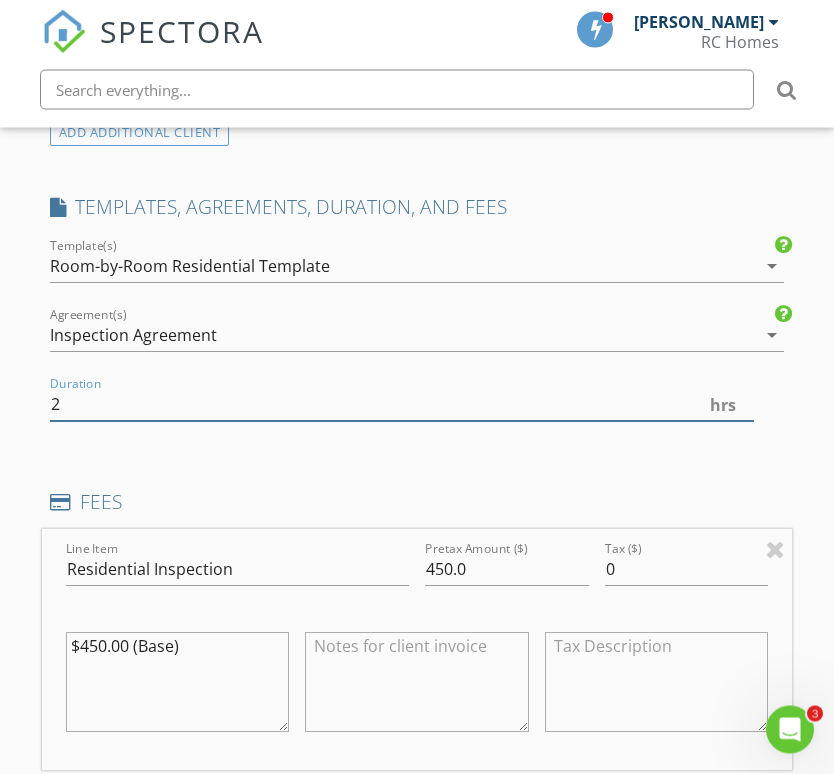 type on "2" 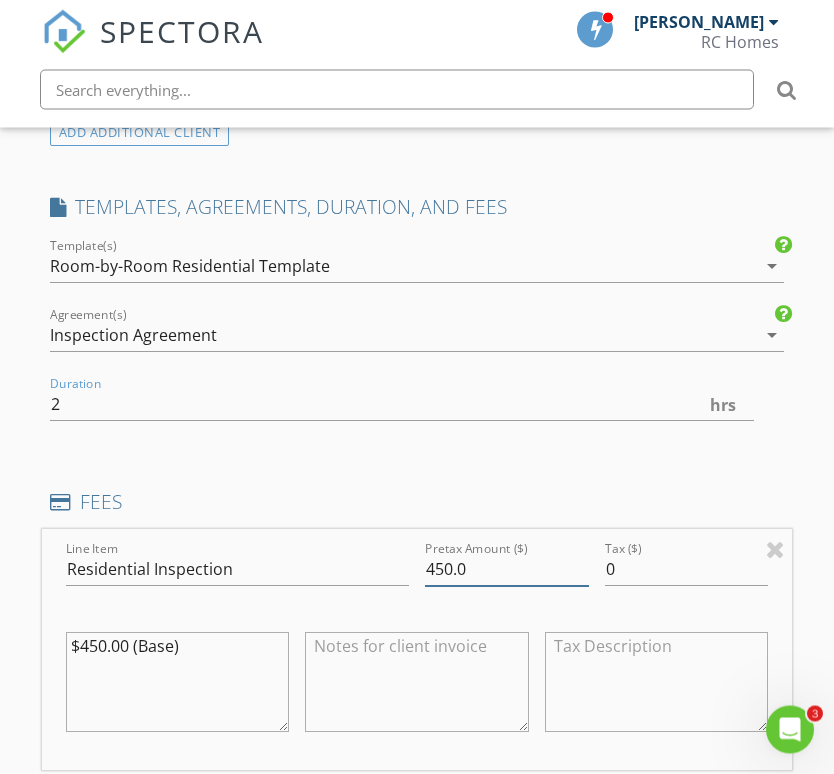 click on "450.0" at bounding box center (507, 570) 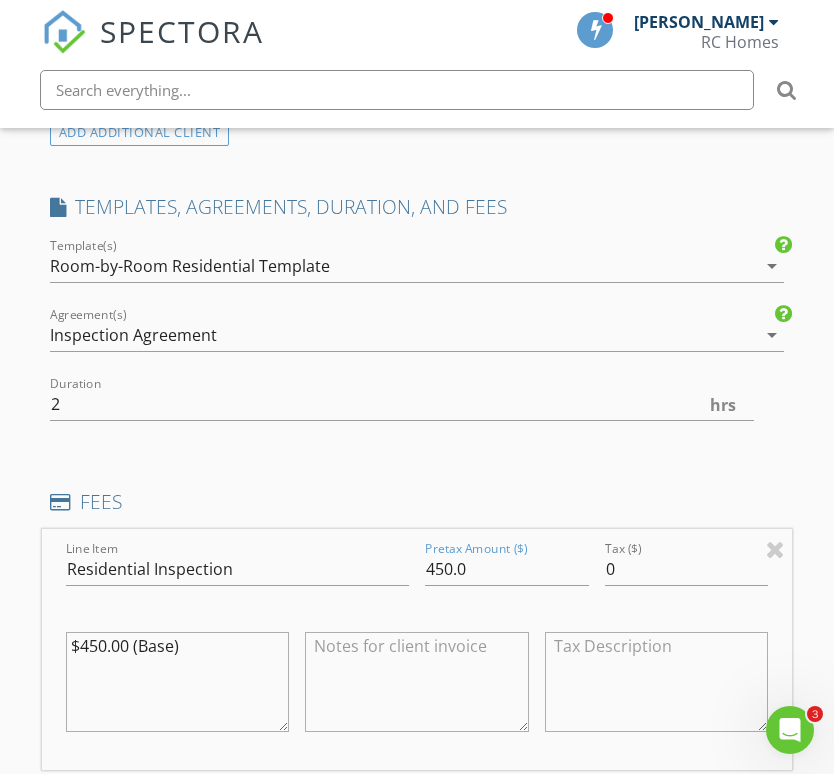click on "$450.00 (Base)" at bounding box center [178, 682] 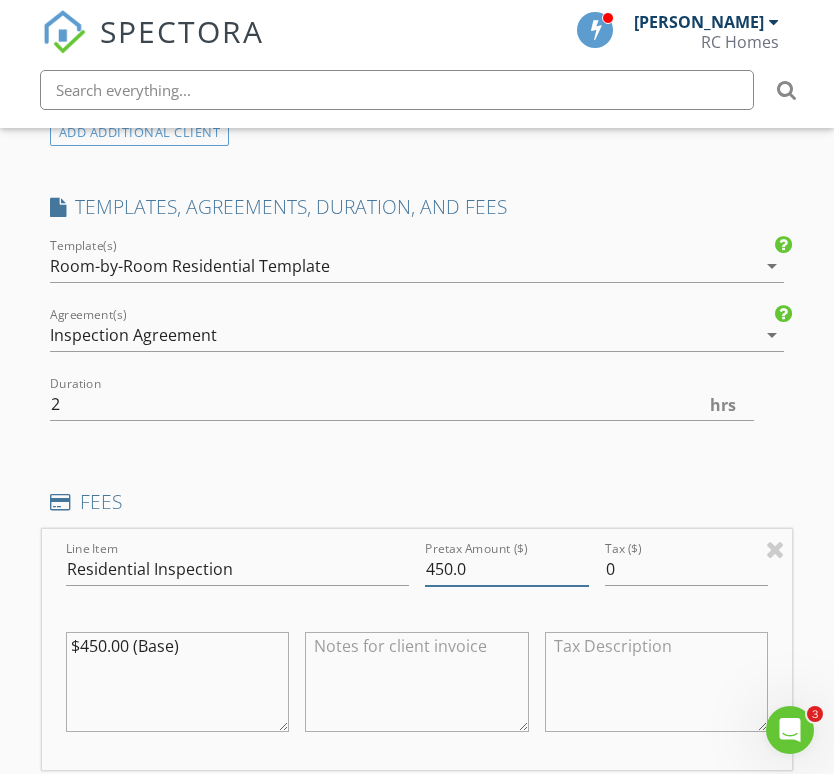 click on "450.0" at bounding box center [507, 569] 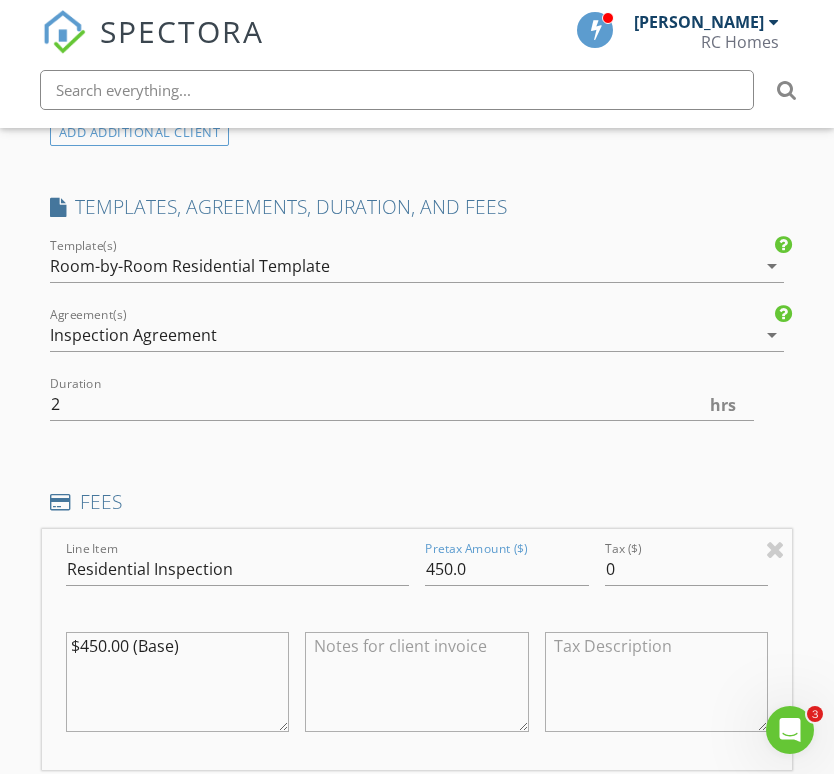 click on "$450.00 (Base)" at bounding box center (178, 682) 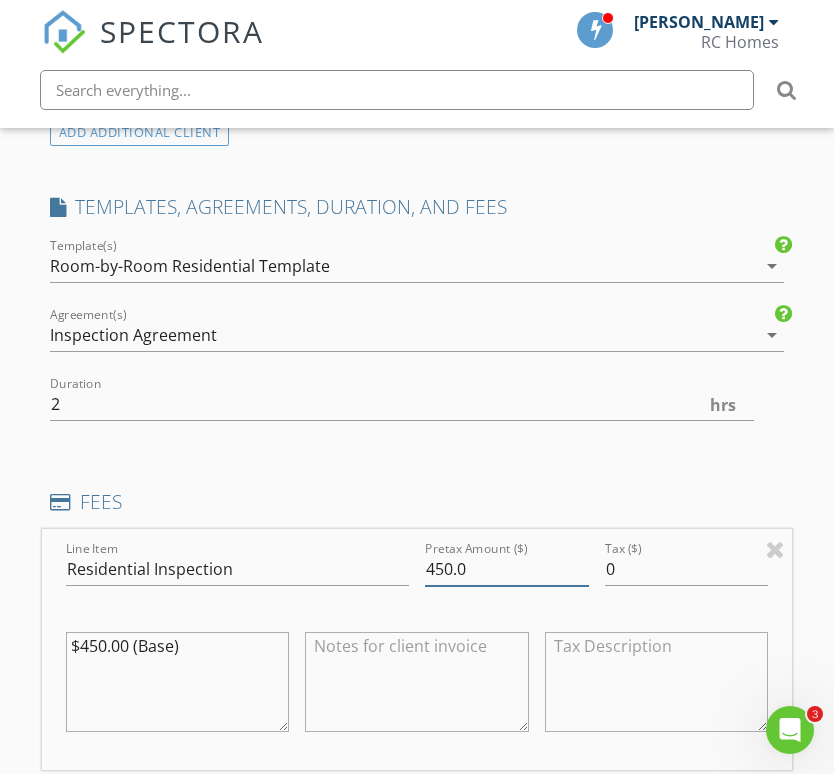 click on "450.0" at bounding box center (507, 569) 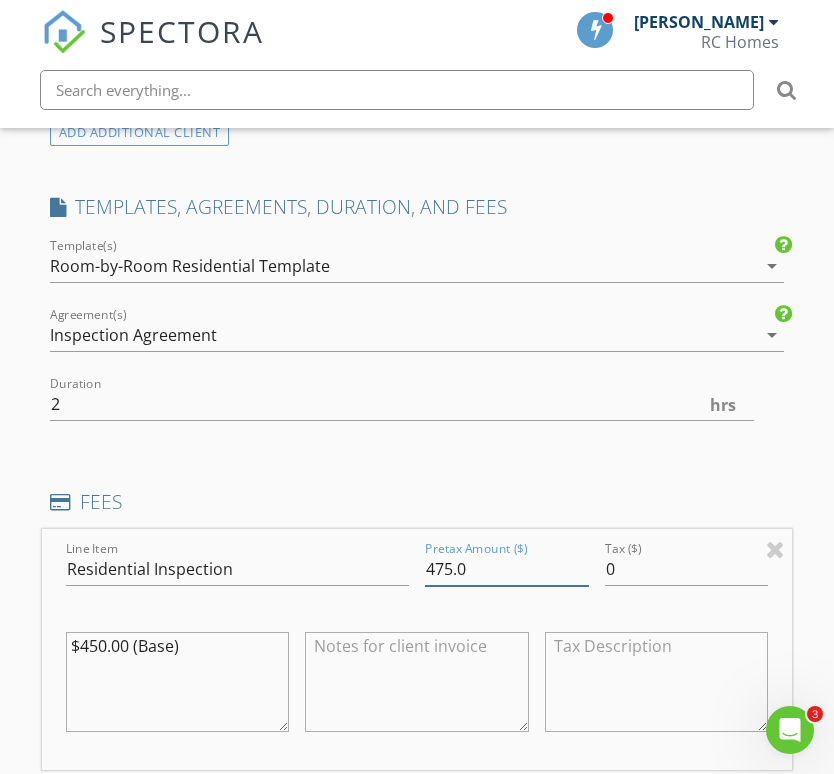 type on "475.0" 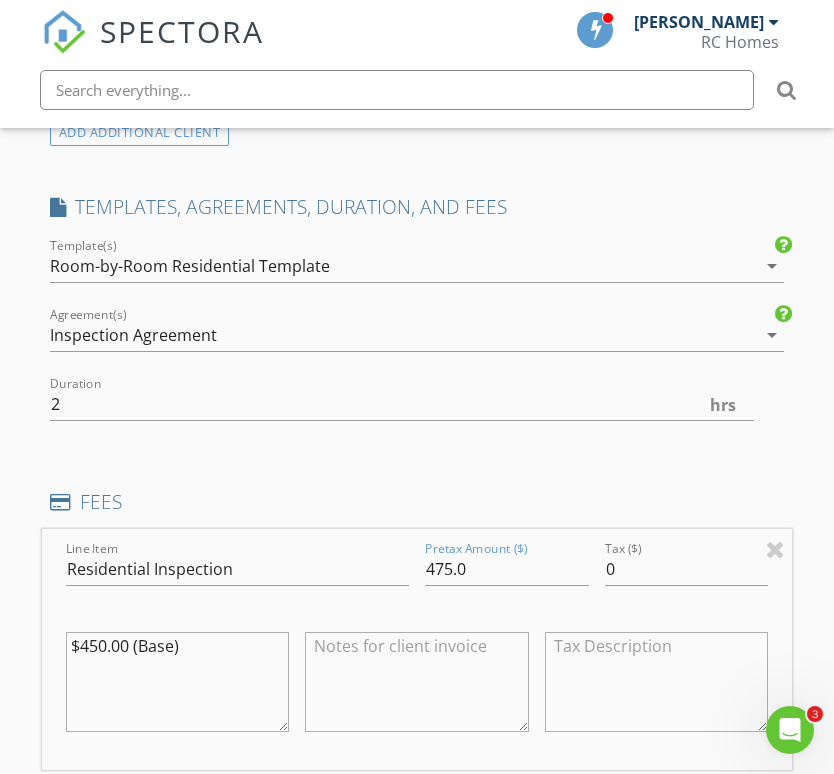 click on "$450.00 (Base)" at bounding box center (178, 682) 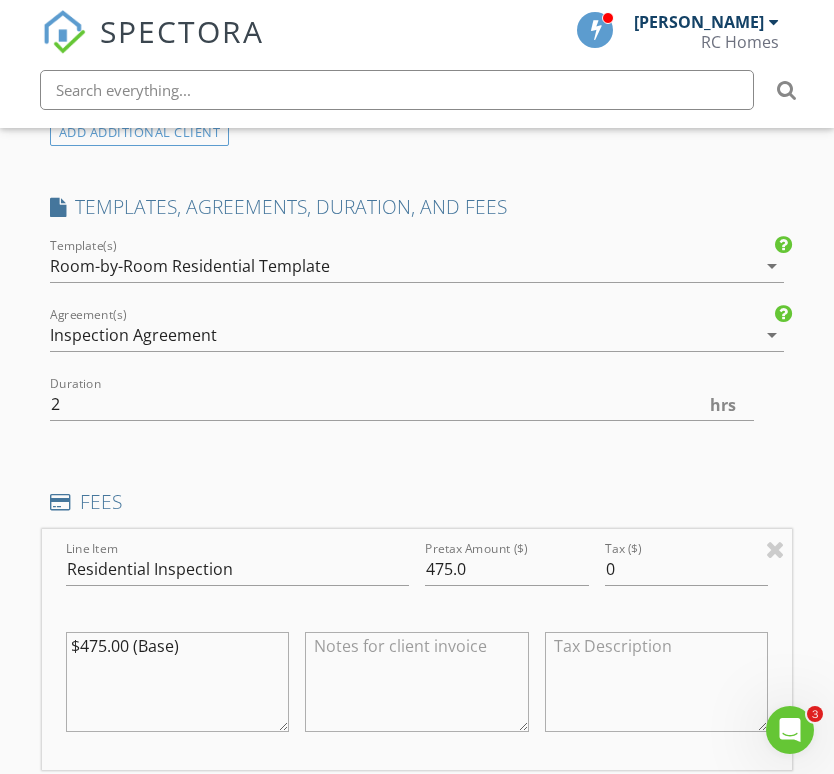 type on "$475.00 (Base)" 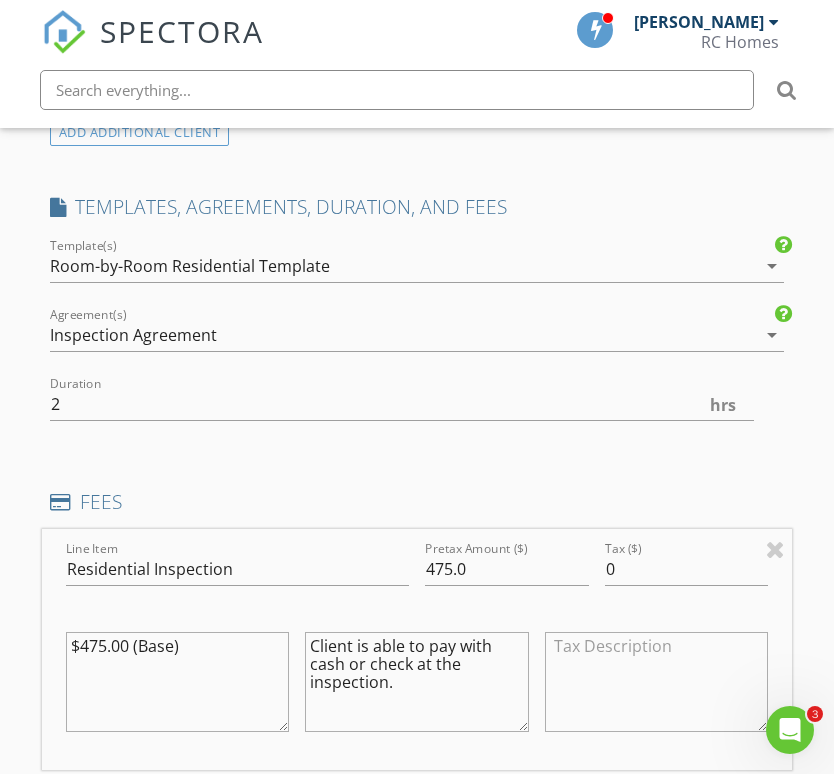 scroll, scrollTop: 1471, scrollLeft: 15, axis: both 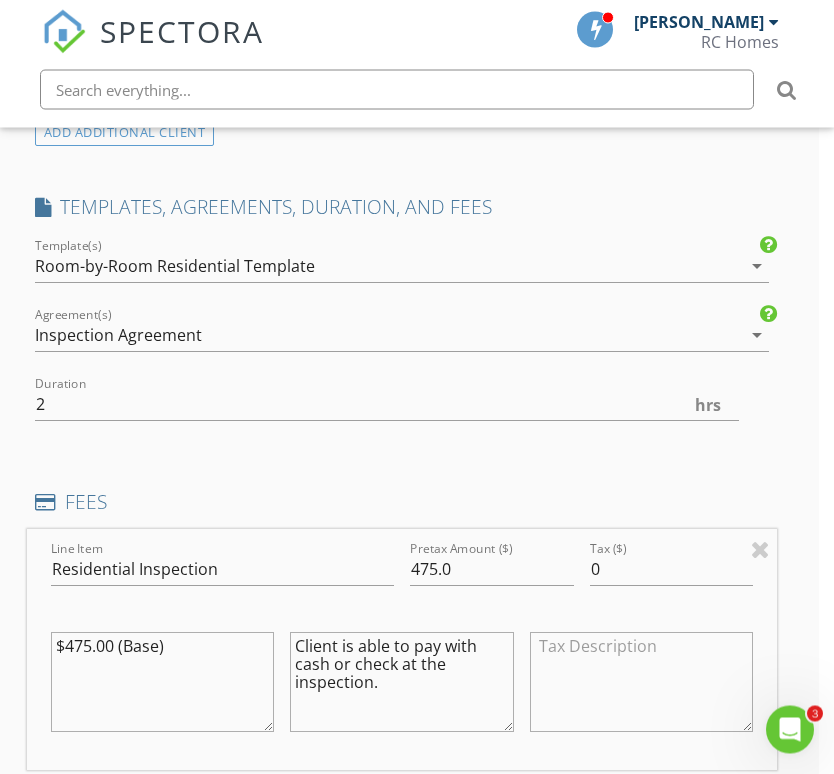 click on "Client is able to pay with cash or check at the inspection." at bounding box center [402, 683] 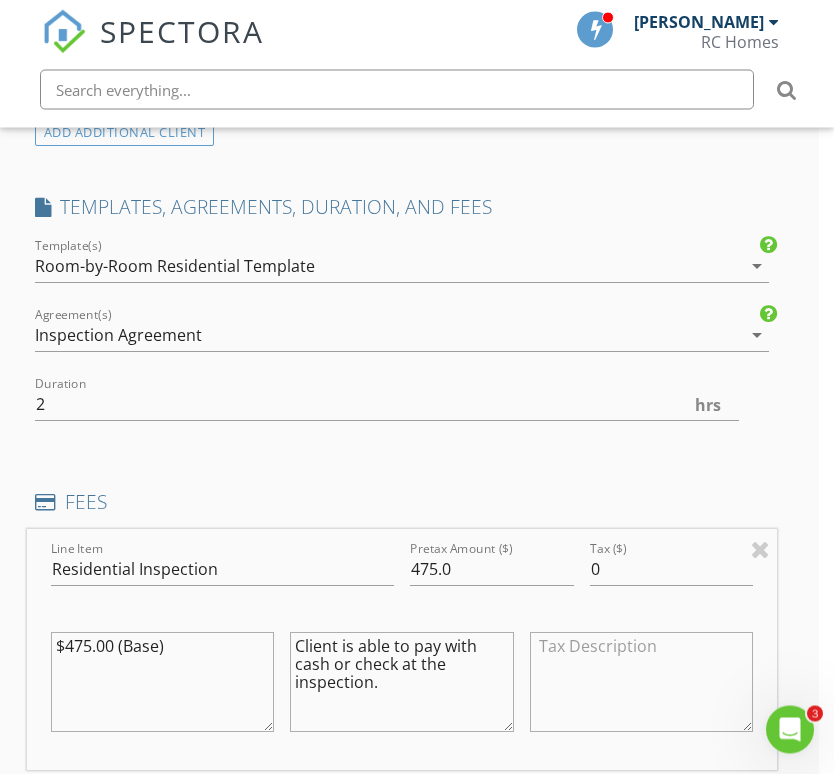 type on "Client is able to pay with cash or check at the inspection." 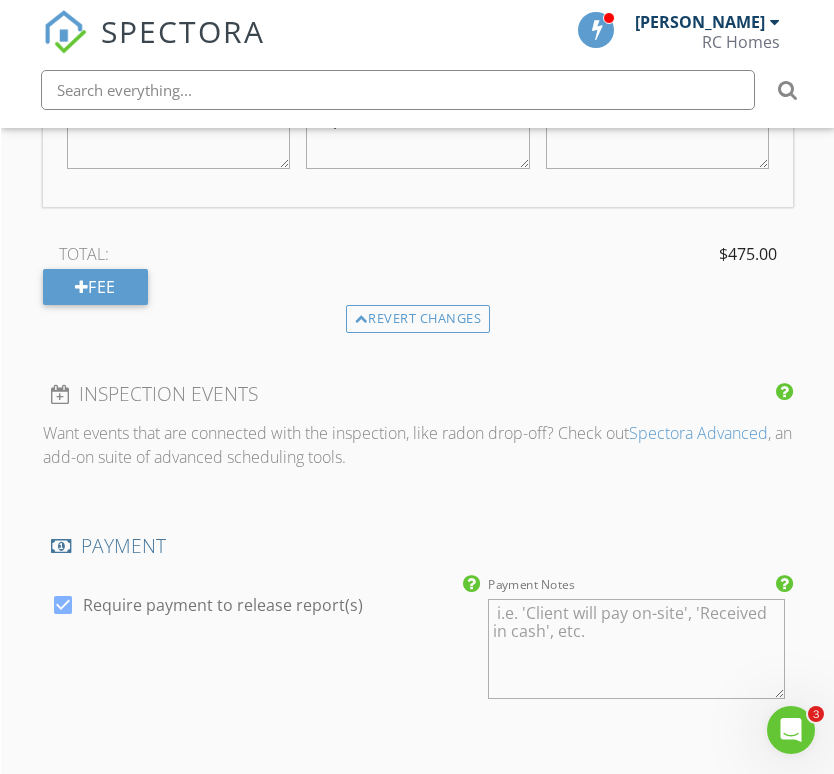 scroll, scrollTop: 2043, scrollLeft: 0, axis: vertical 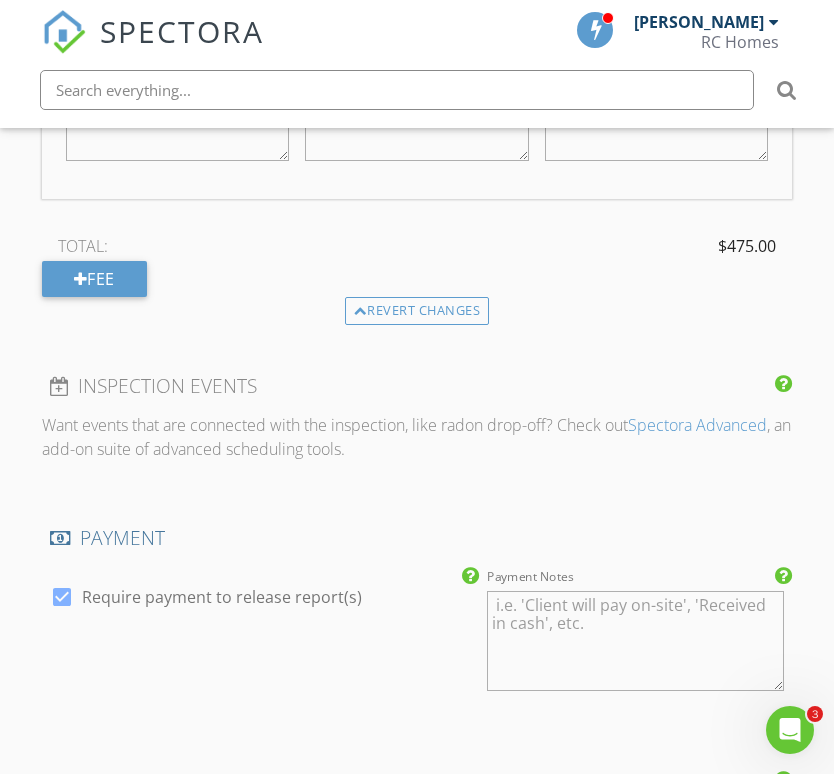 click on "Payment Notes" at bounding box center (636, 641) 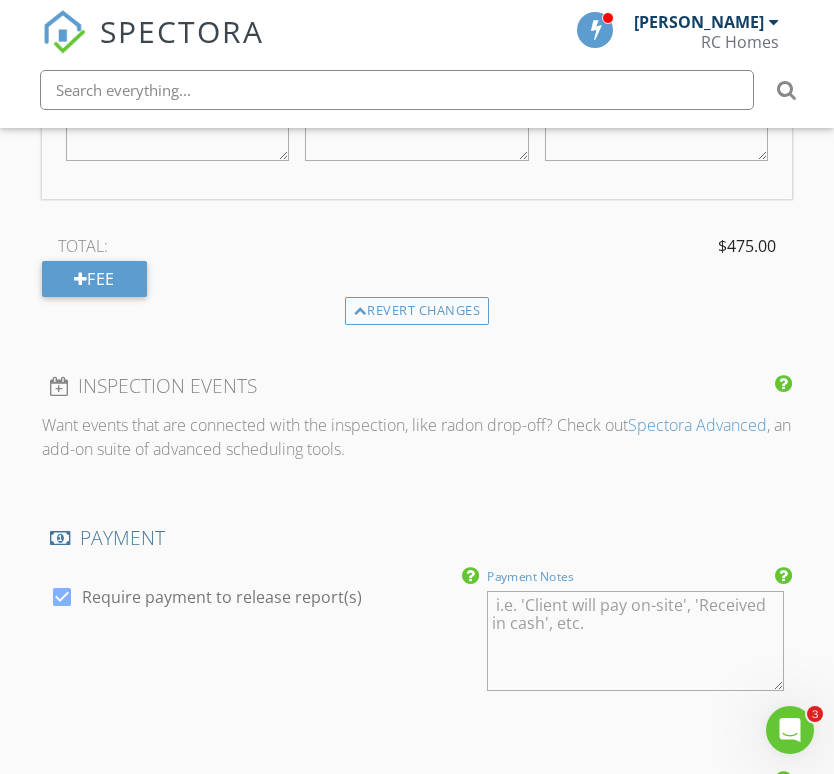 click on "Payment Notes" at bounding box center [636, 641] 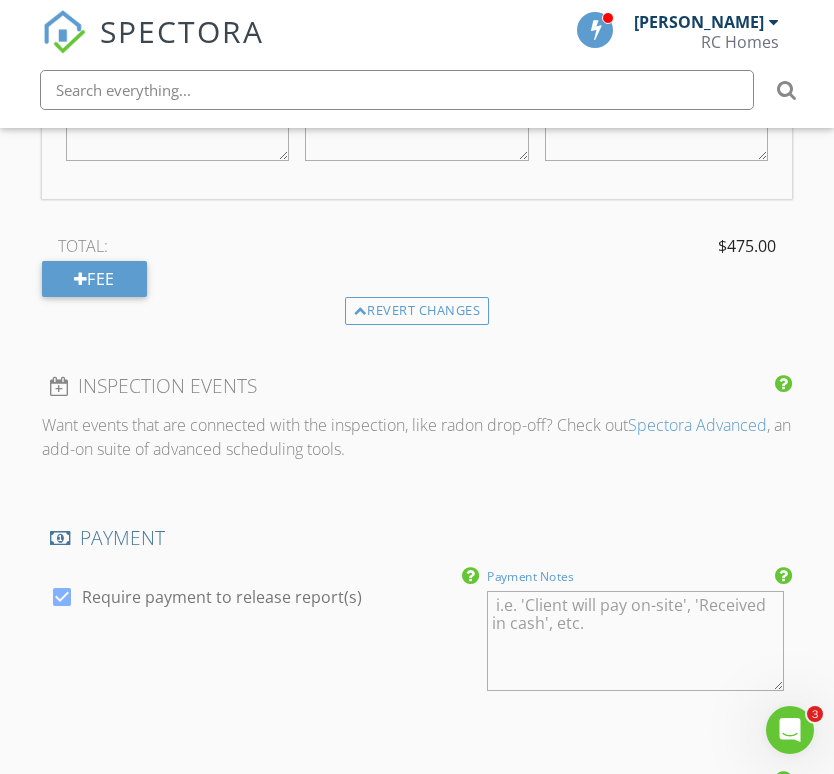paste on "Client is able to pay with cash or check at the inspection." 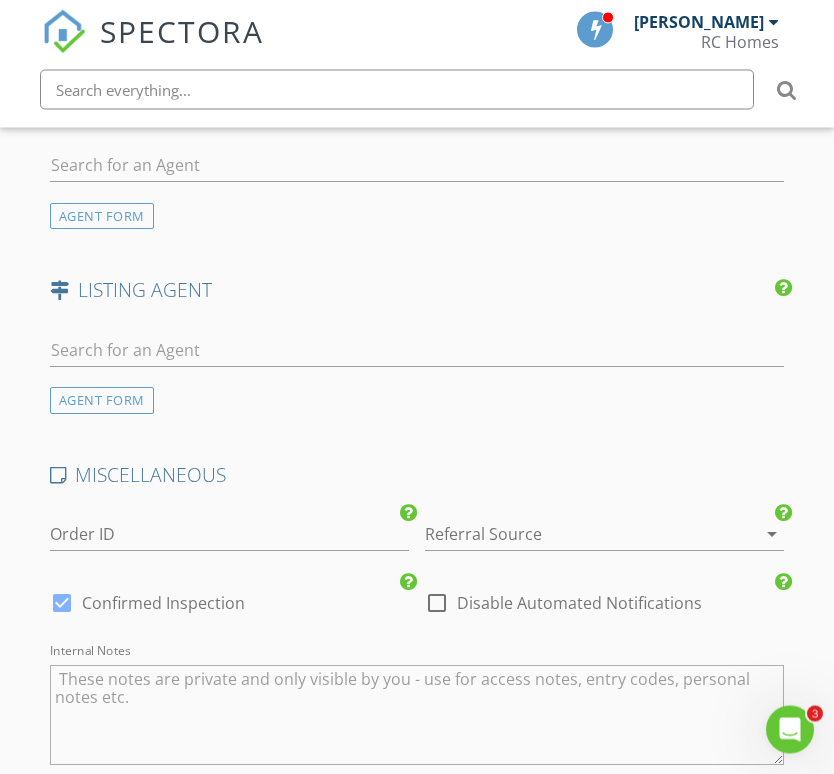 scroll, scrollTop: 2700, scrollLeft: 0, axis: vertical 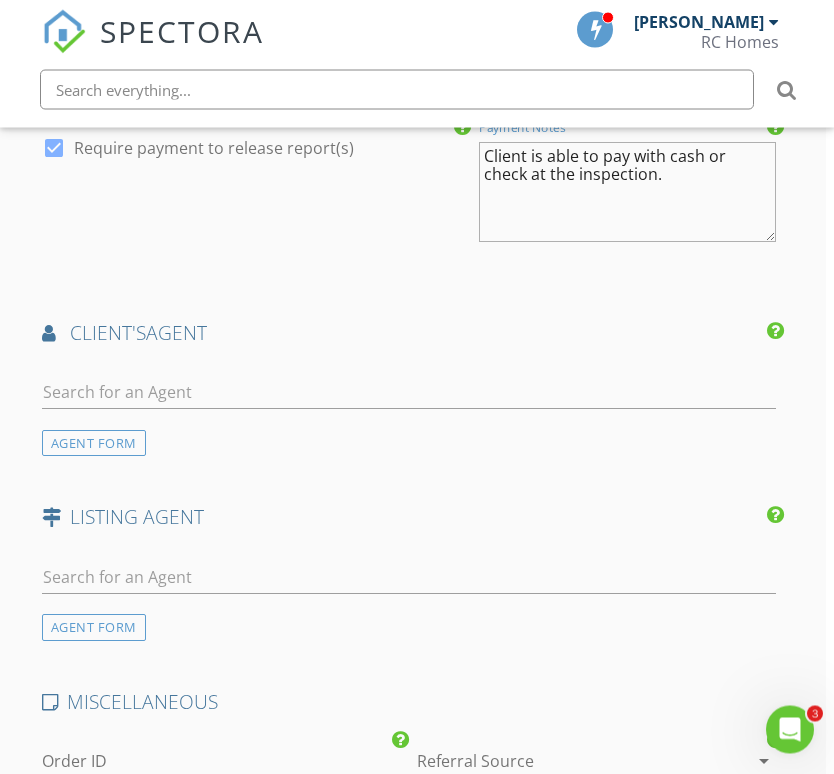 type on "Client is able to pay with cash or check at the inspection." 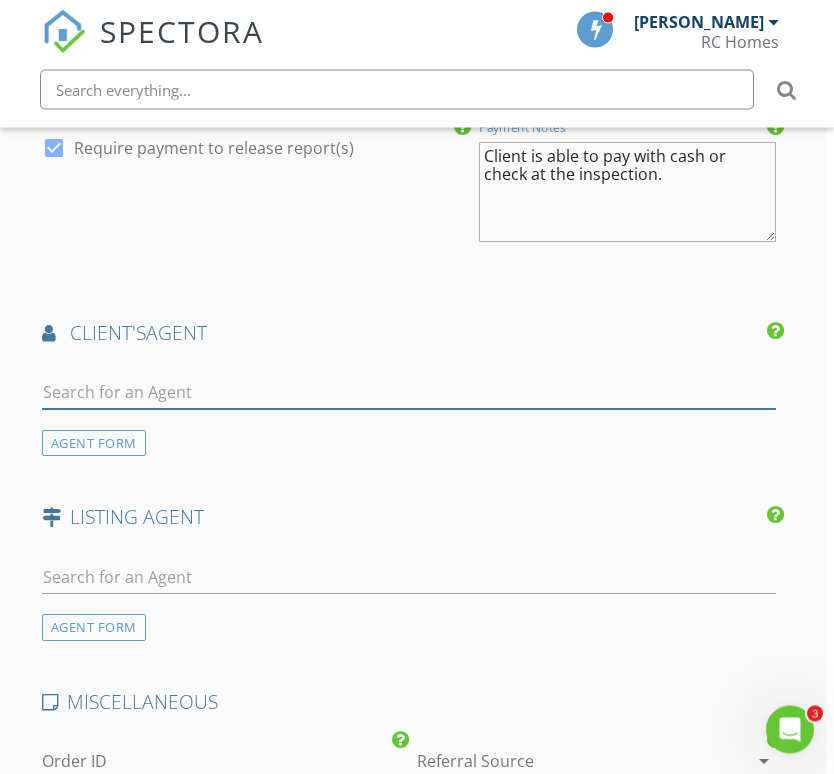 click at bounding box center (409, 393) 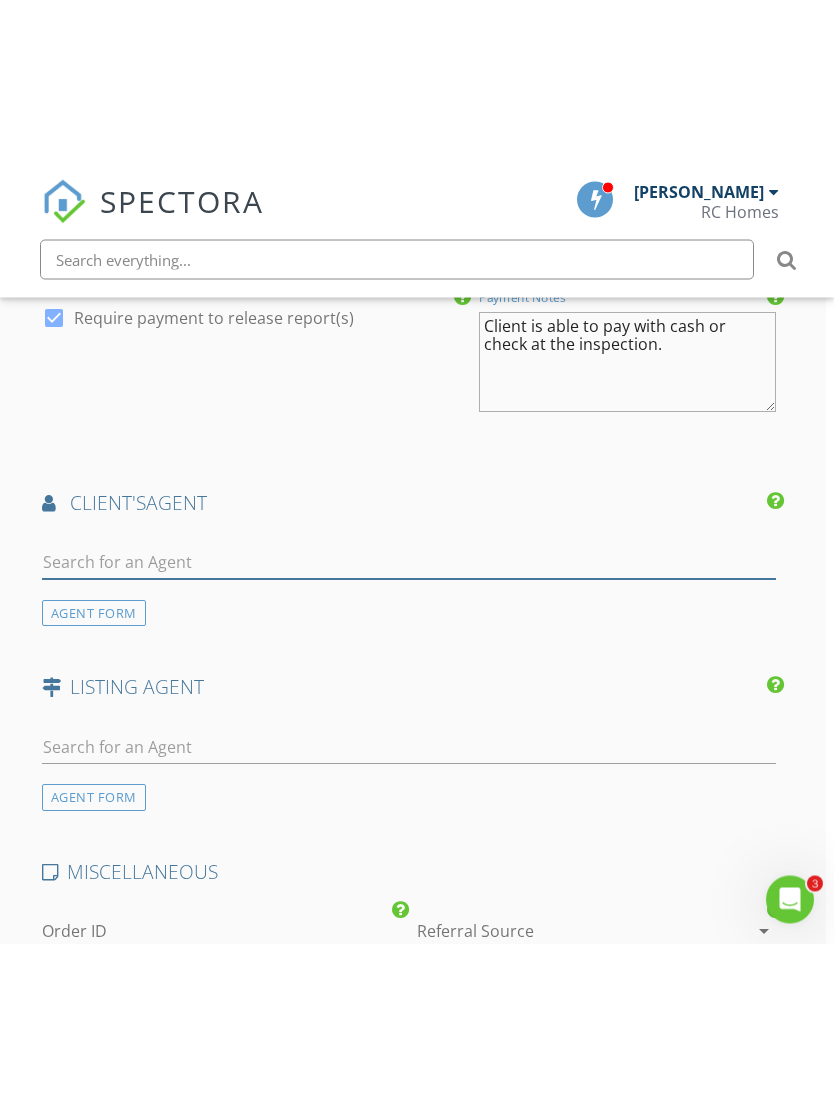 scroll, scrollTop: 2492, scrollLeft: 8, axis: both 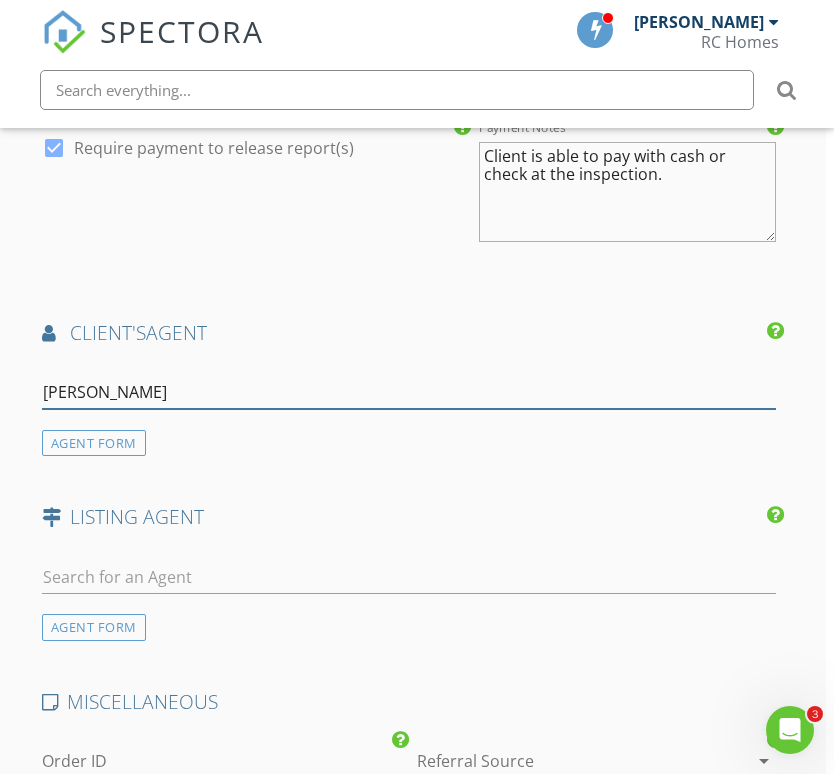 type on "Brett" 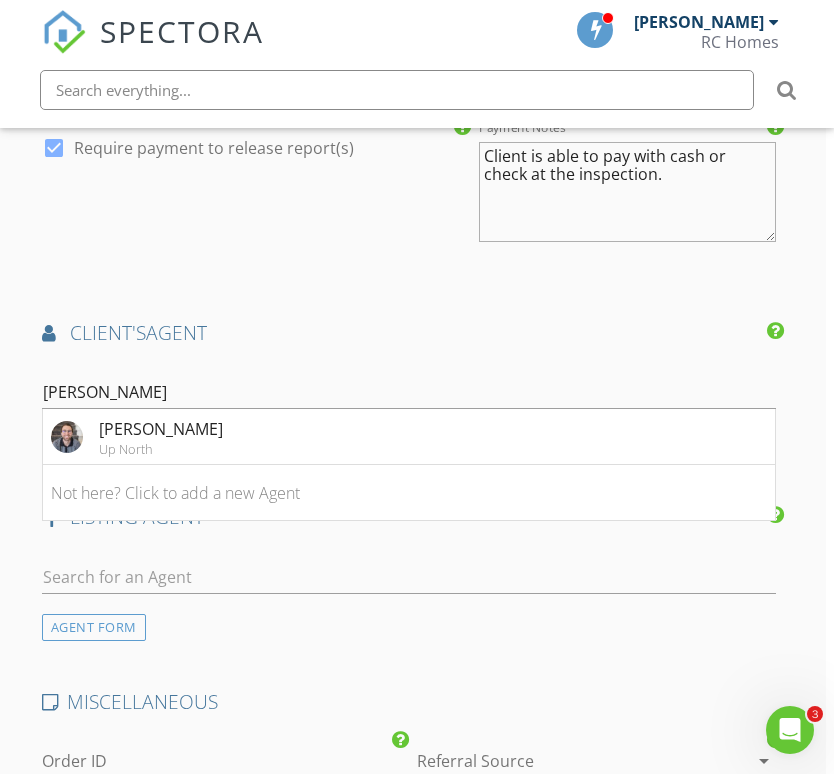 click on "Brett Dalzell" at bounding box center [161, 429] 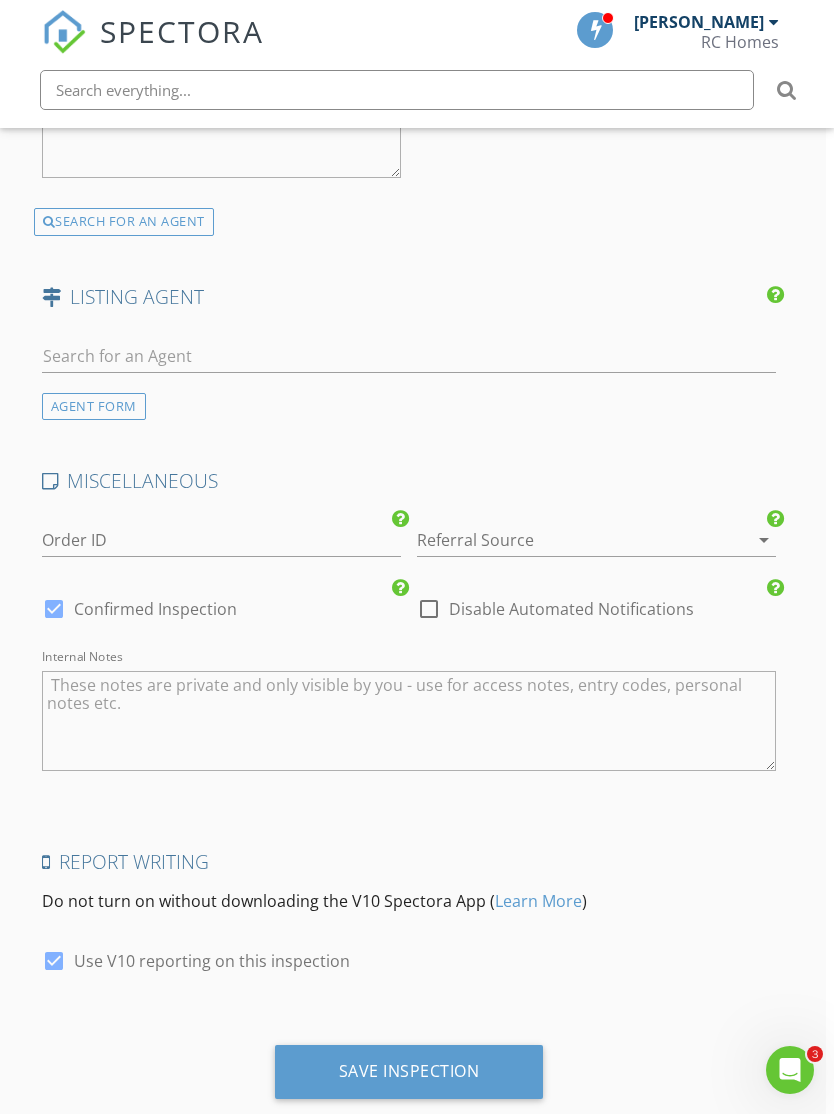 scroll, scrollTop: 3138, scrollLeft: 8, axis: both 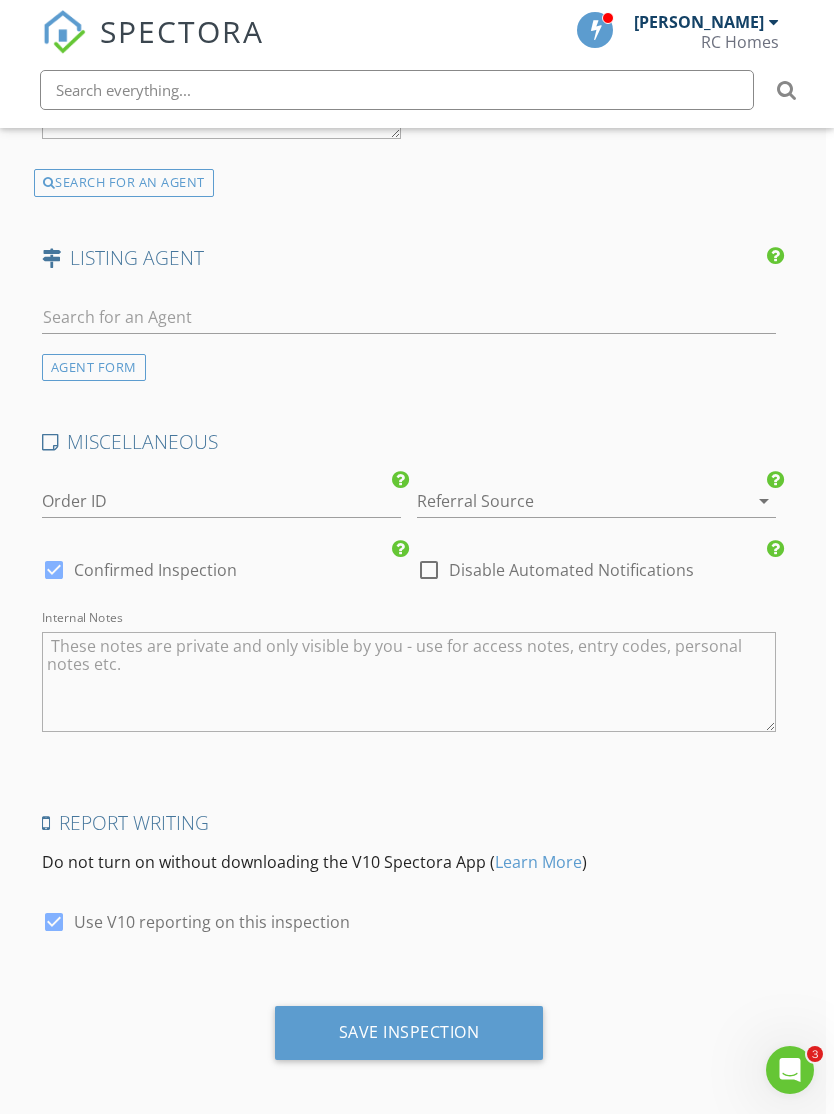 click on "Save Inspection" at bounding box center (409, 1032) 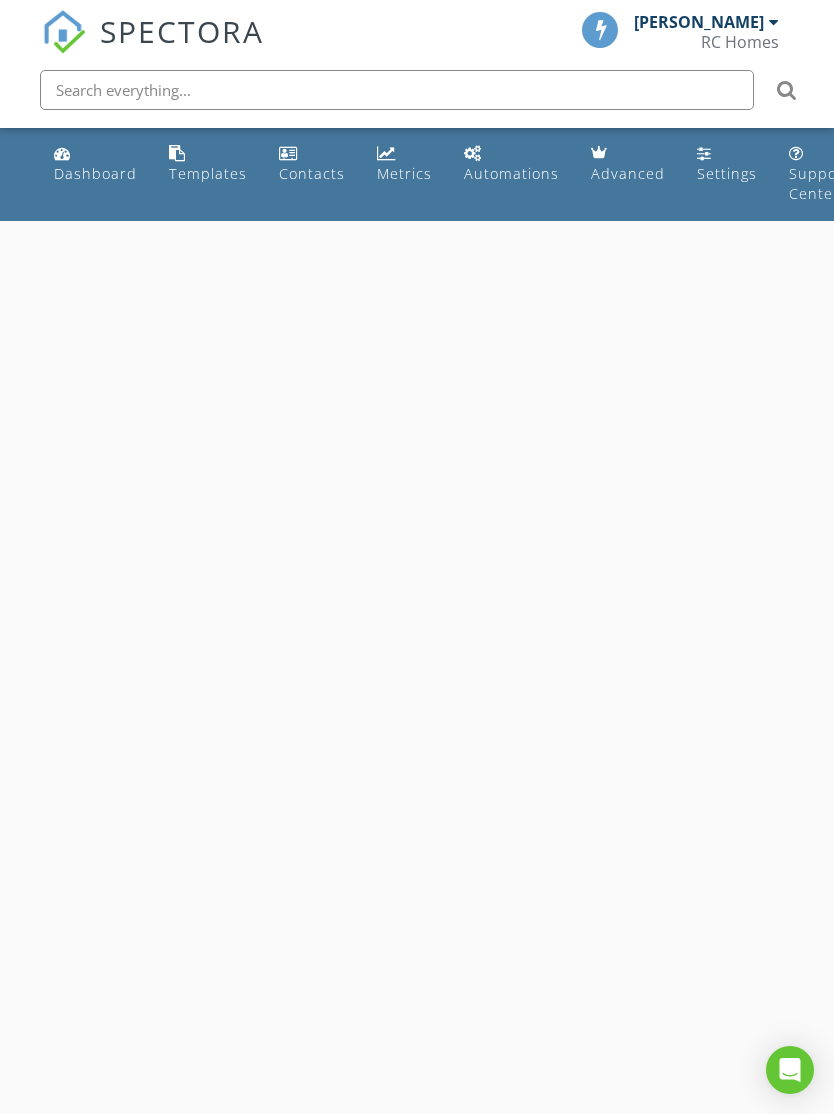 scroll, scrollTop: 0, scrollLeft: 0, axis: both 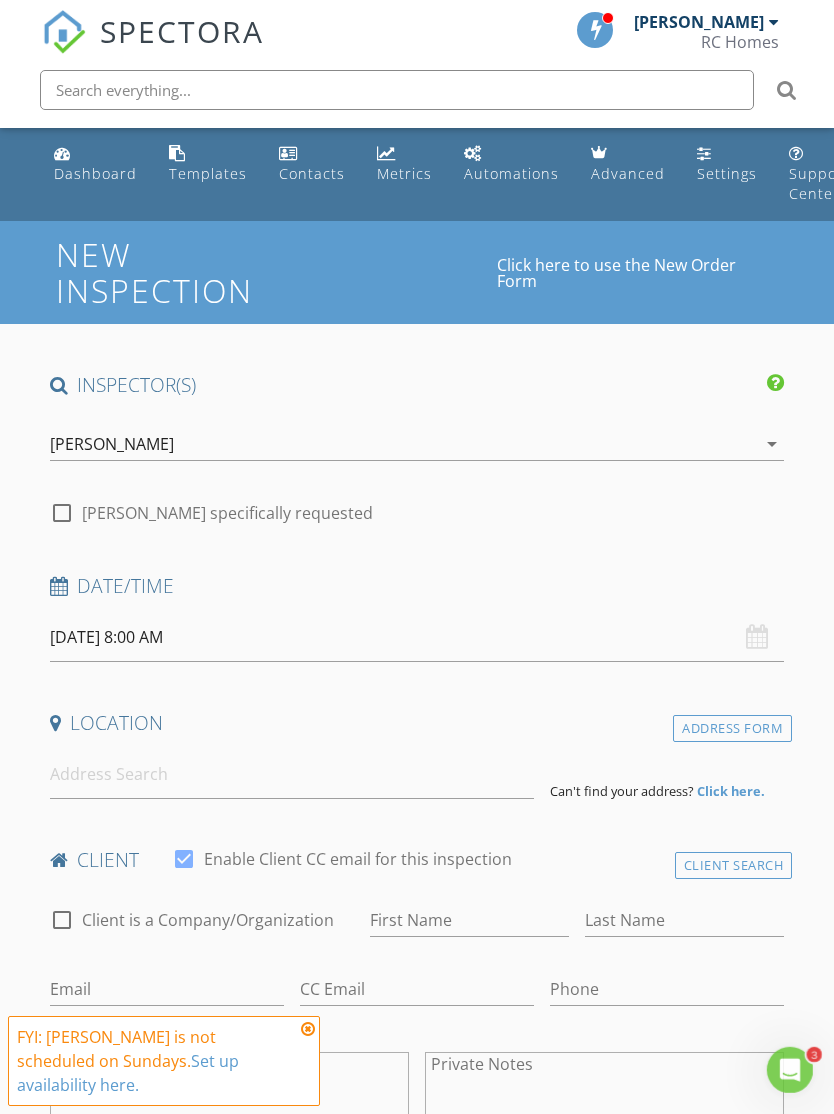 click on "07/13/2025 8:00 AM" at bounding box center [417, 637] 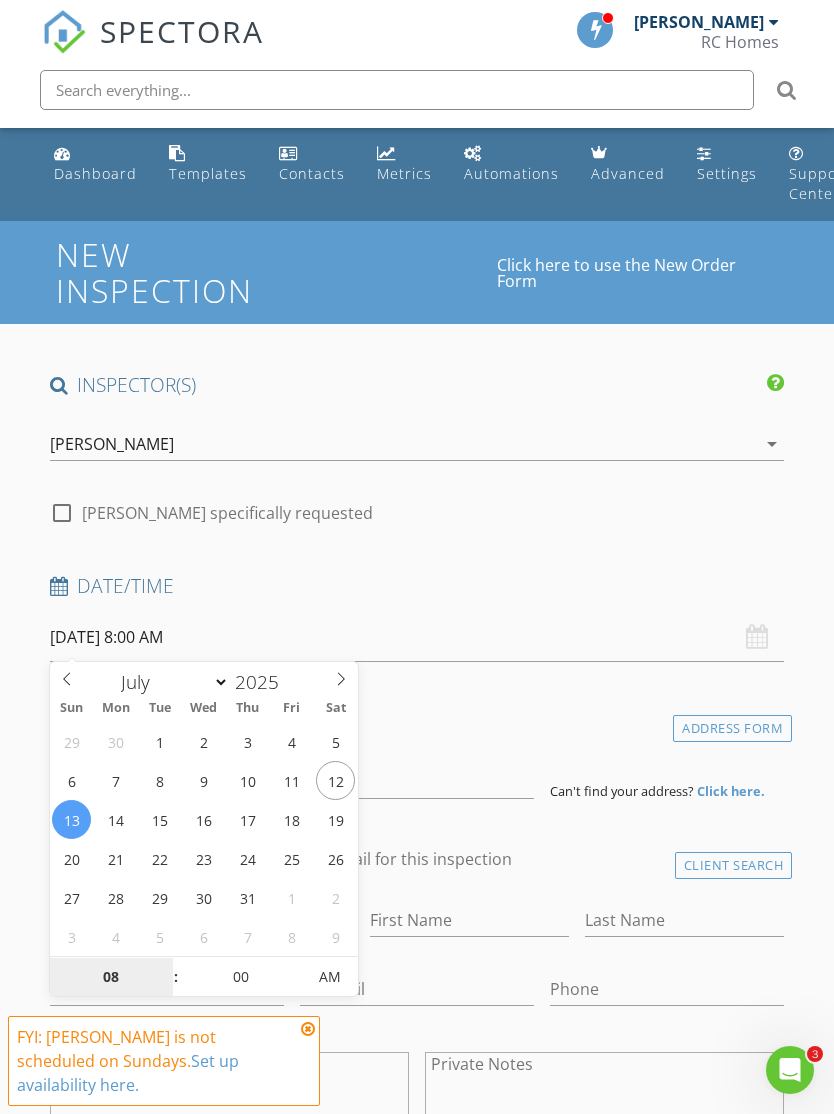 type on "07/14/2025 8:00 AM" 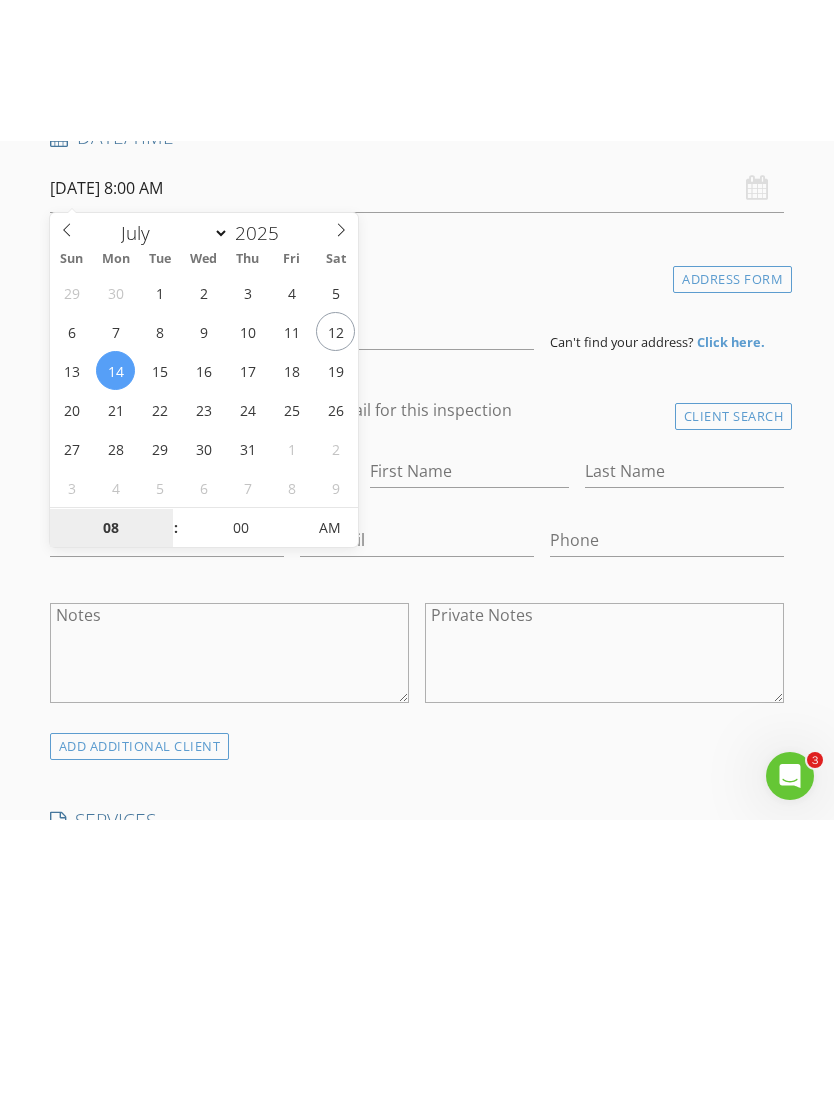 scroll, scrollTop: 591, scrollLeft: 0, axis: vertical 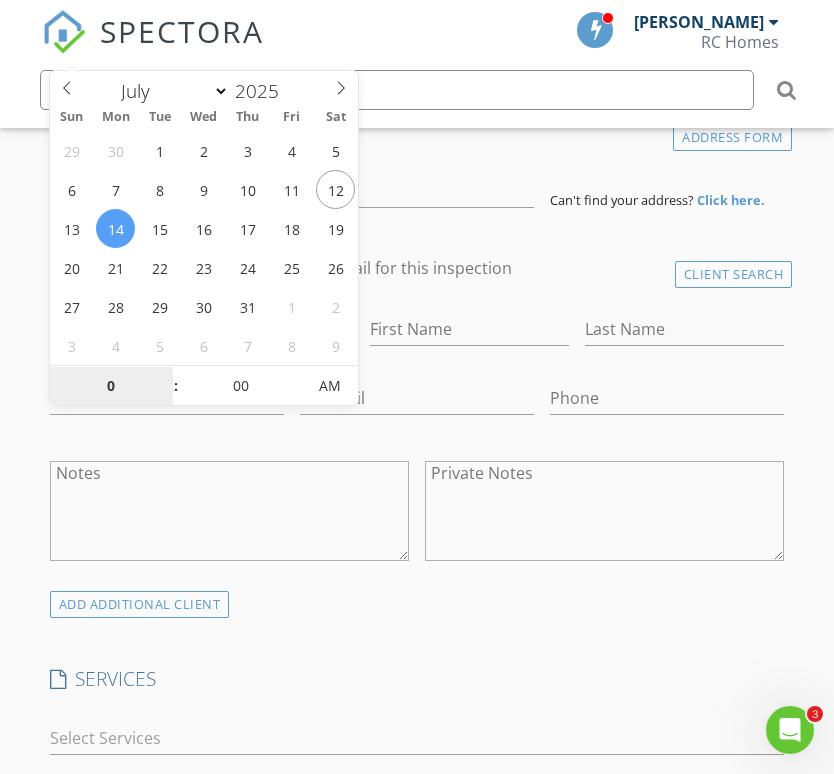 type on "04" 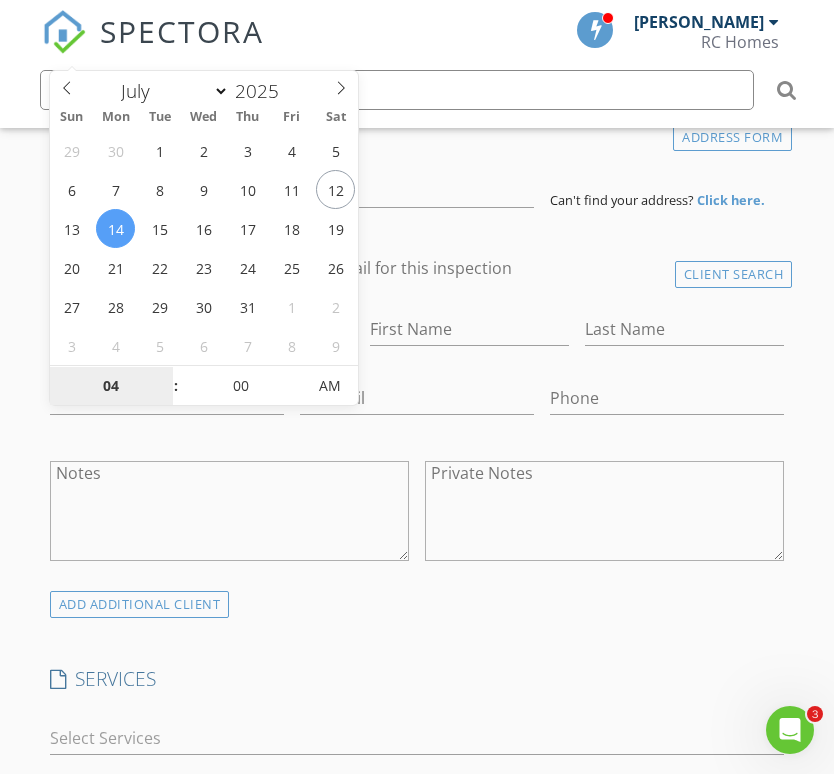 type on "07/14/2025 4:00 PM" 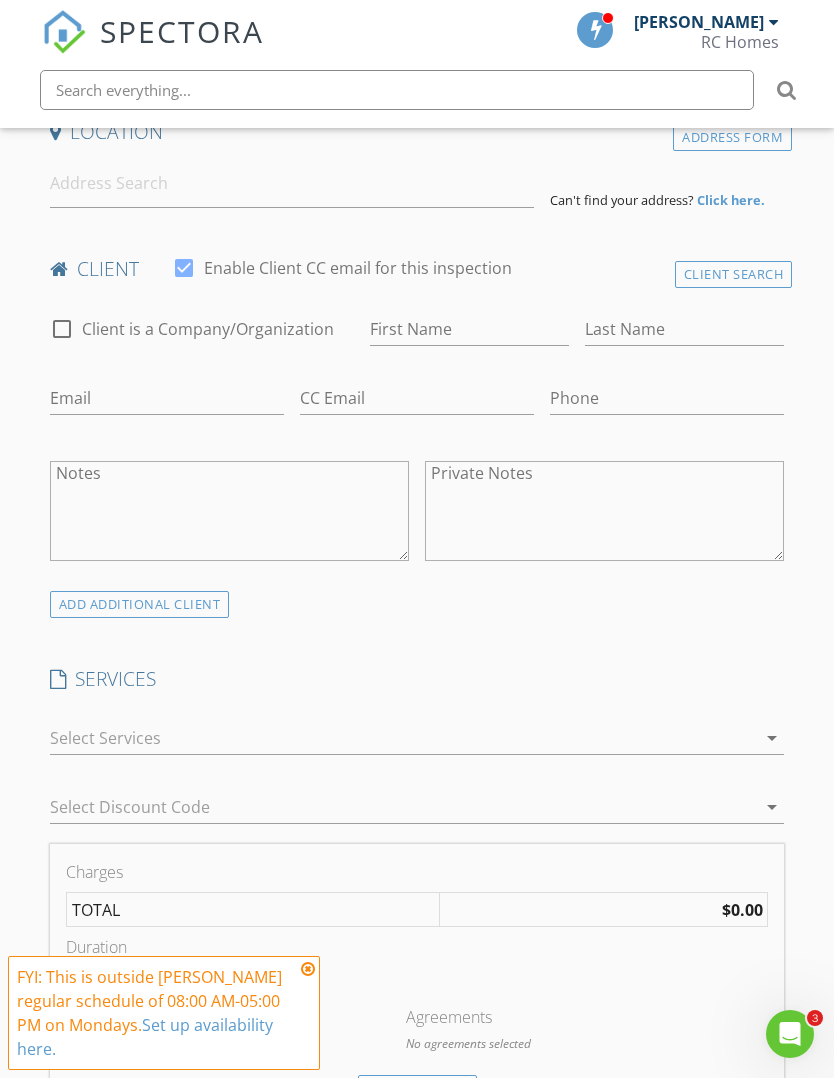 click on "INSPECTOR(S)
check_box   Ryan Dietrich   PRIMARY   Ryan Dietrich arrow_drop_down   check_box_outline_blank Ryan Dietrich specifically requested
Date/Time
07/14/2025 4:00 PM
Location
Address Form       Can't find your address?   Click here.
client
check_box Enable Client CC email for this inspection   Client Search     check_box_outline_blank Client is a Company/Organization     First Name   Last Name   Email   CC Email   Phone           Notes   Private Notes
ADD ADDITIONAL client
SERVICES
check_box_outline_blank   Residential Inspection   arrow_drop_down     Select Discount Code arrow_drop_down    Charges       TOTAL   $0.00    Duration    No services with durations selected      Templates    No templates selected    Agreements    No agreements selected
Manual Edit" at bounding box center (417, 1121) 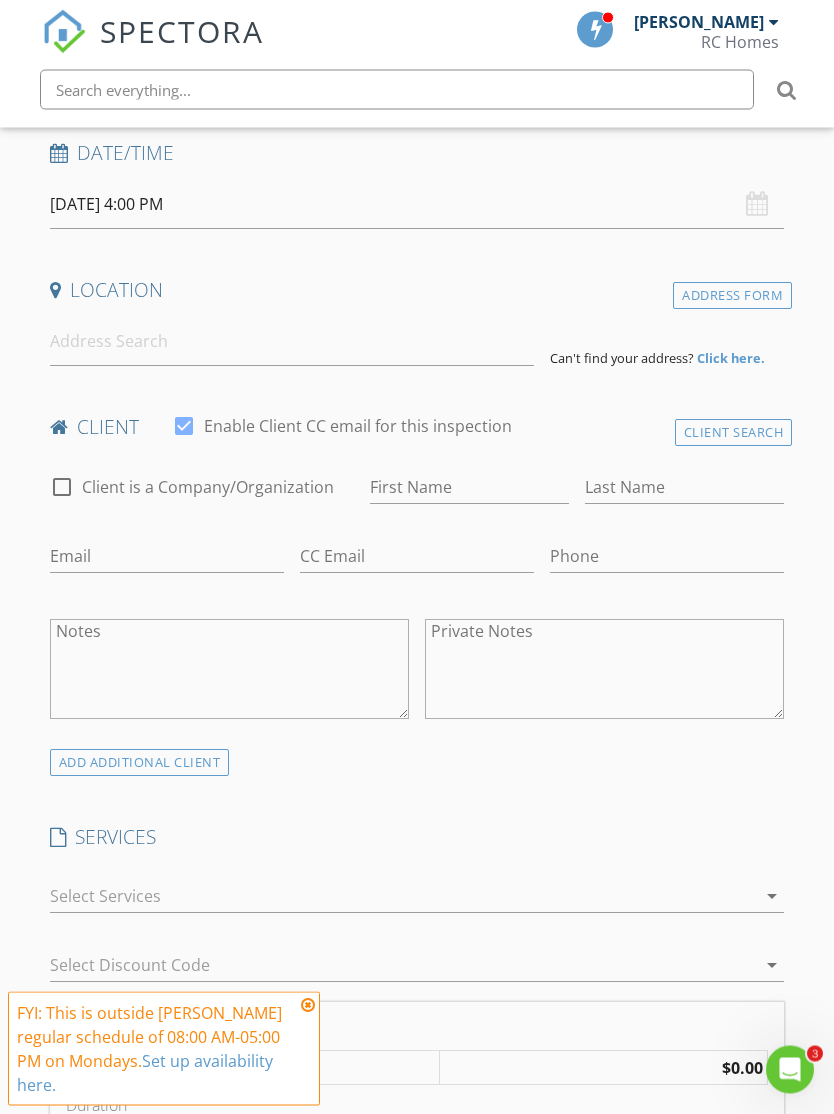 scroll, scrollTop: 408, scrollLeft: 0, axis: vertical 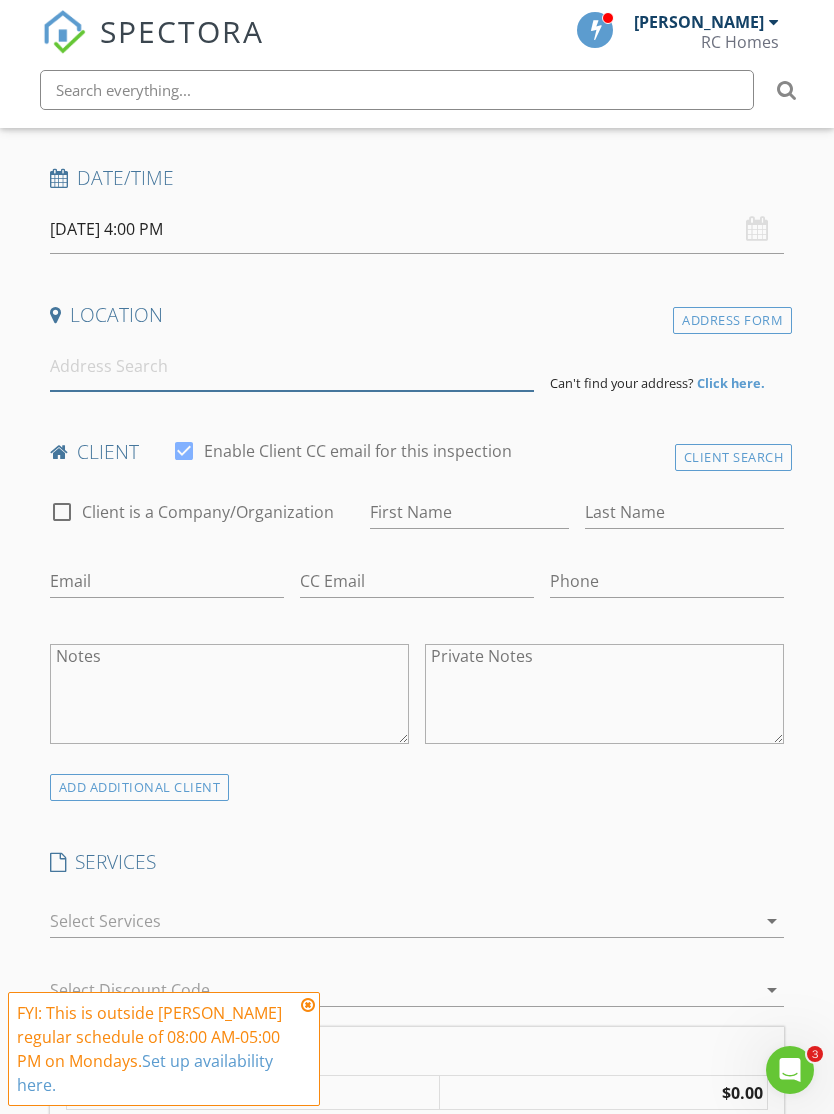 click at bounding box center [292, 366] 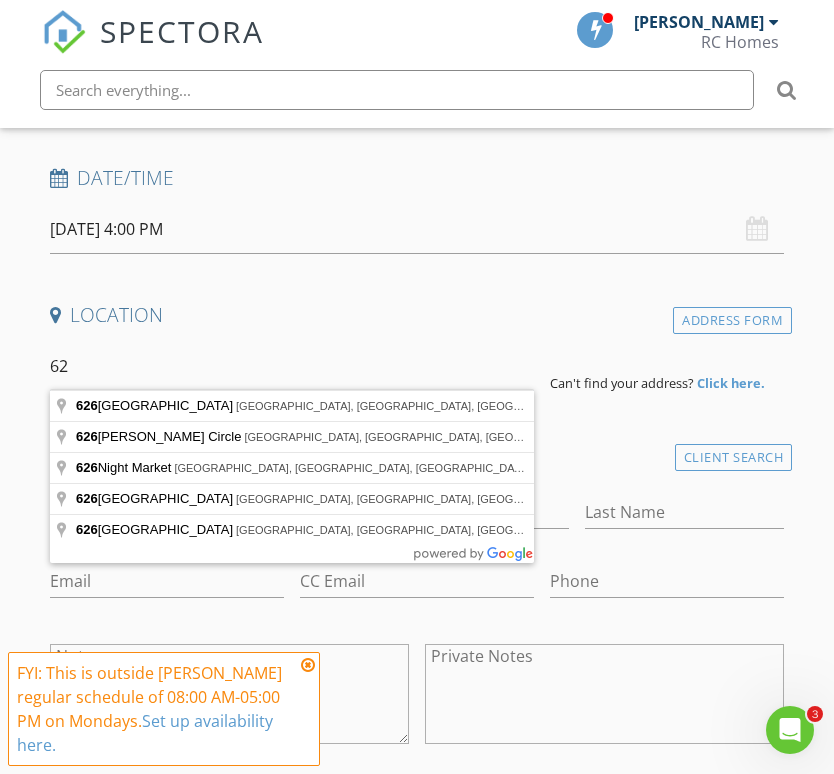 type on "6" 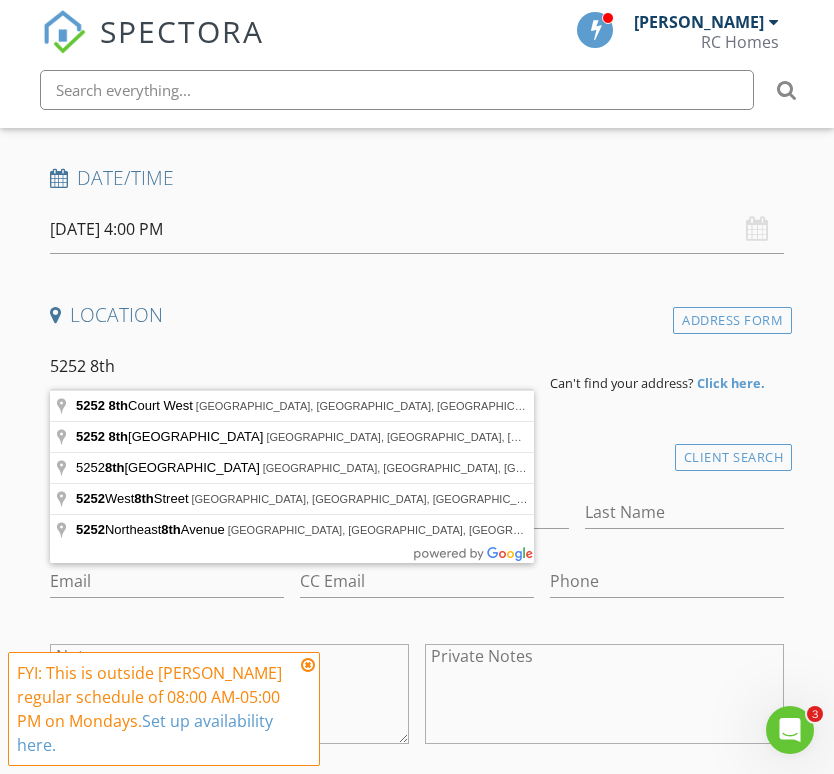 type on "5252 8th Court West, West Fargo, ND, USA" 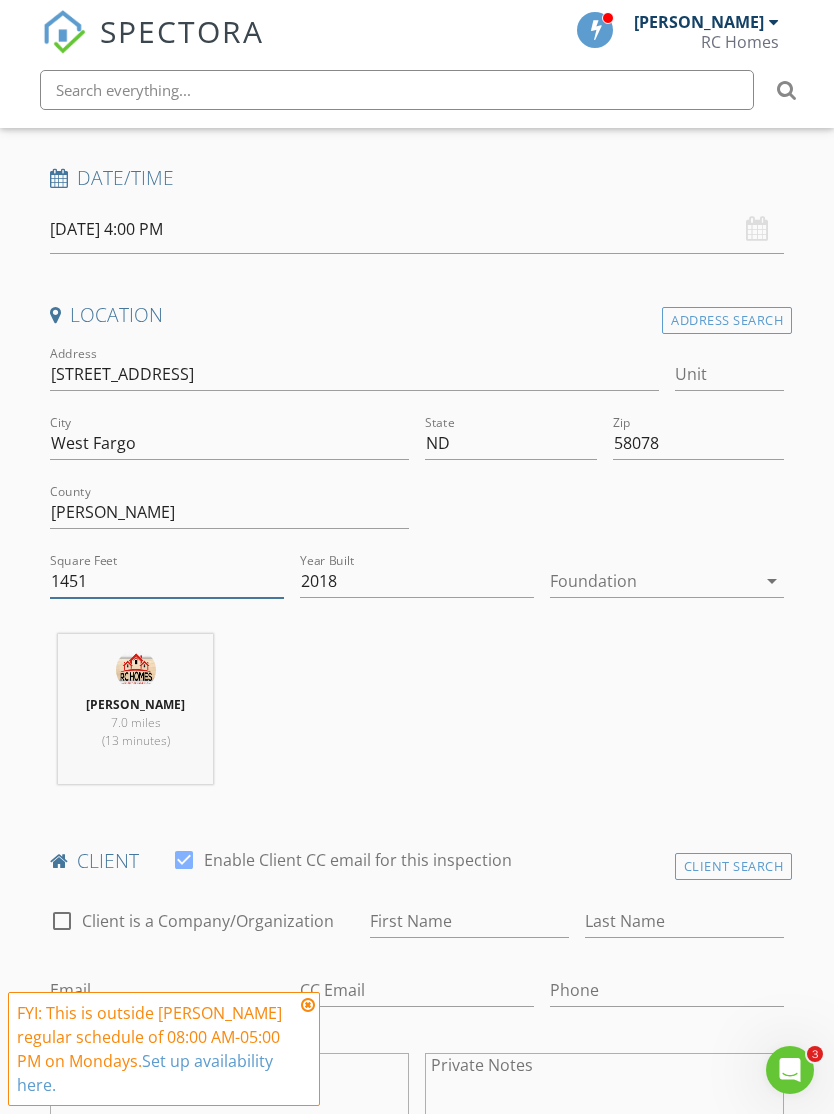 click on "1451" at bounding box center [167, 581] 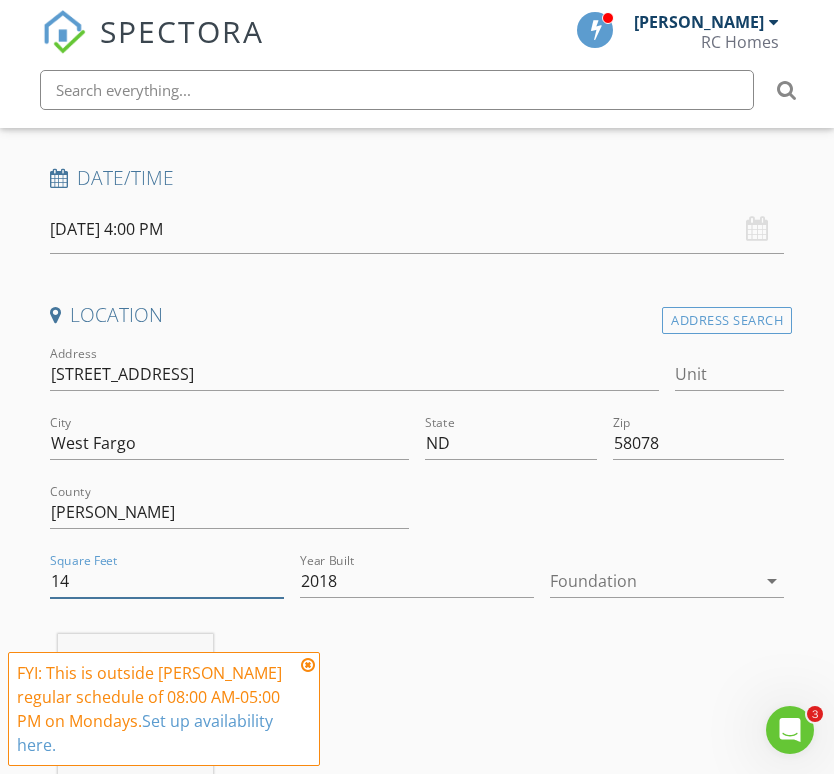 type on "1" 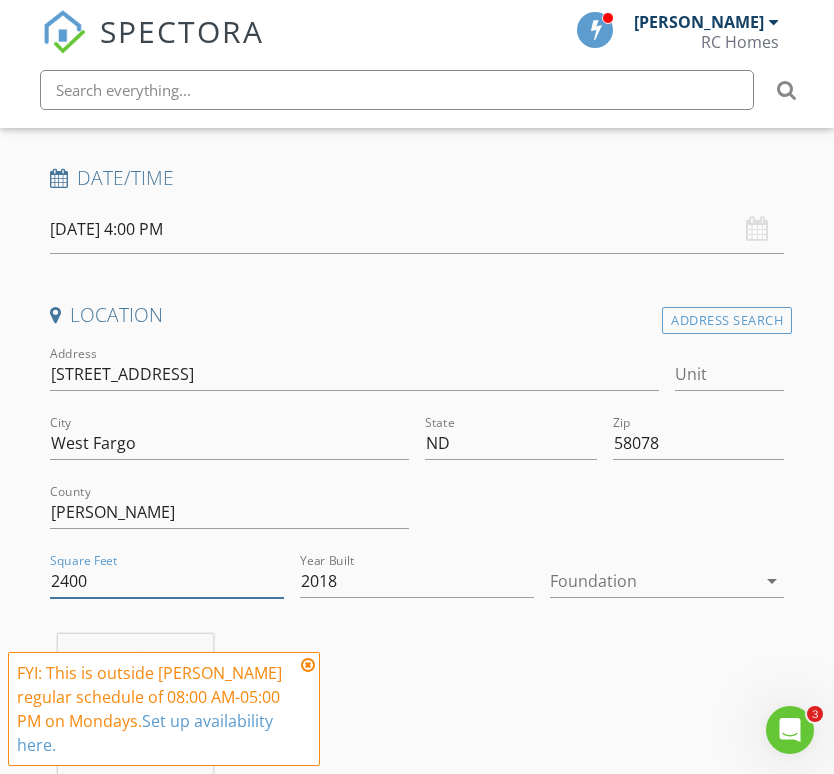 type on "2400" 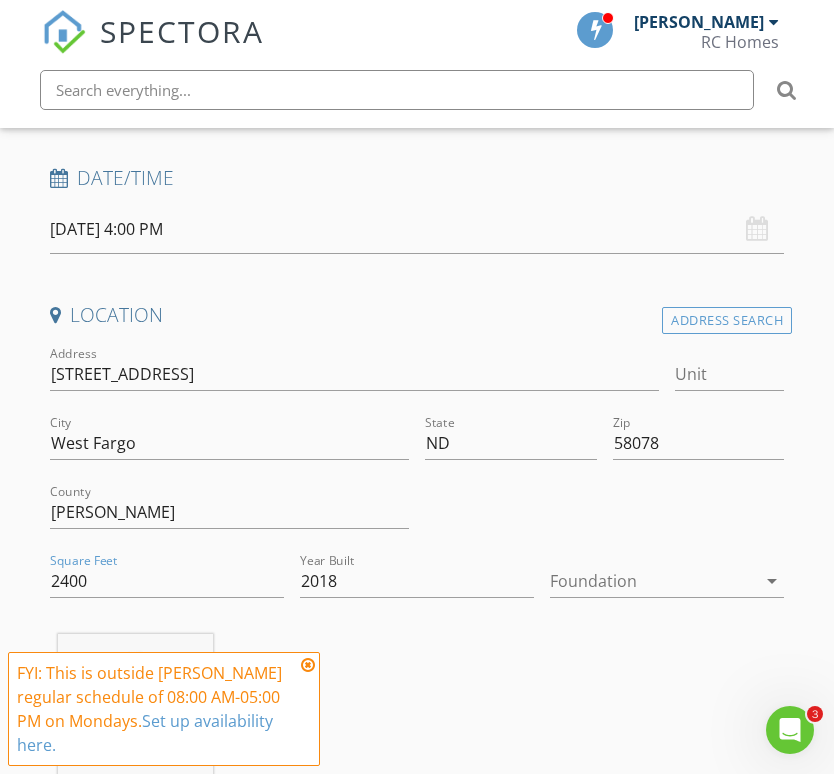 click on "arrow_drop_down" at bounding box center (770, 581) 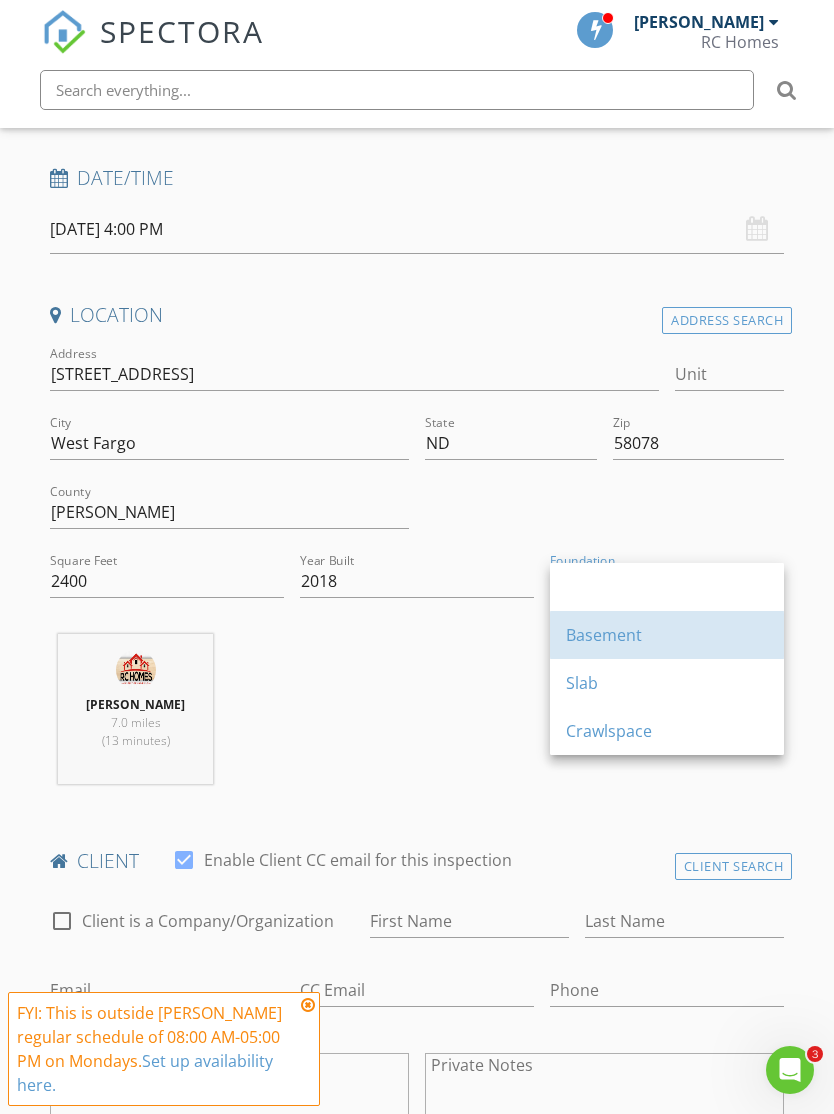 click on "Basement" at bounding box center [667, 635] 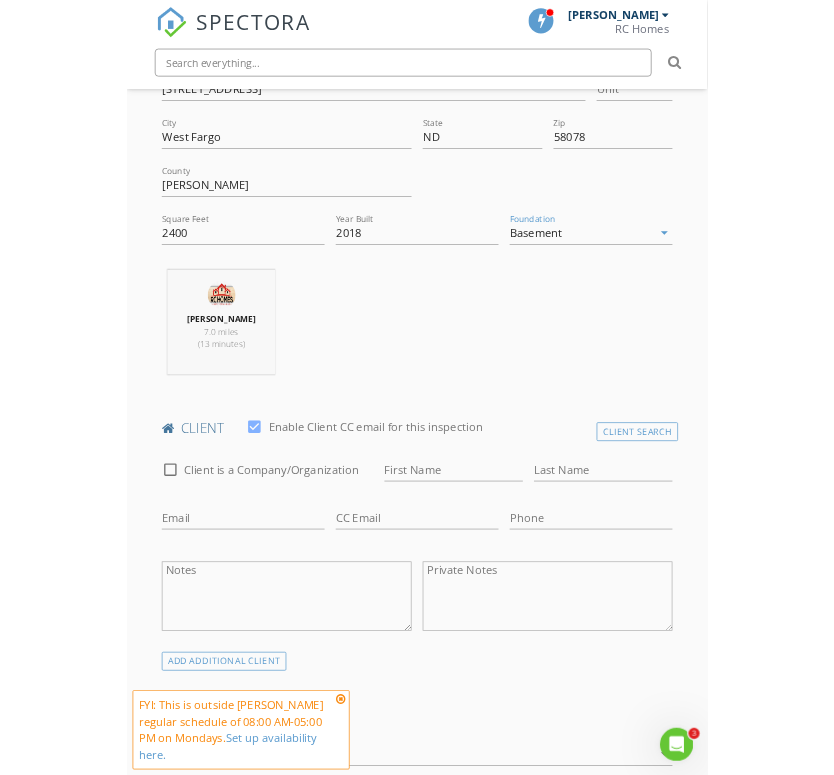 scroll, scrollTop: 656, scrollLeft: 0, axis: vertical 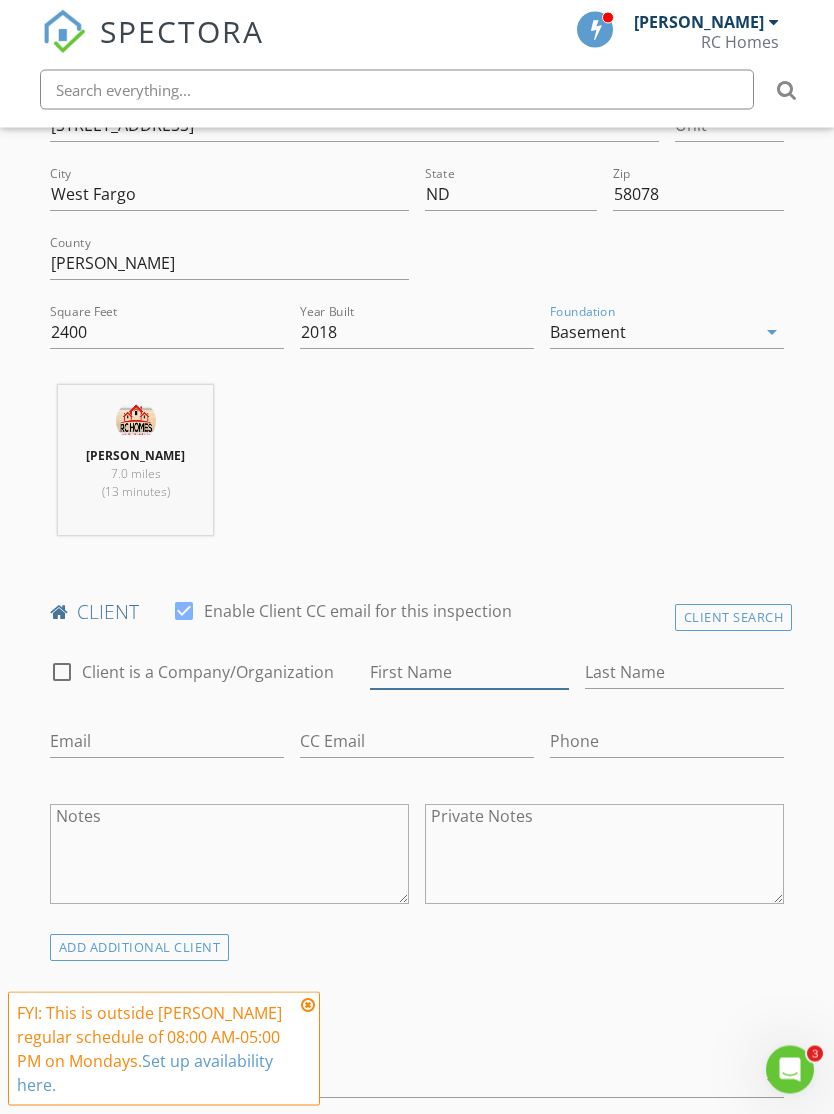 click on "First Name" at bounding box center (469, 673) 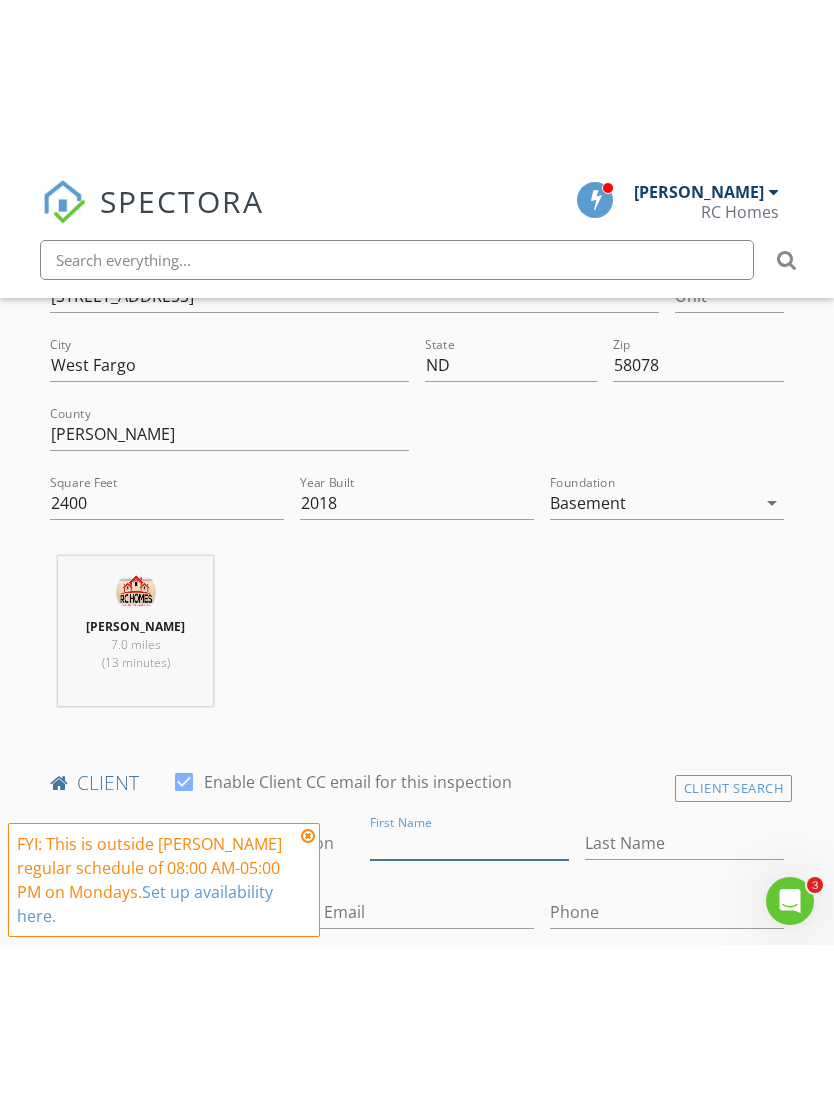 scroll, scrollTop: 657, scrollLeft: 0, axis: vertical 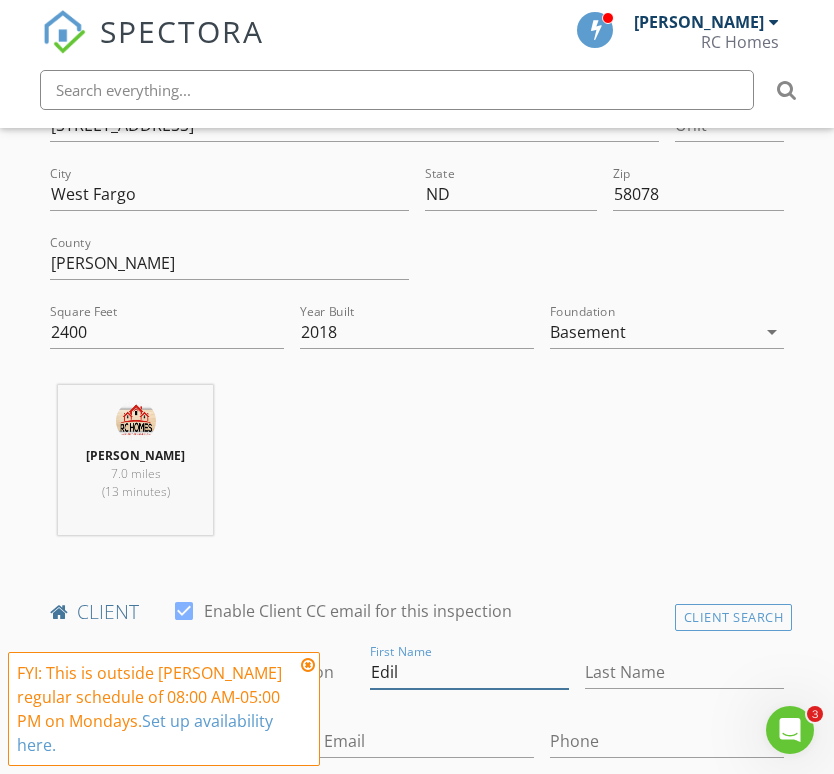 type on "Edil" 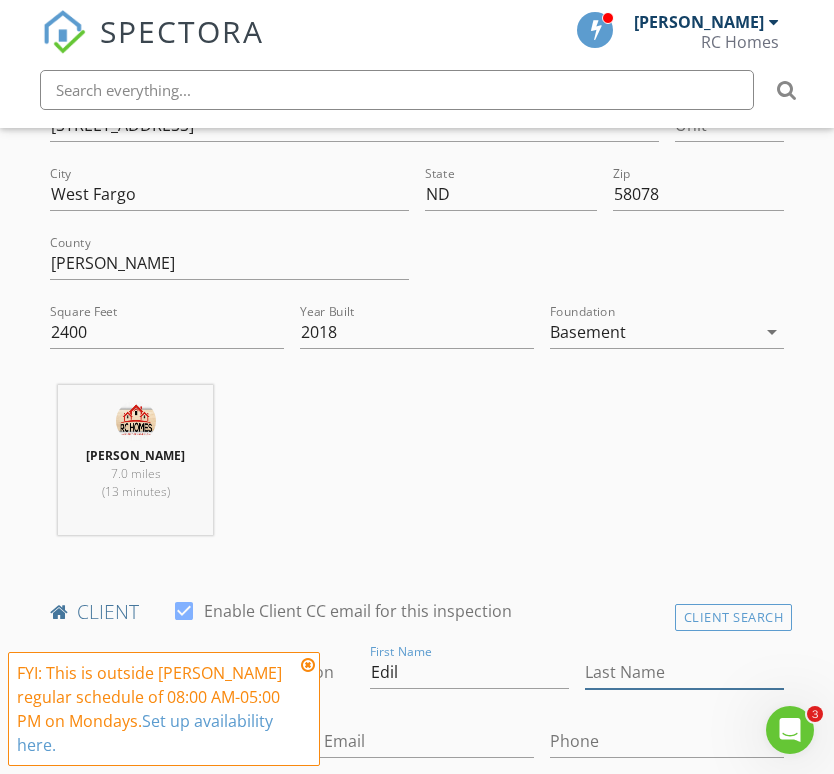 click on "Last Name" at bounding box center (684, 672) 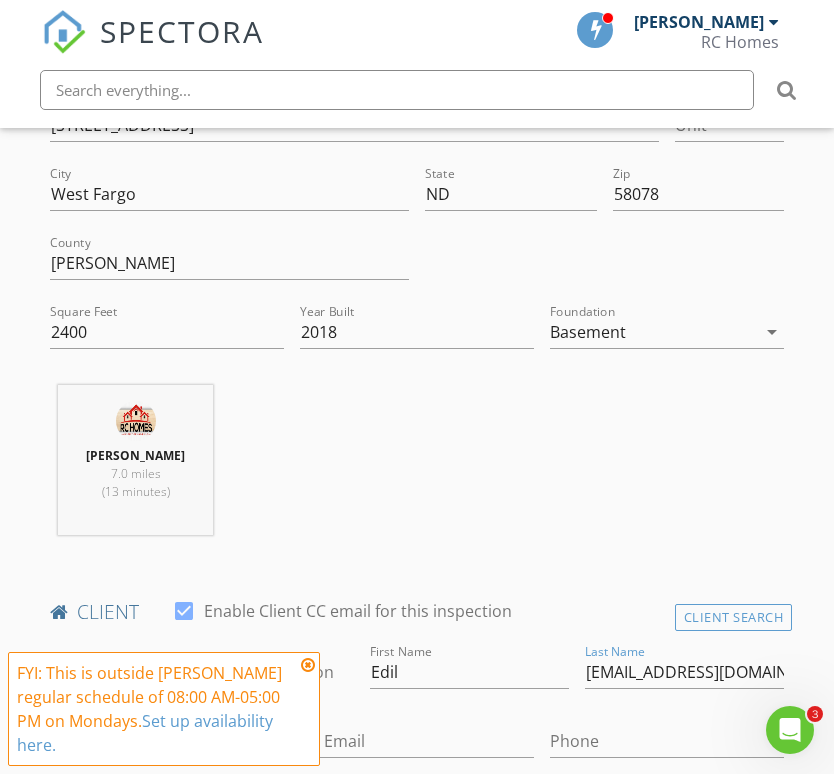 click on "Ryan Dietrich     7.0 miles     (13 minutes)" at bounding box center (417, 468) 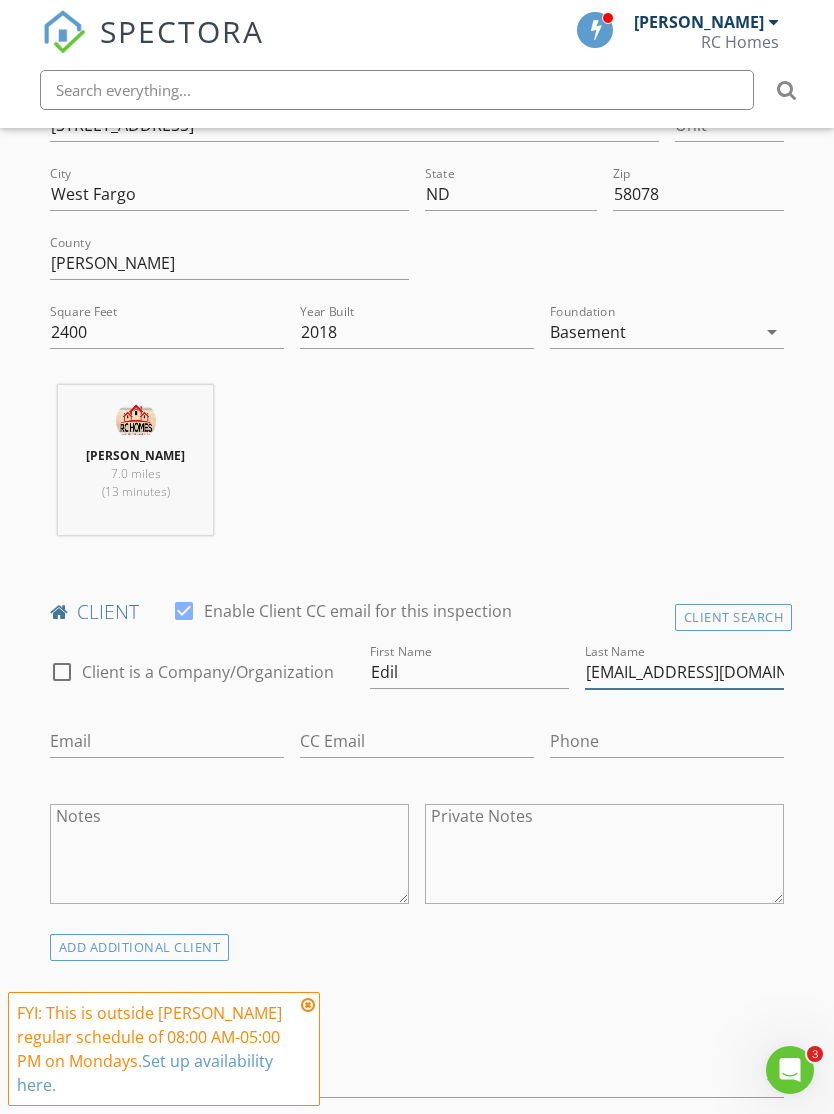 click on "Vidaltorres@ndsu.com" at bounding box center (684, 672) 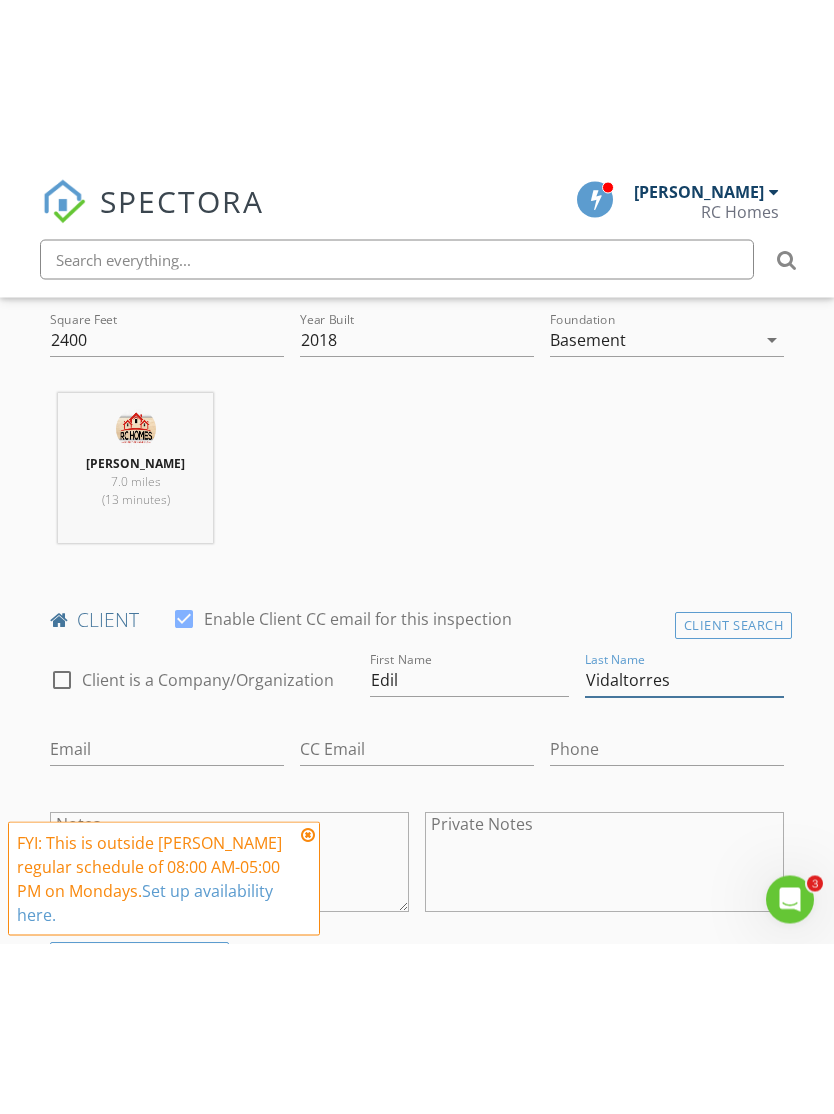 scroll, scrollTop: 819, scrollLeft: 0, axis: vertical 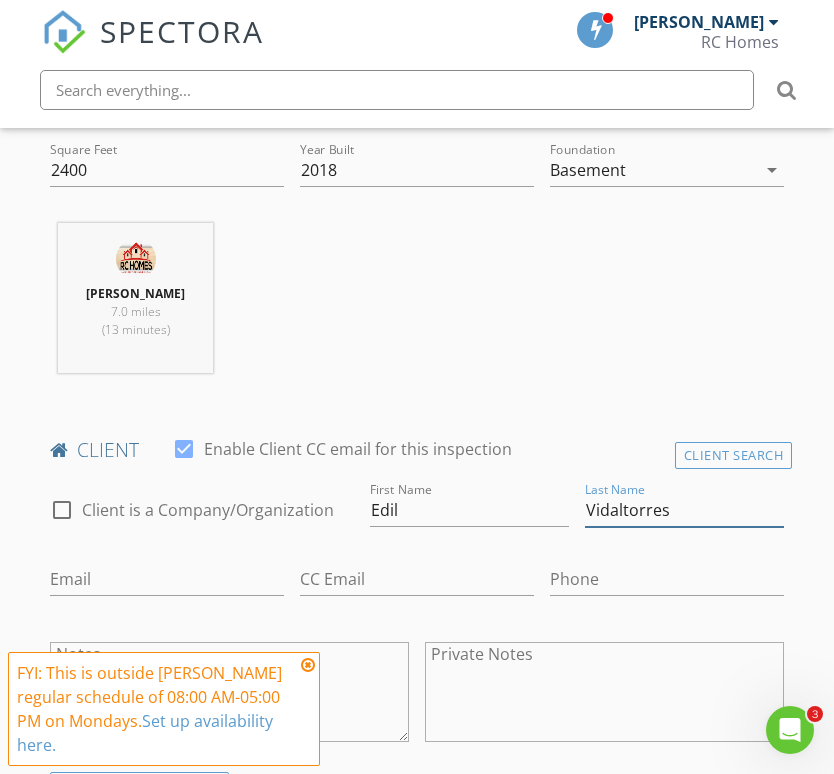 type on "Vidaltorres" 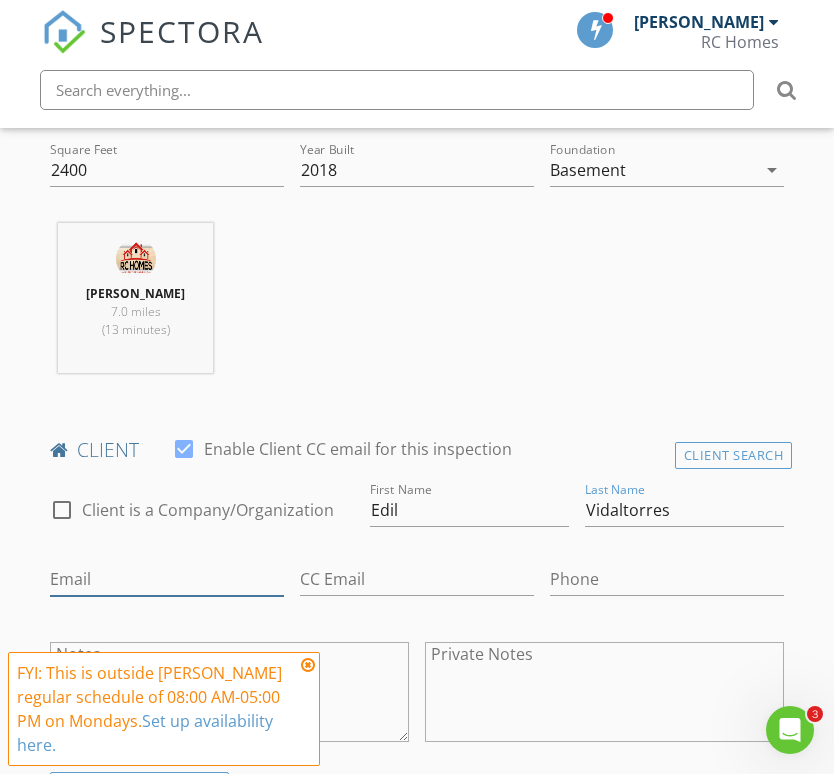 click on "Email" at bounding box center (167, 579) 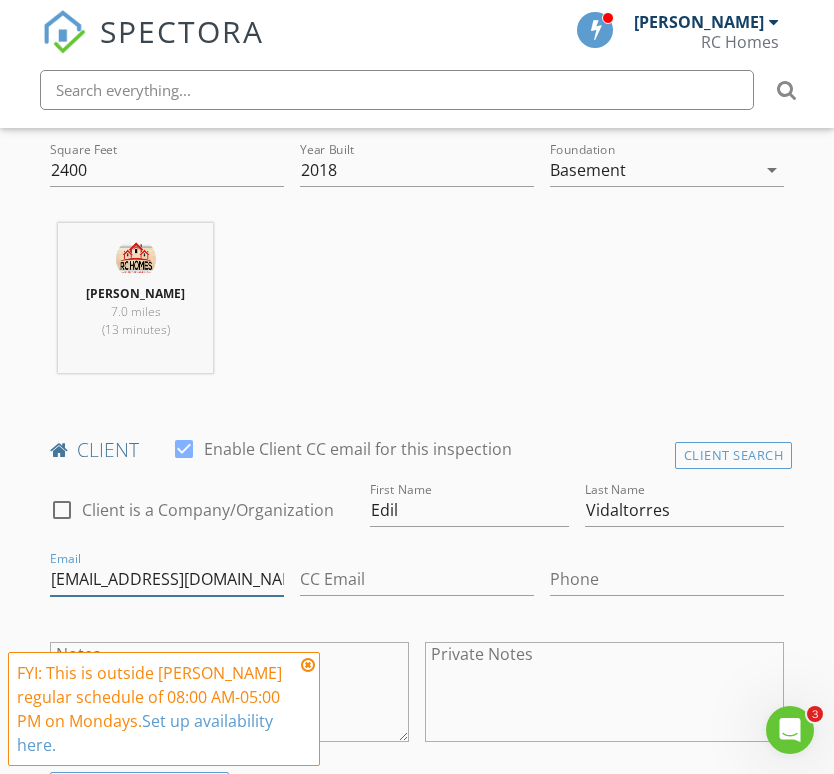type on "Edil.vidaltorres@ndsu.edu" 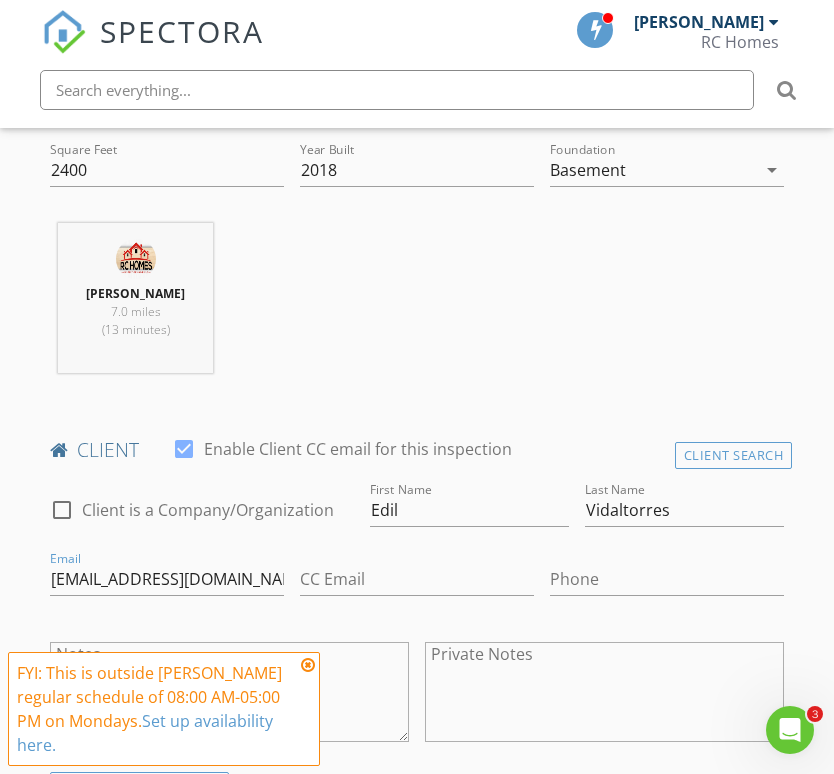 click on "Phone" at bounding box center [667, 581] 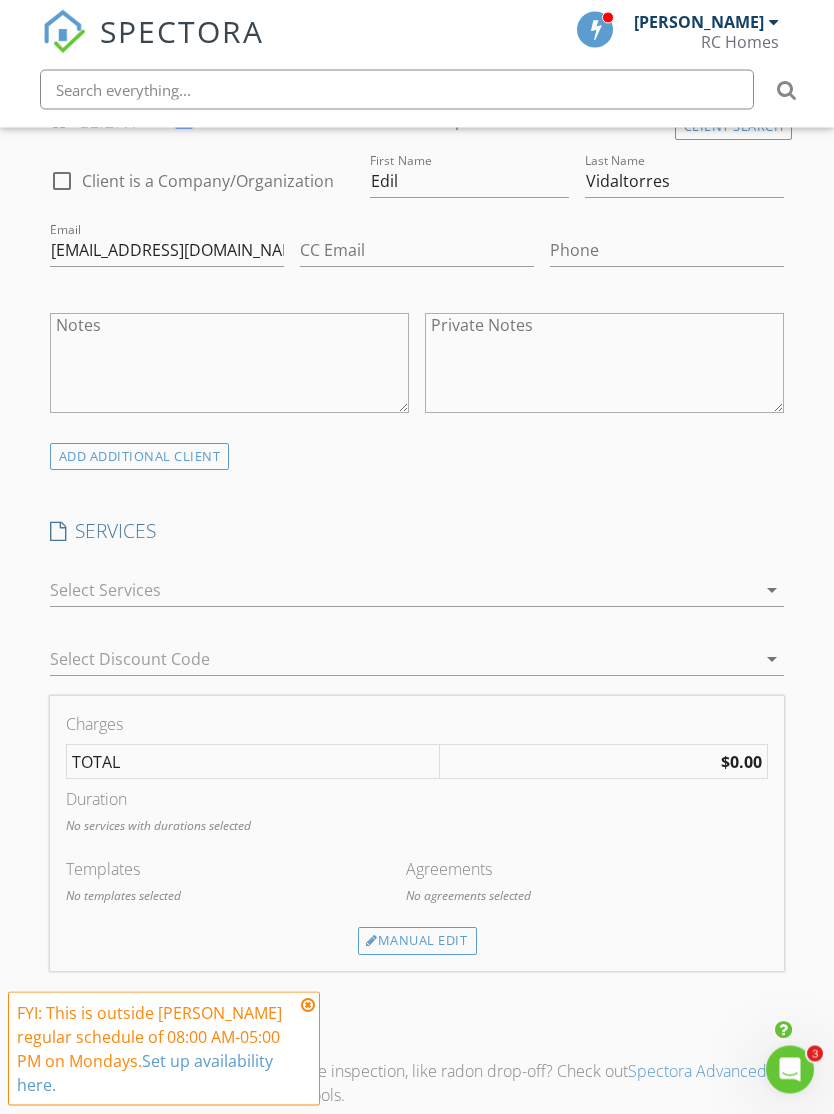 scroll, scrollTop: 1148, scrollLeft: 0, axis: vertical 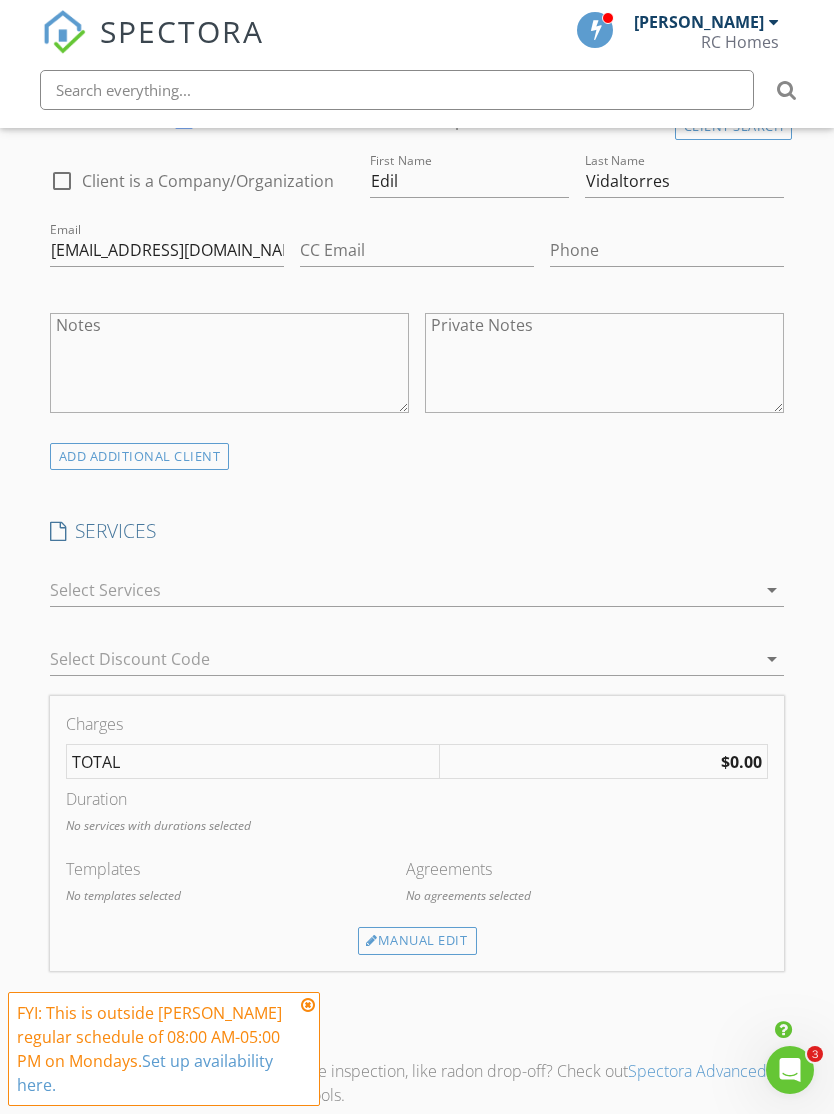 click on "arrow_drop_down" at bounding box center [770, 590] 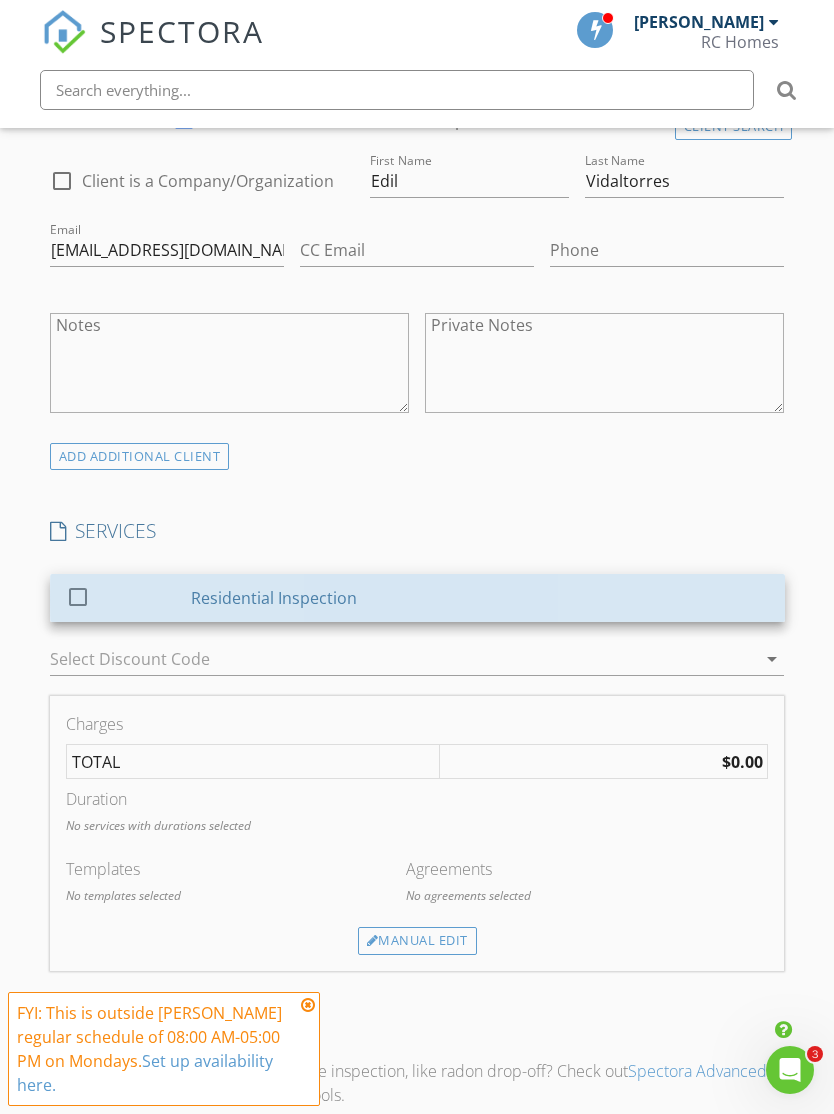 click on "check_box_outline_blank   Residential Inspection" at bounding box center (417, 598) 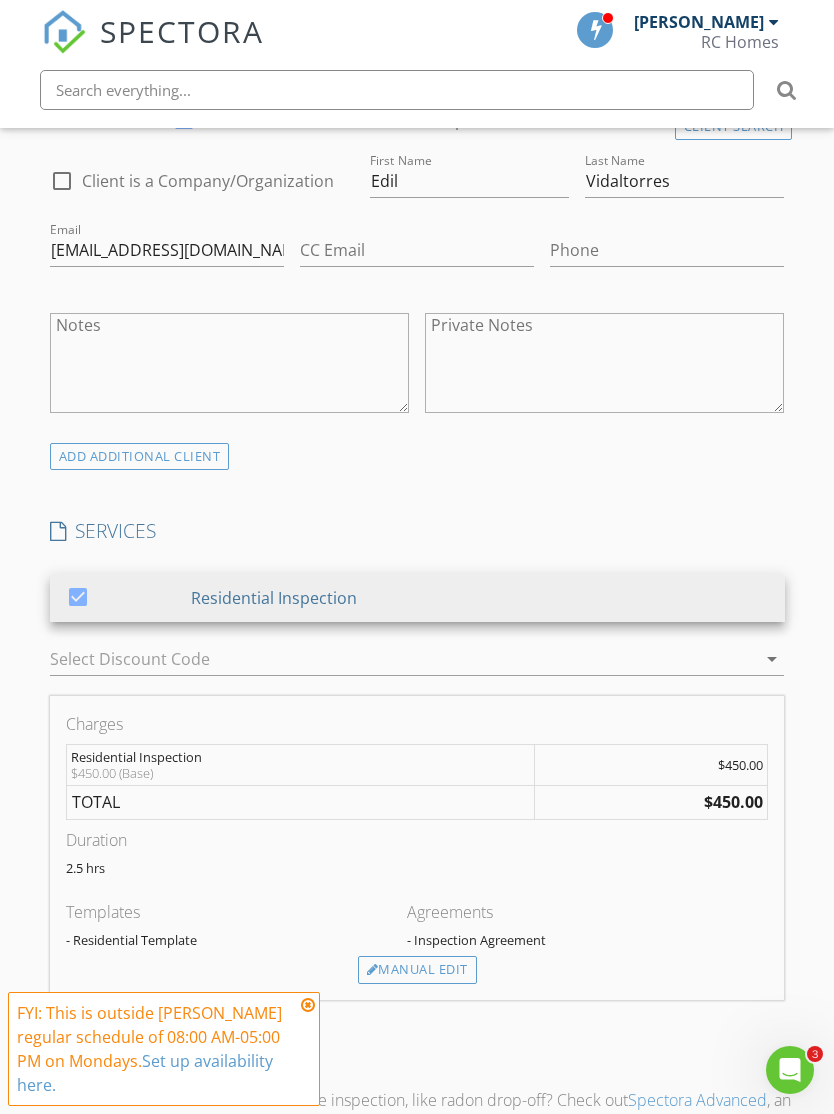 click on "Manual Edit" at bounding box center [417, 970] 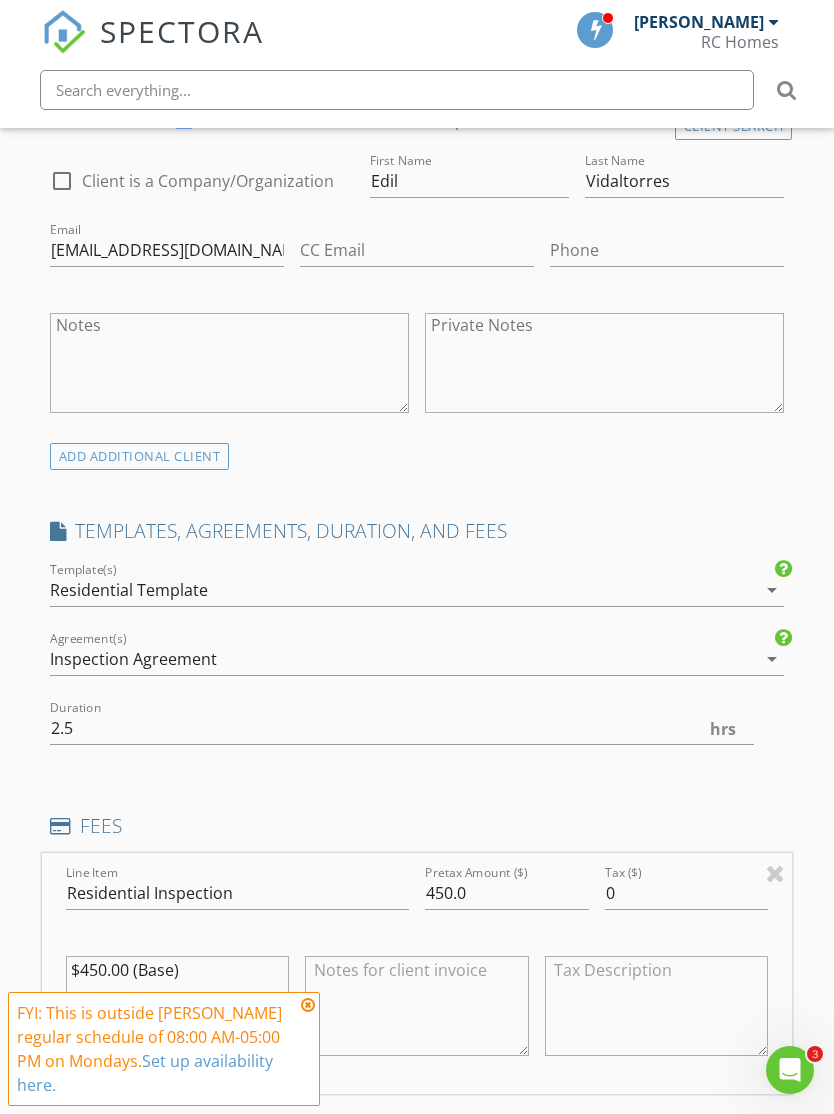 click on "Residential Template" at bounding box center [403, 590] 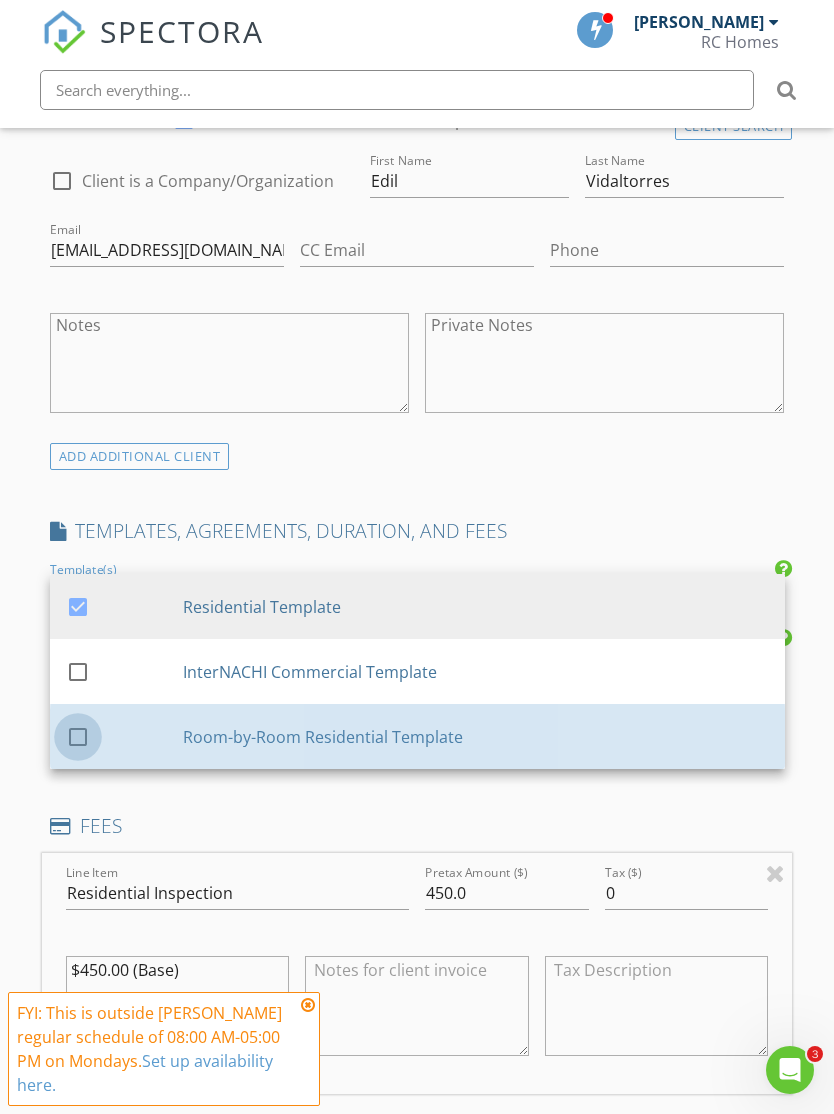 click at bounding box center [78, 737] 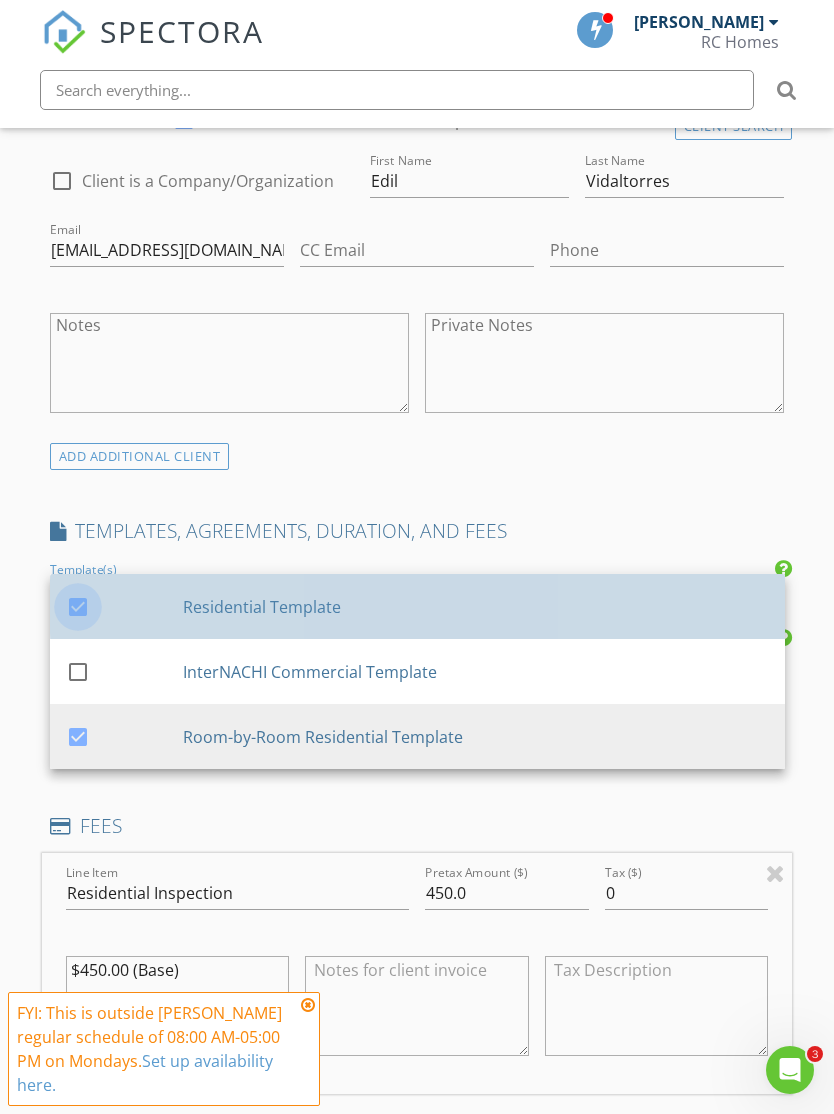 click at bounding box center [78, 607] 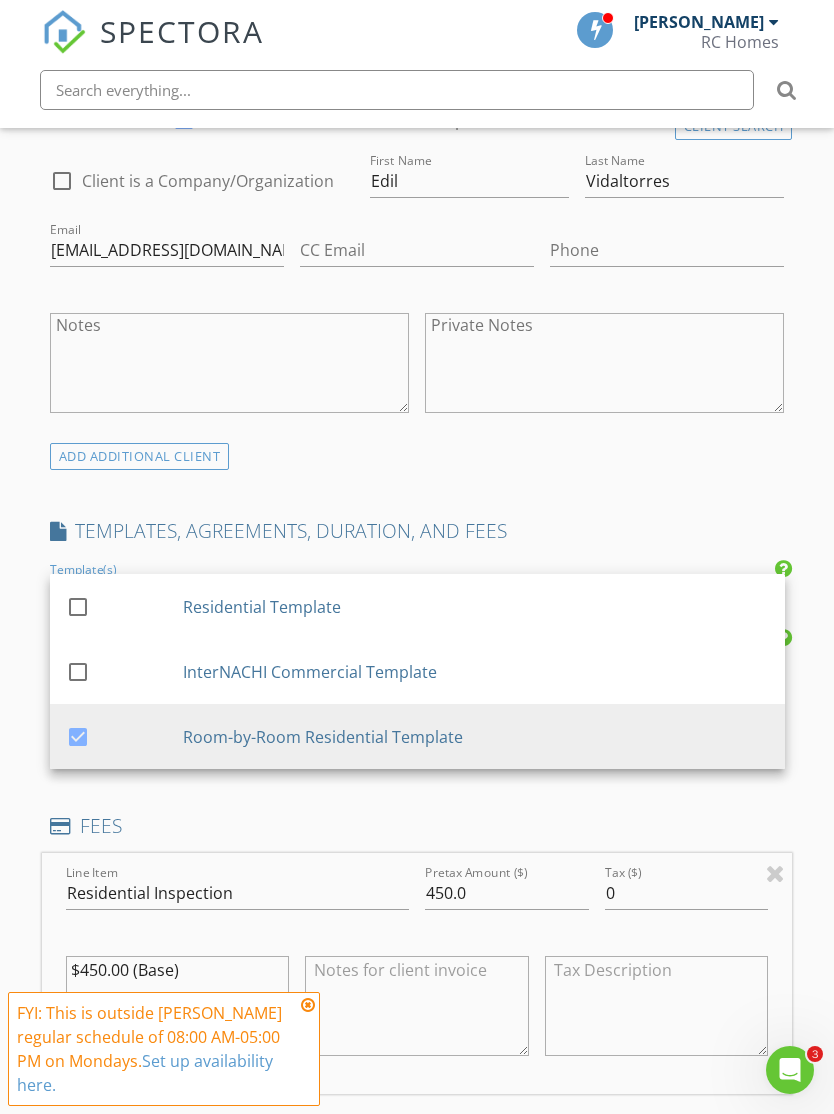 click on "INSPECTOR(S)
check_box   Ryan Dietrich   PRIMARY   Ryan Dietrich arrow_drop_down   check_box_outline_blank Ryan Dietrich specifically requested
Date/Time
07/14/2025 4:00 PM
Location
Address Search       Address 5252 8th Ct W   Unit   City West Fargo   State ND   Zip 58078   County Cass     Square Feet 2400   Year Built 2018   Foundation Basement arrow_drop_down     Ryan Dietrich     7.0 miles     (13 minutes)
client
check_box Enable Client CC email for this inspection   Client Search     check_box_outline_blank Client is a Company/Organization     First Name Edil   Last Name Vidaltorres   Email Edil.vidaltorres@ndsu.edu   CC Email   Phone           Notes   Private Notes
ADD ADDITIONAL client
SERVICES
check_box   Residential Inspection   Residential Inspection arrow_drop_down" at bounding box center [417, 893] 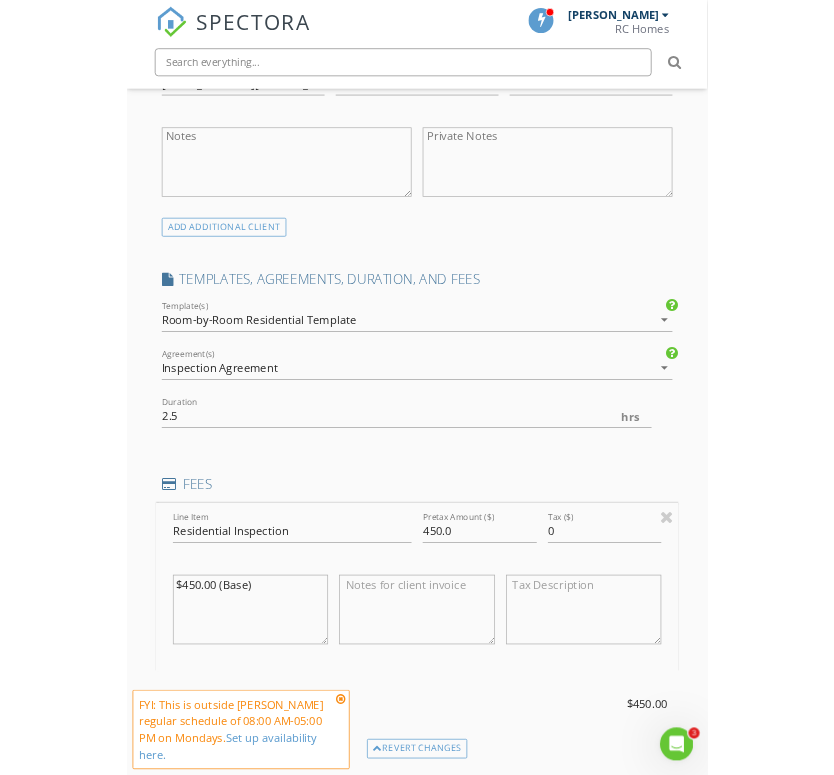 scroll, scrollTop: 1279, scrollLeft: 0, axis: vertical 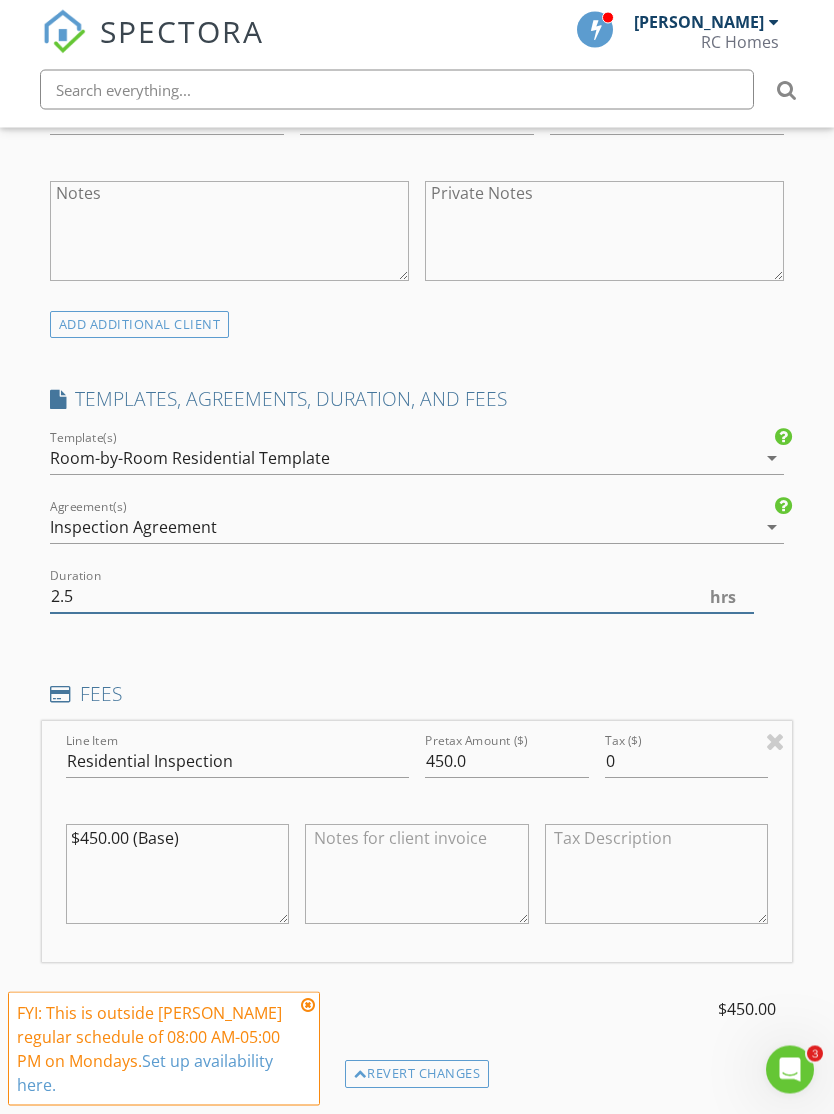 click on "2.5" at bounding box center (402, 597) 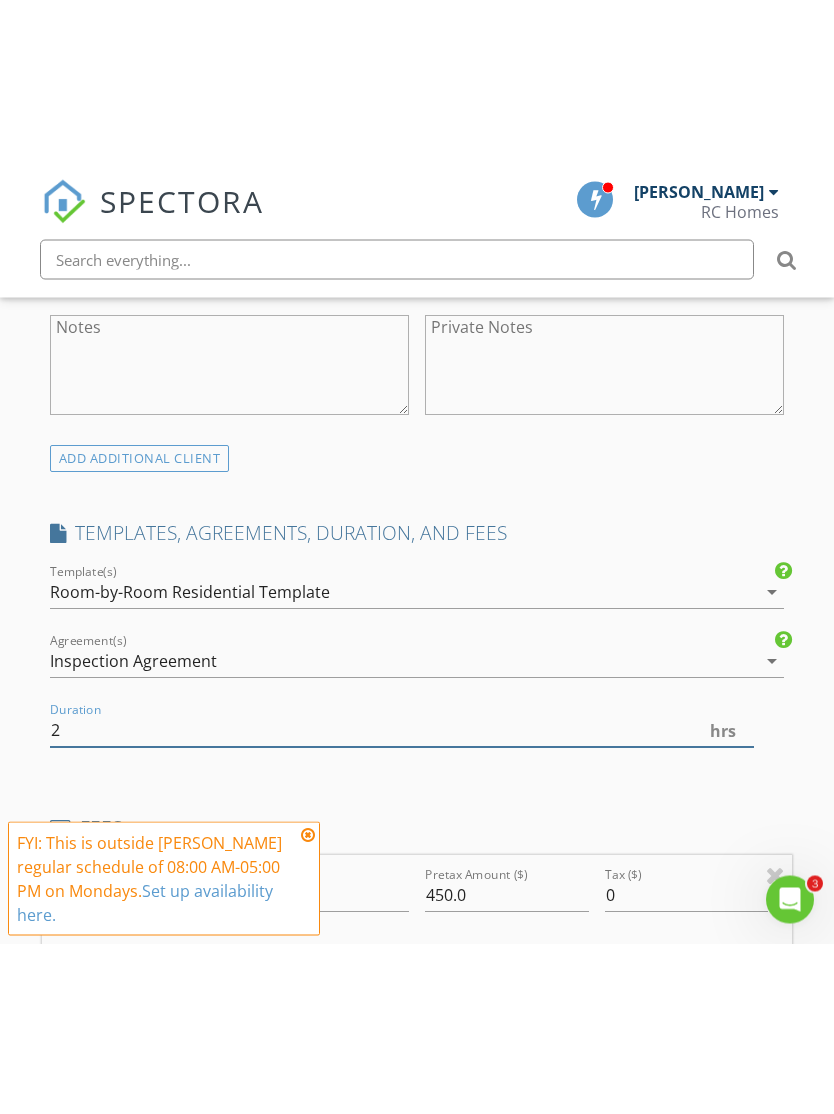 scroll, scrollTop: 1316, scrollLeft: 0, axis: vertical 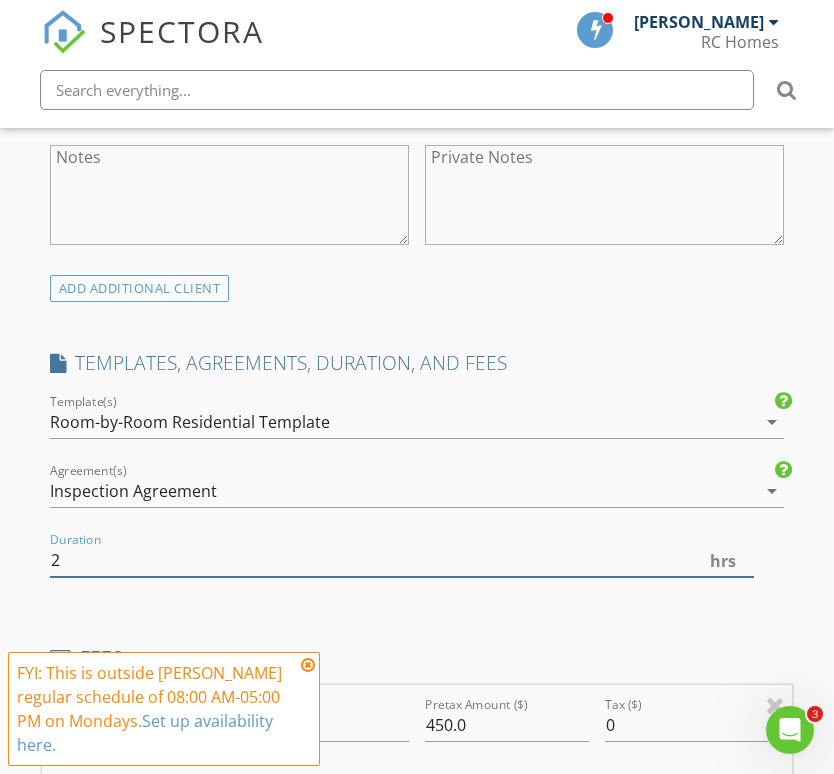 type on "2" 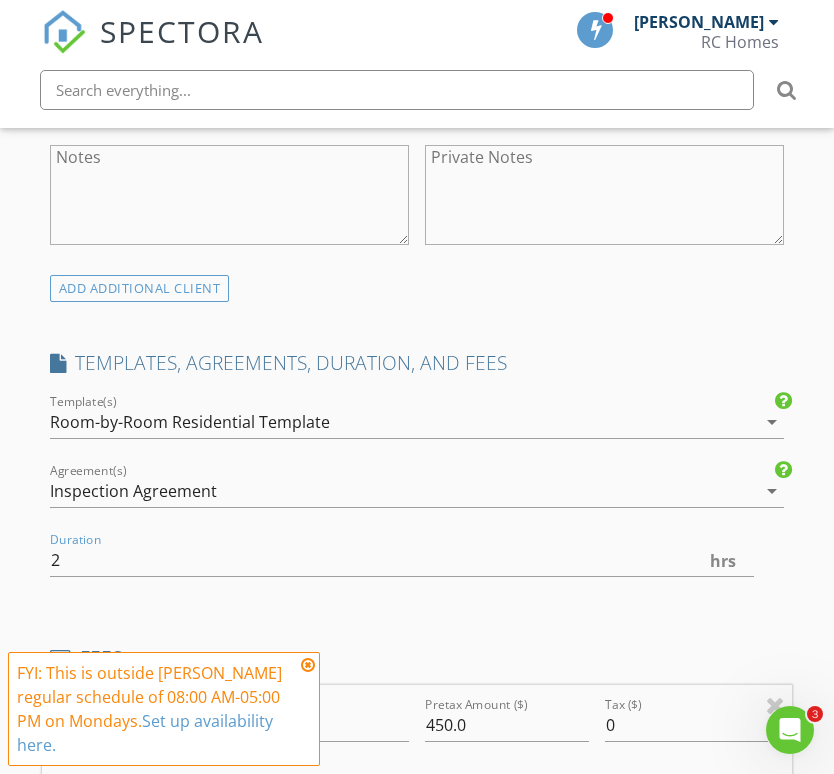 click at bounding box center (308, 665) 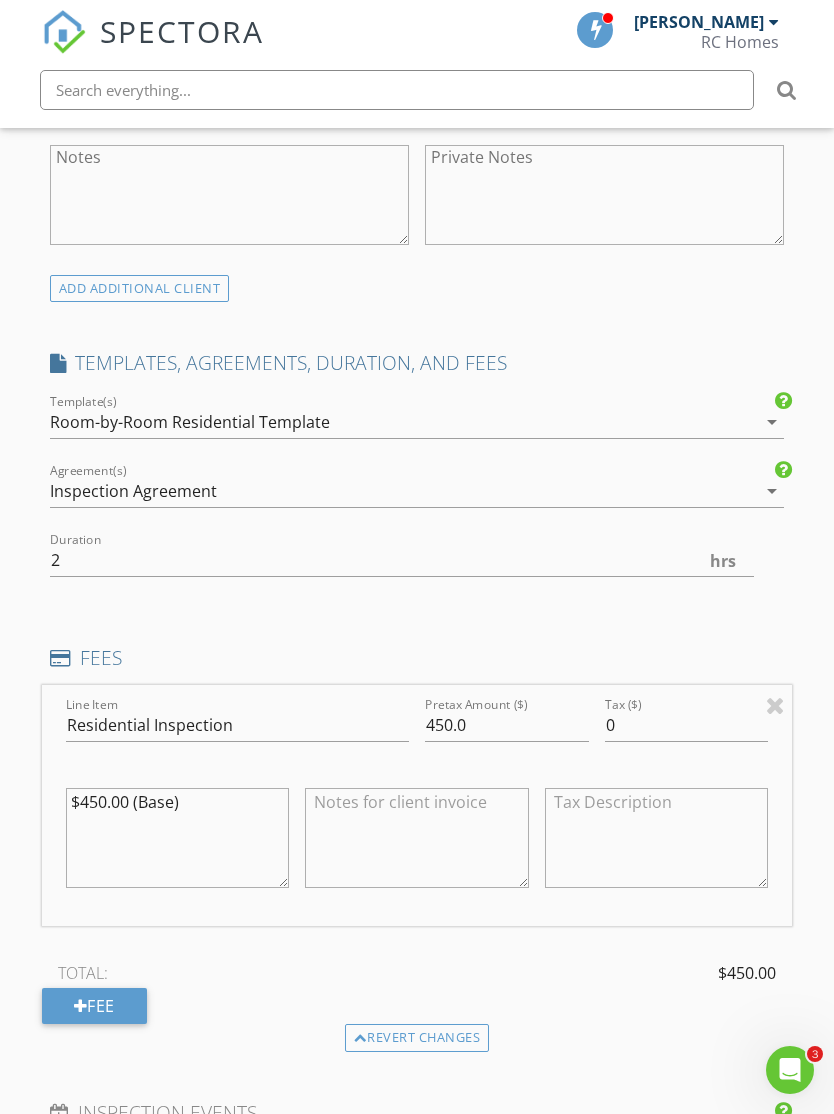 click on "$450.00 (Base)" at bounding box center (178, 838) 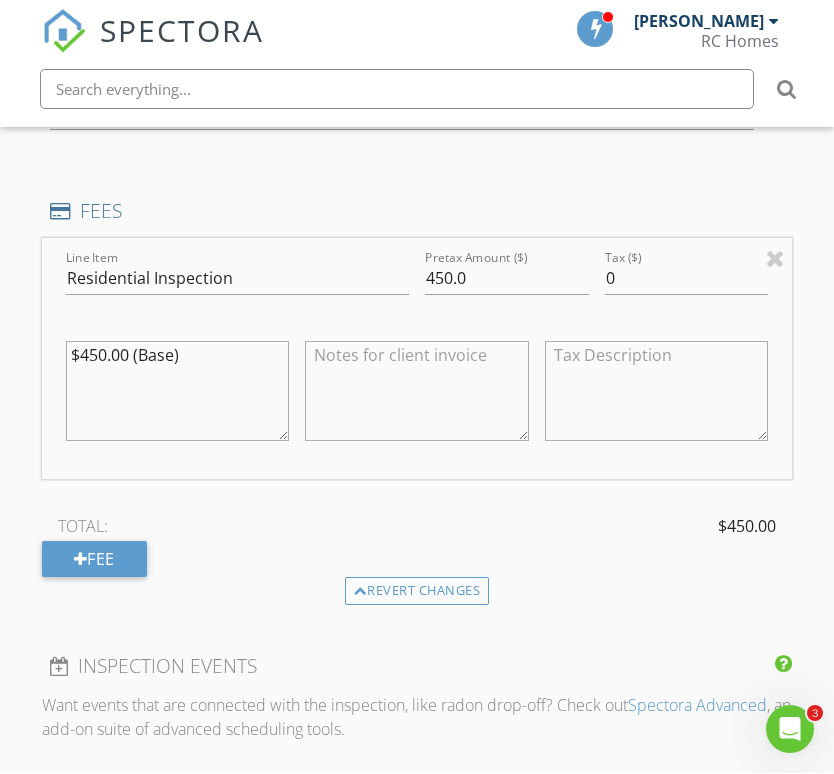 scroll, scrollTop: 1763, scrollLeft: 0, axis: vertical 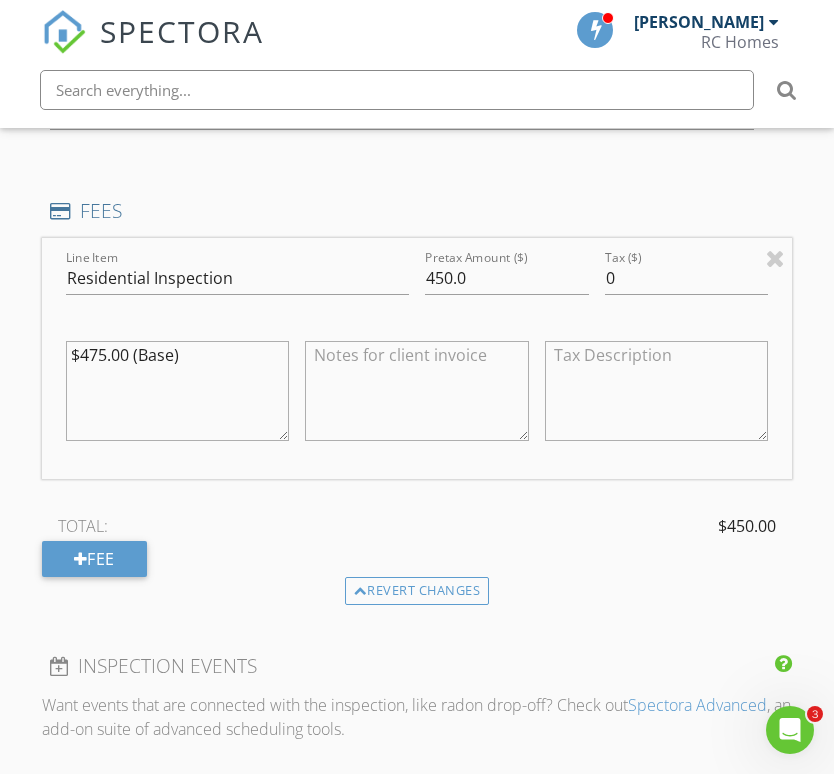 click on "$475.00 (Base)" at bounding box center [178, 391] 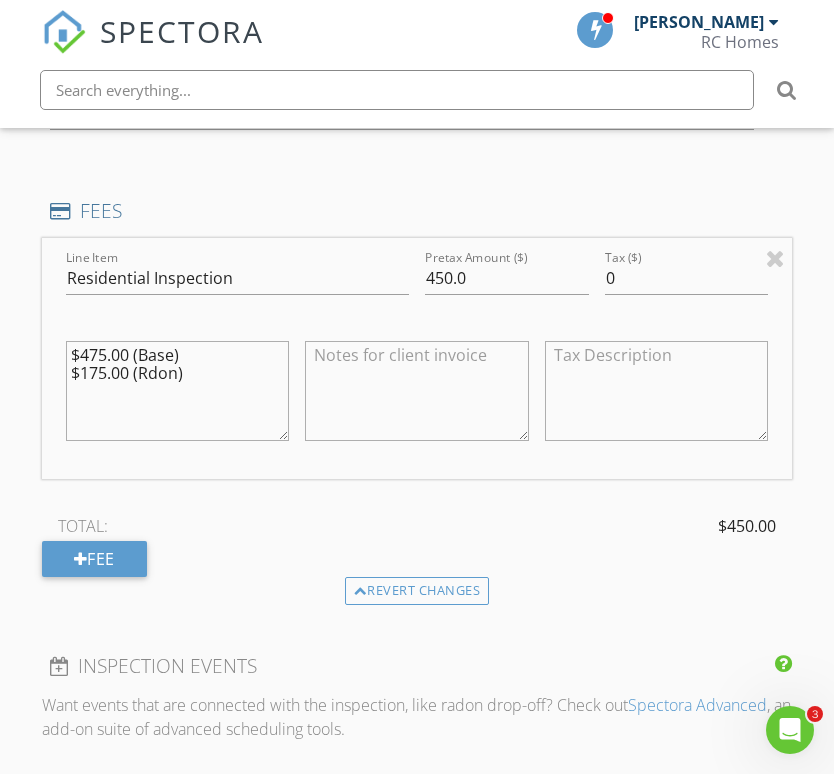 click at bounding box center [417, 391] 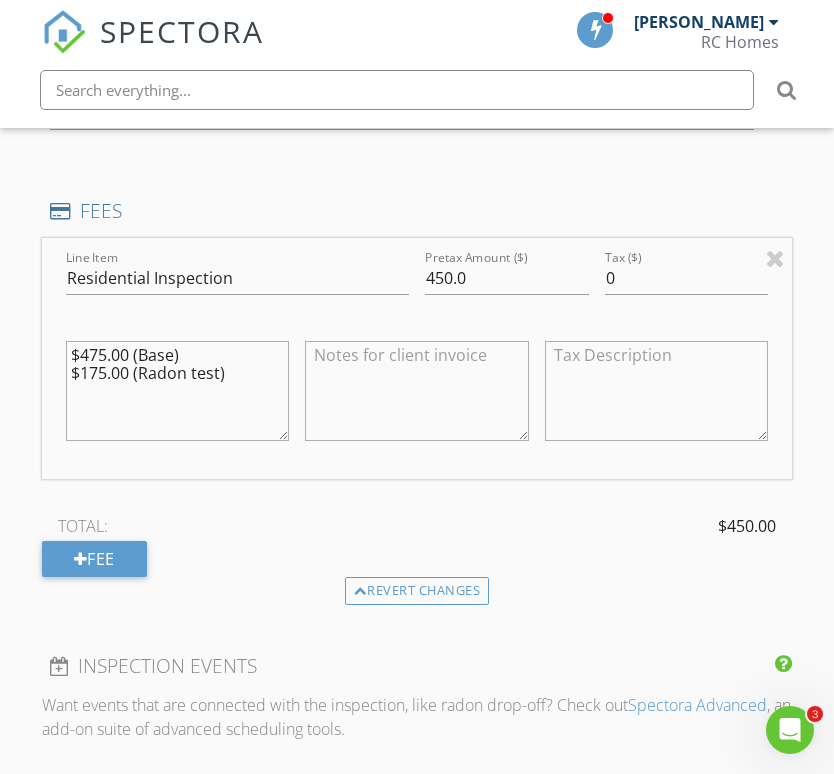 type on "$475.00 (Base)
$175.00 (Radon test)" 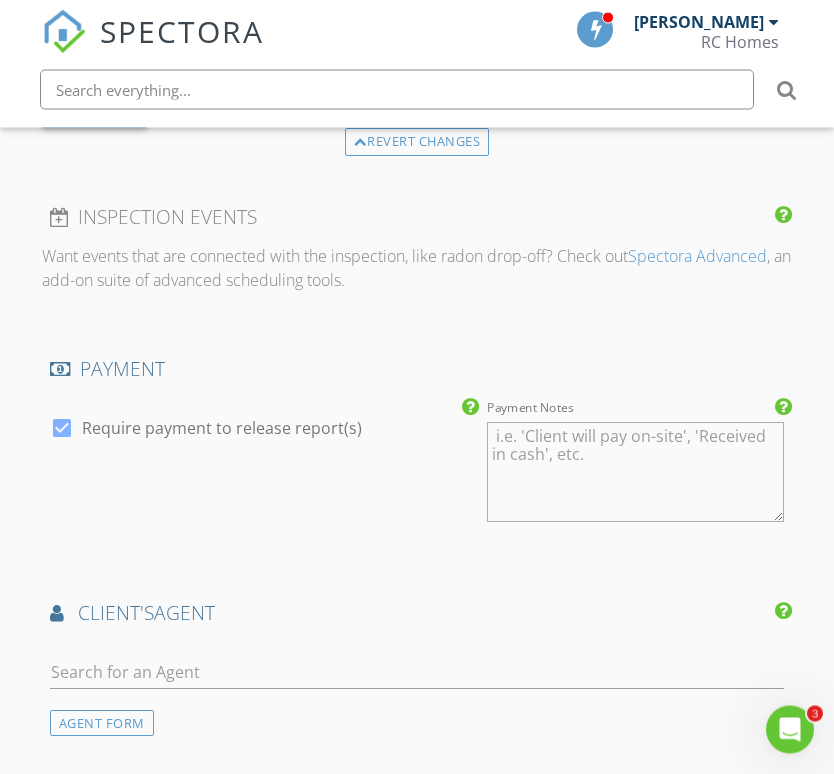 scroll, scrollTop: 2212, scrollLeft: 0, axis: vertical 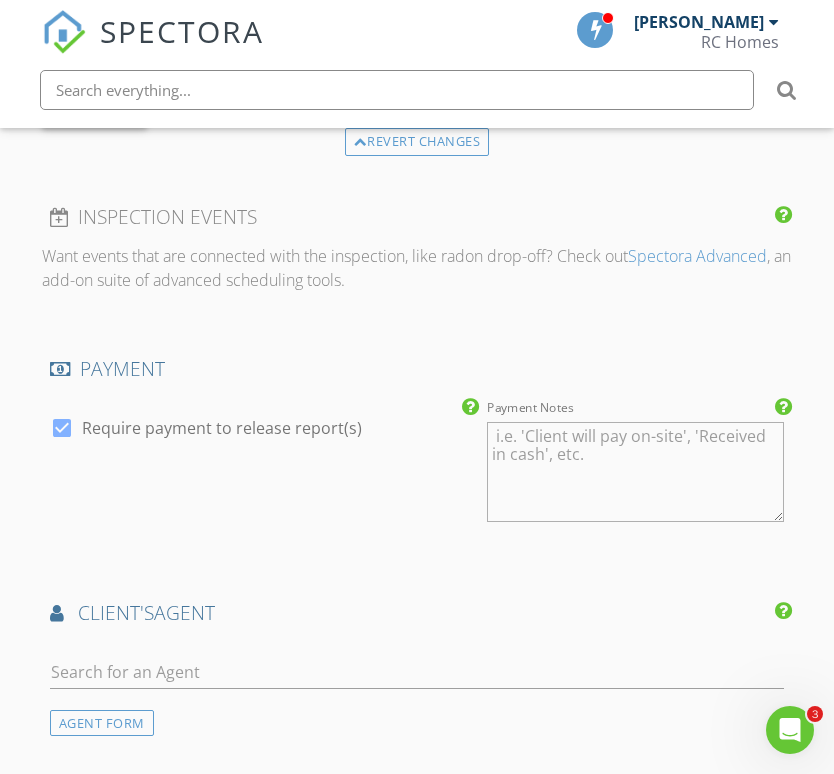 type on "Client is able to pay with cash or check at the inspection." 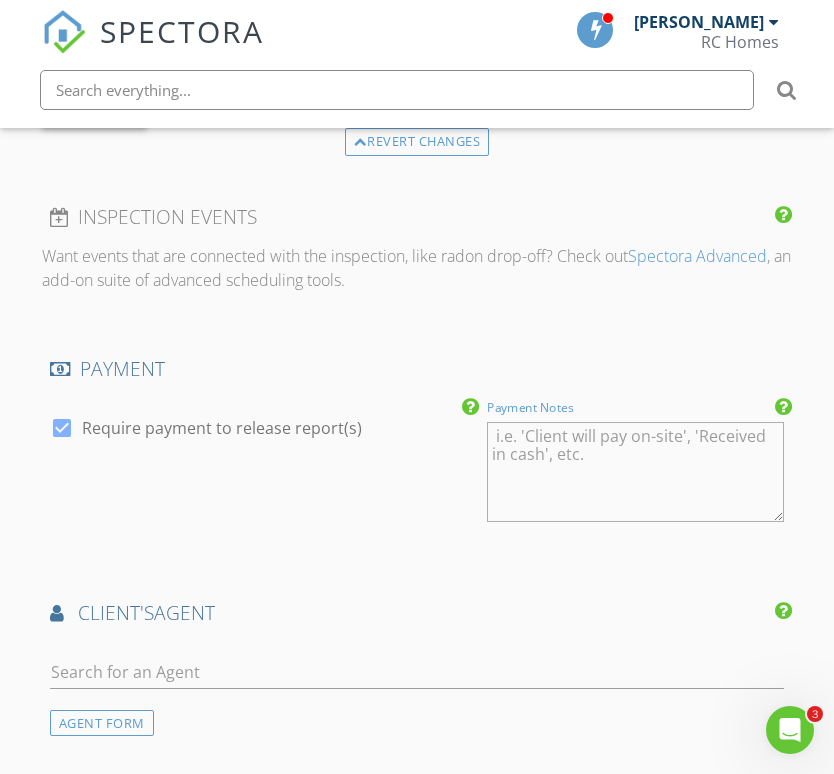 click on "Payment Notes" at bounding box center [636, 472] 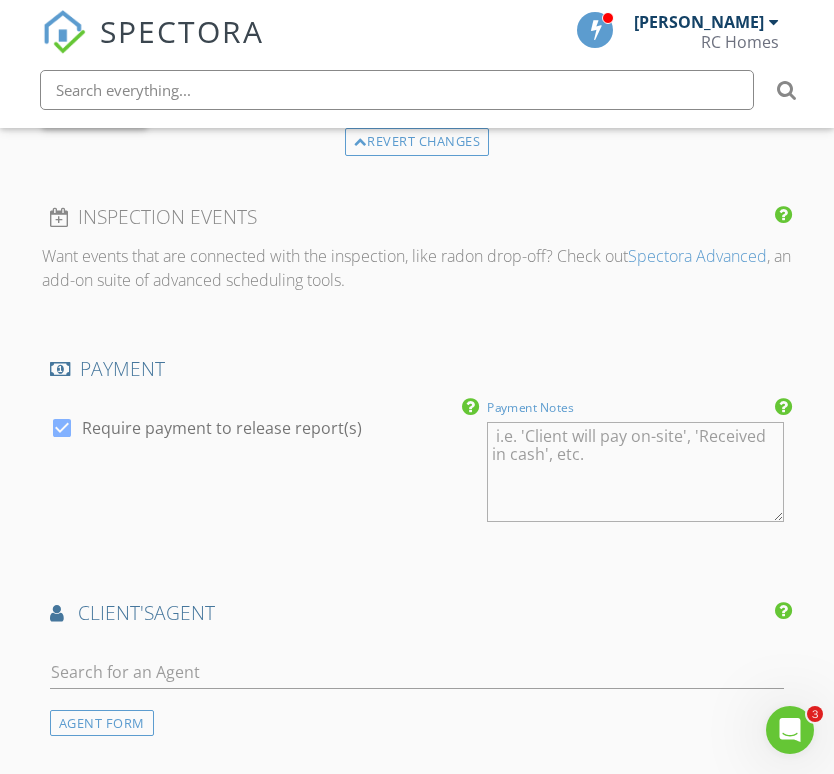 paste on "Client is able to pay with cash or check at the inspection." 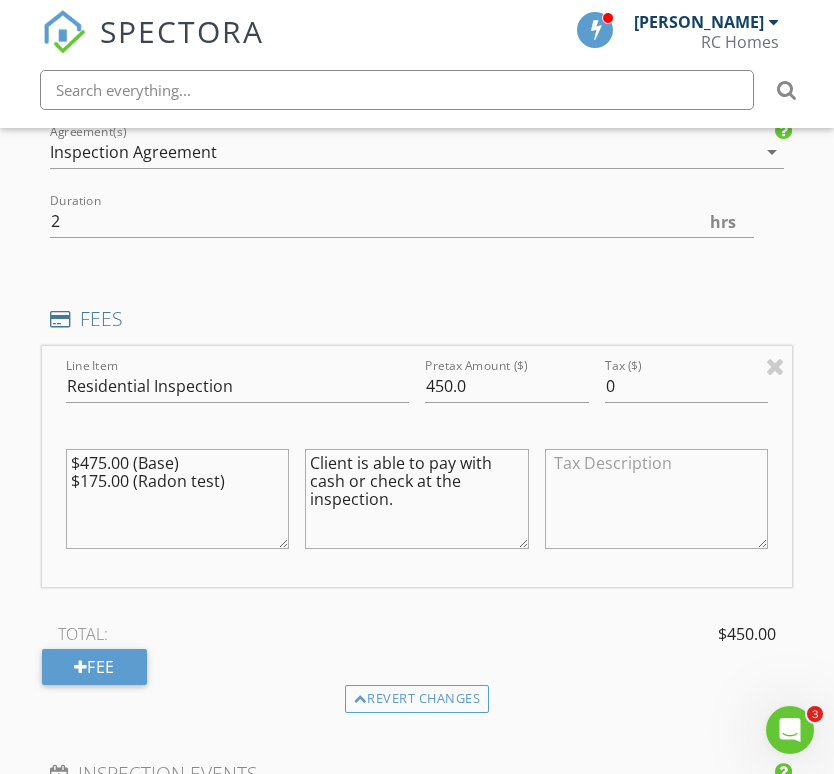 scroll, scrollTop: 1654, scrollLeft: 0, axis: vertical 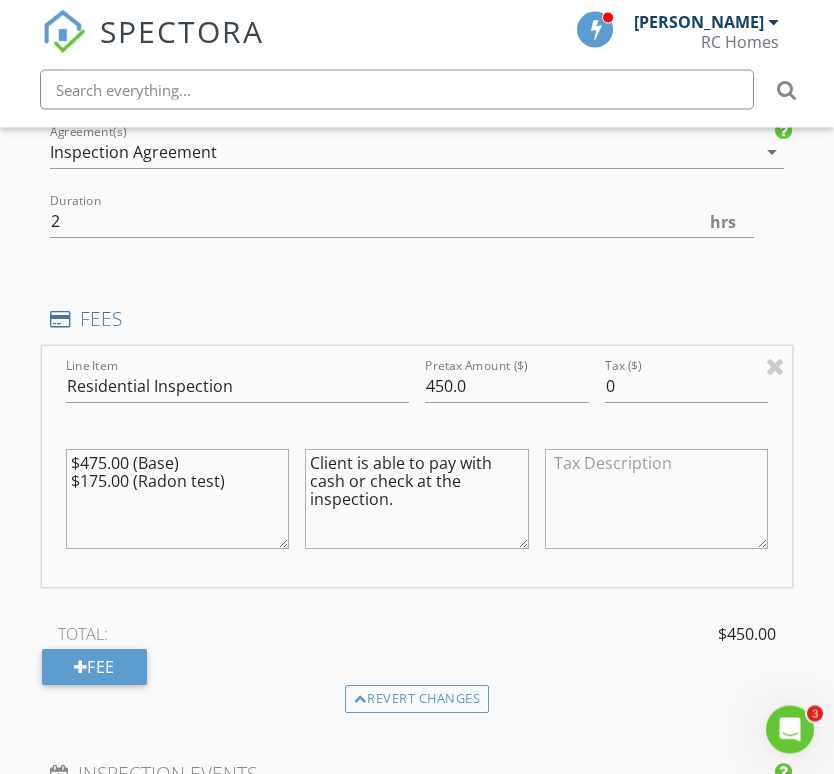 type on "Client is able to pay with cash or check at the inspection." 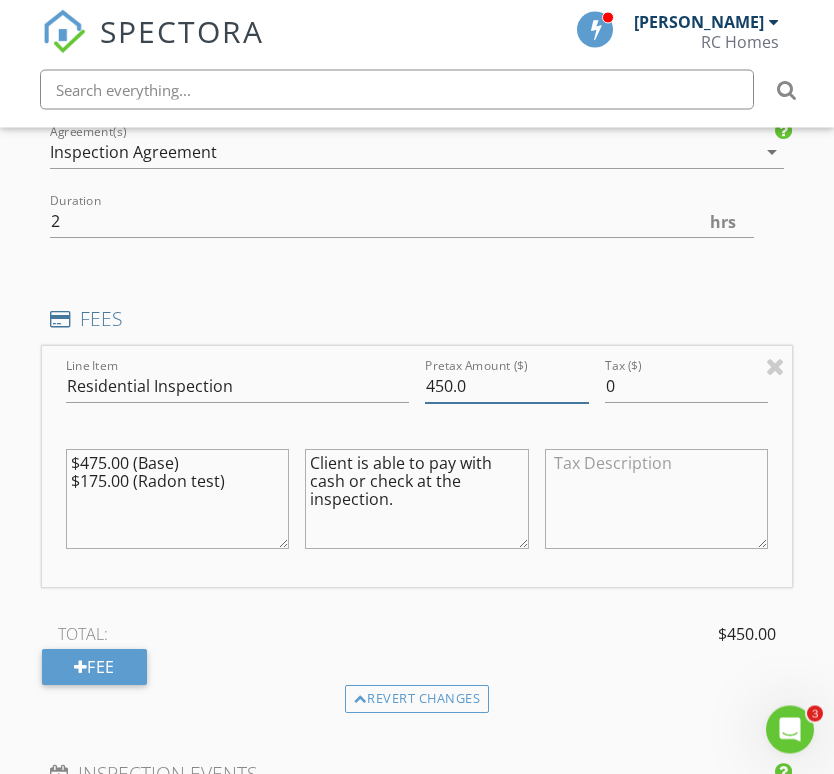 click on "450.0" at bounding box center [507, 387] 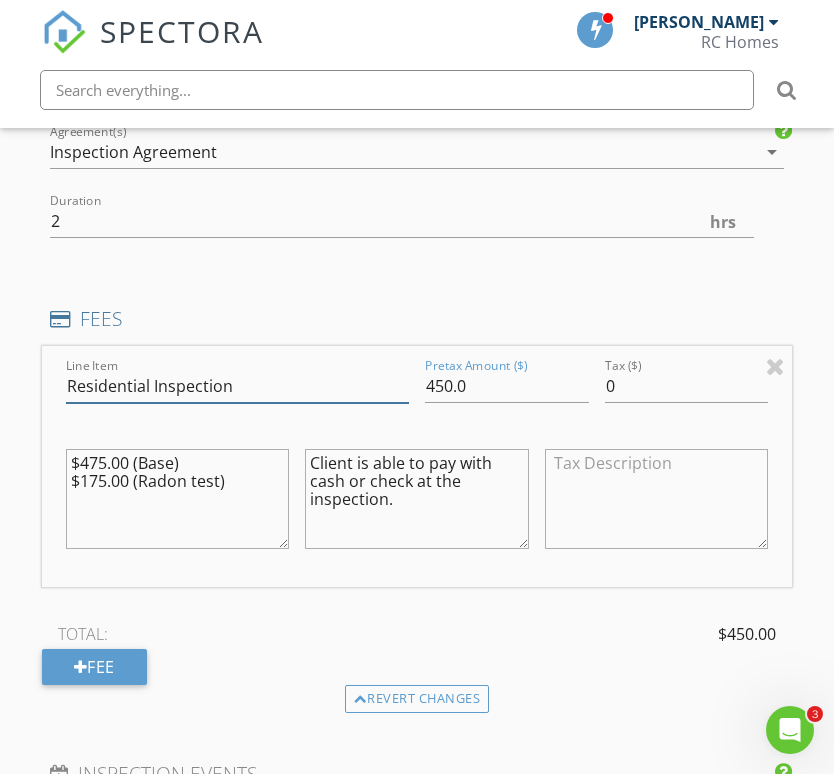 click on "Residential Inspection" at bounding box center (237, 386) 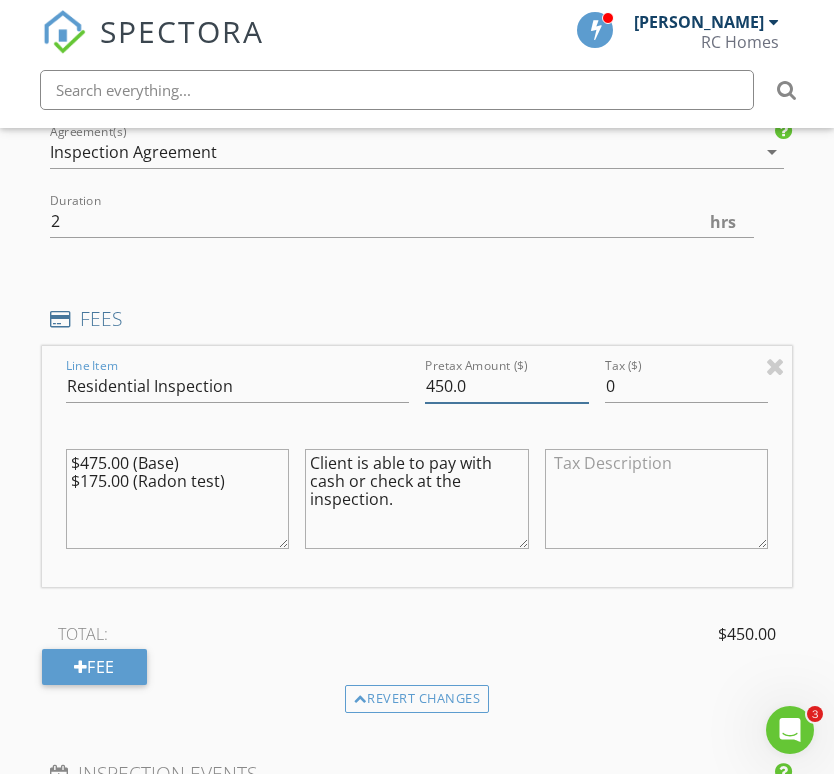 click on "450.0" at bounding box center [507, 386] 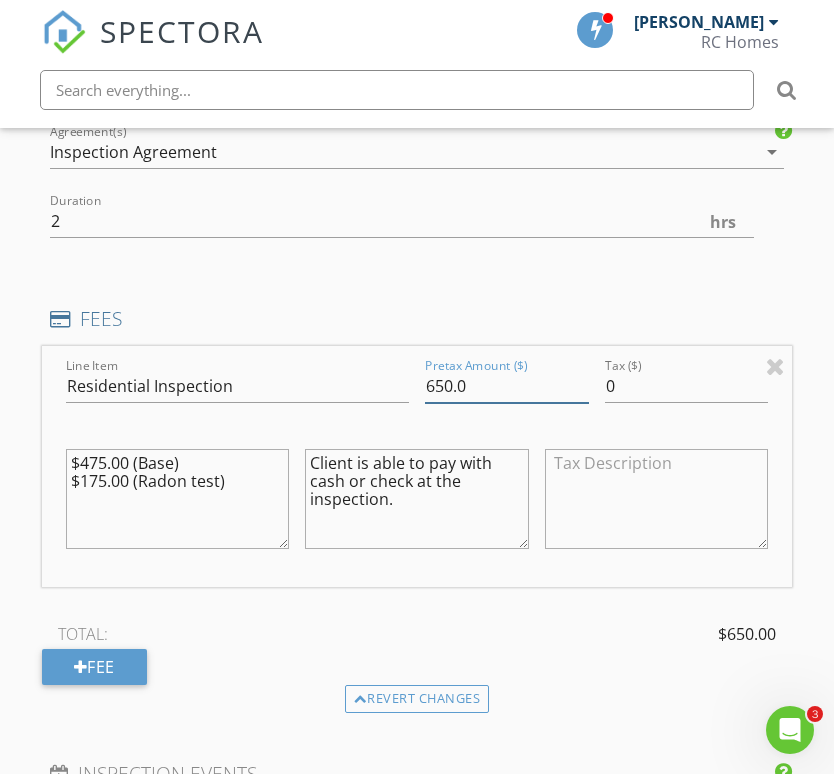 type on "650.0" 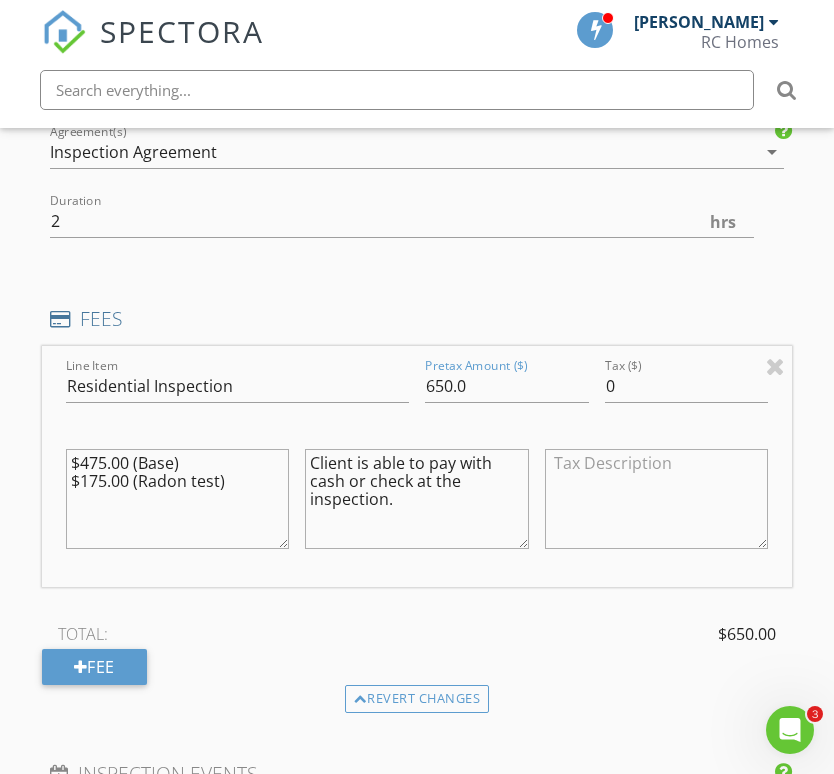 click at bounding box center [657, 499] 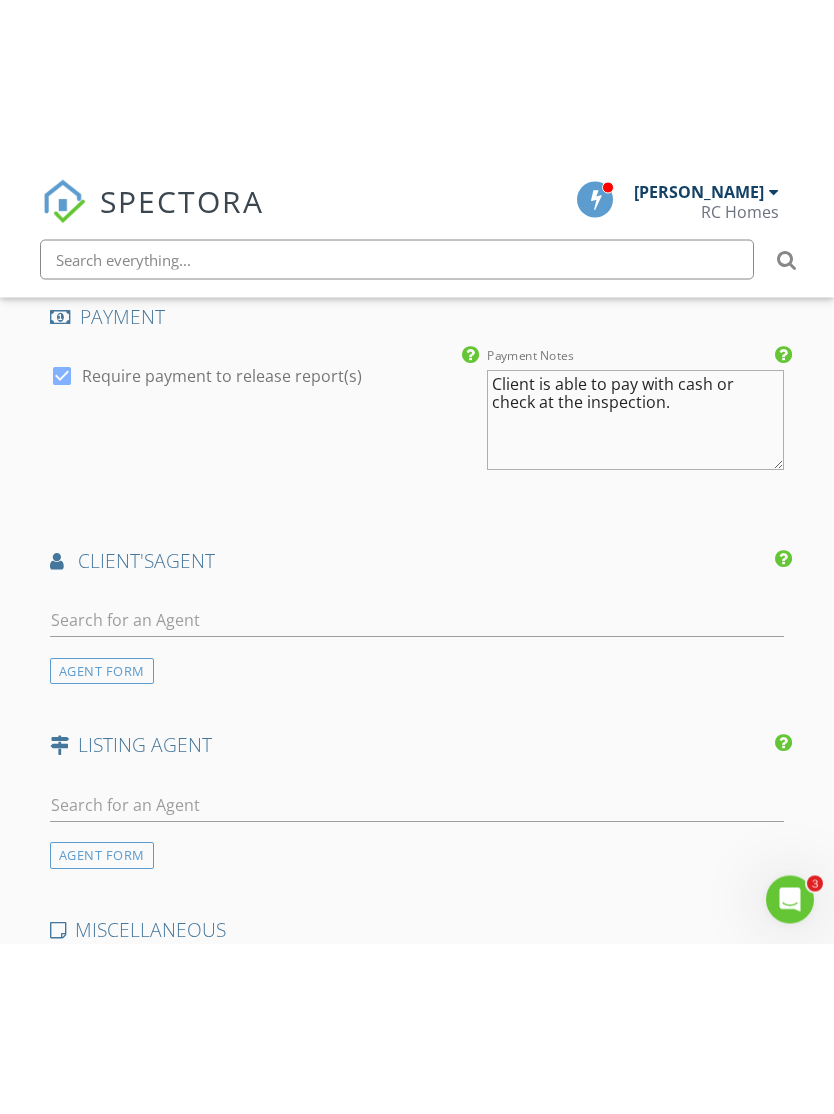 scroll, scrollTop: 2434, scrollLeft: 0, axis: vertical 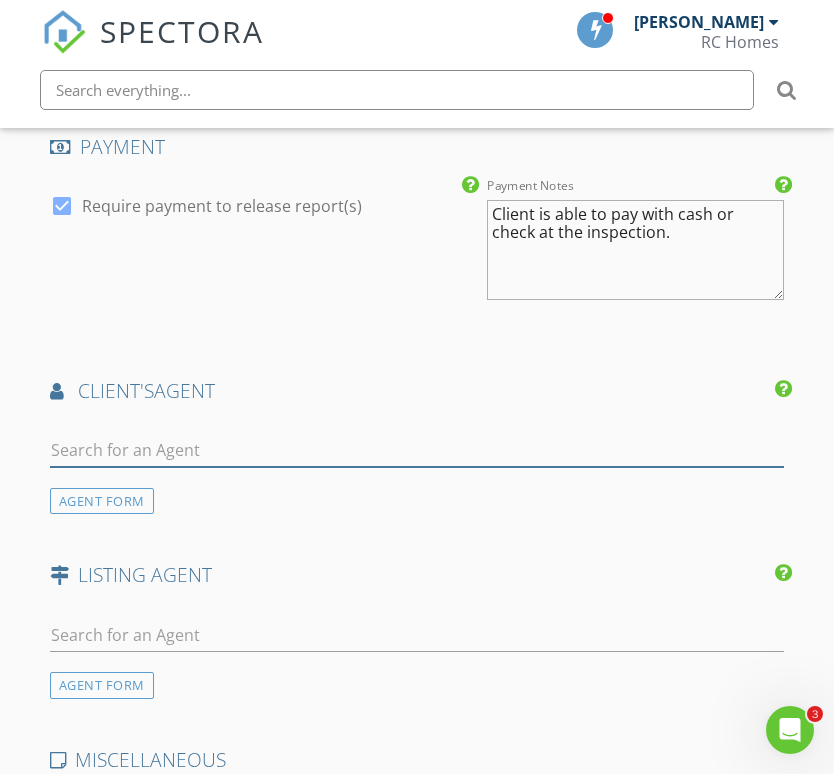 click at bounding box center [417, 450] 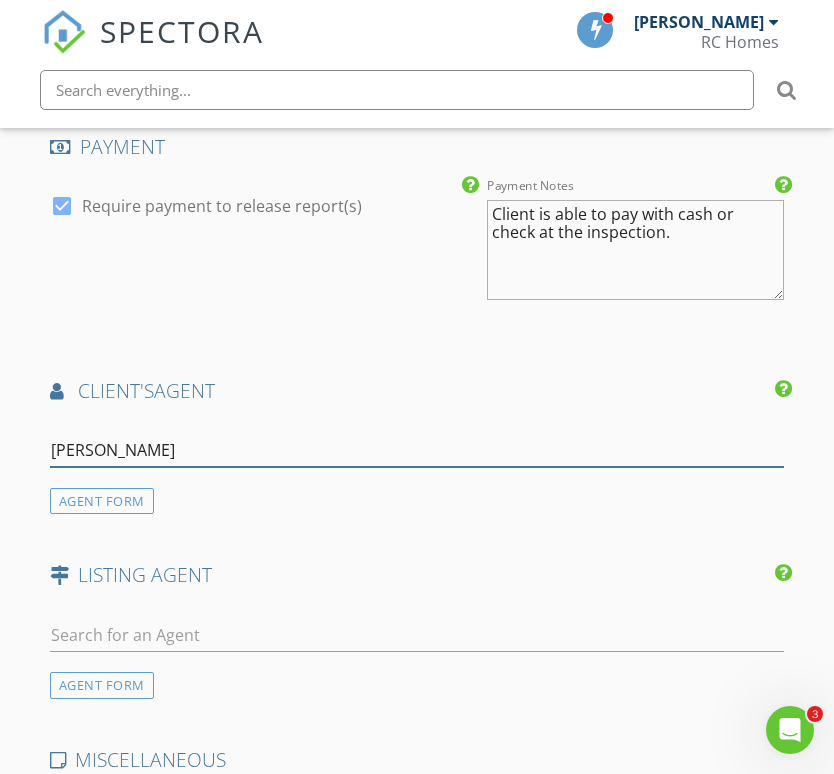 type on "Brett" 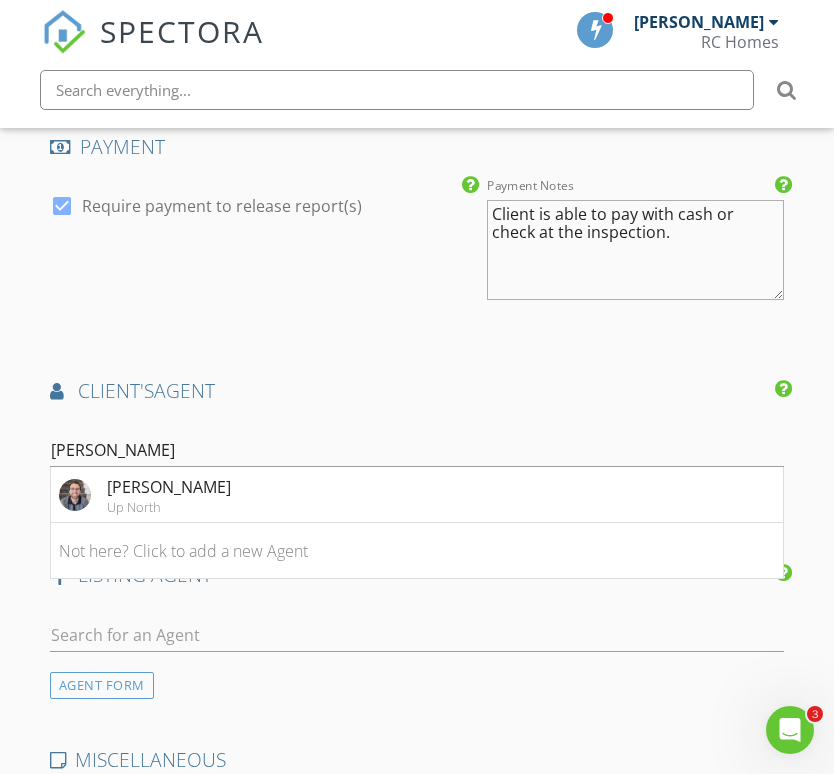 click on "Brett Dalzell
Up North" at bounding box center (145, 495) 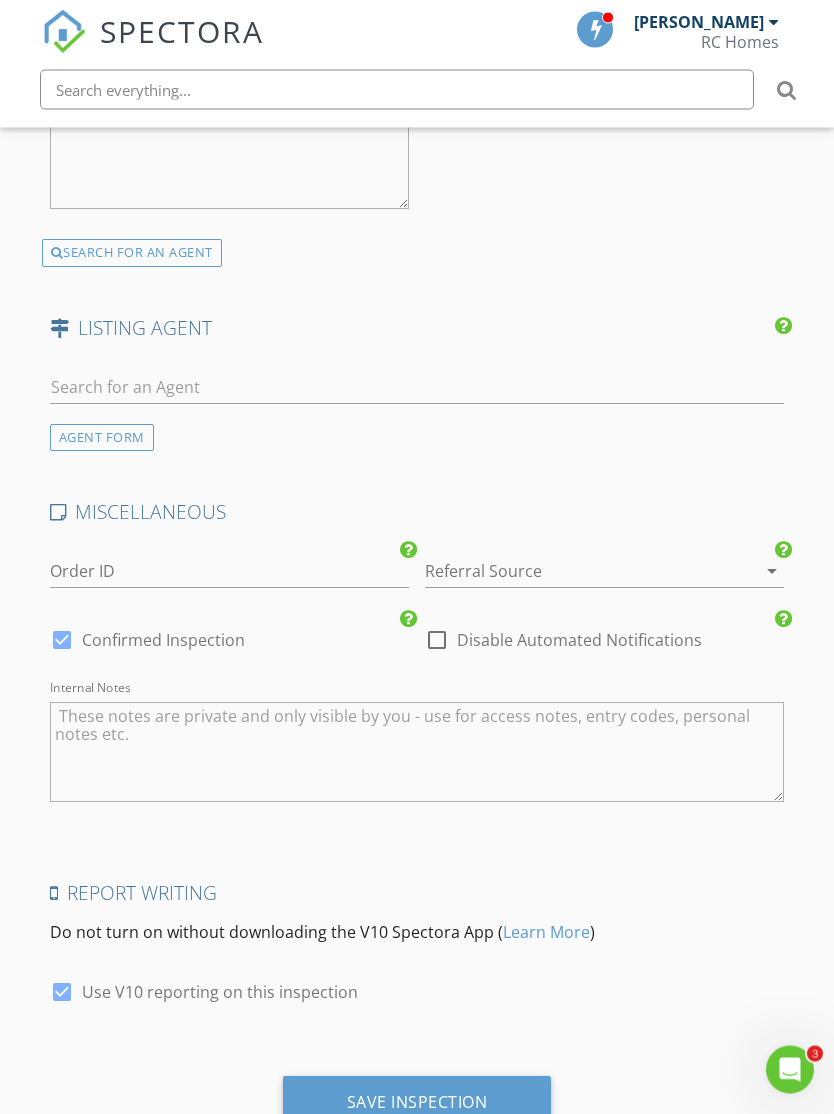 scroll, scrollTop: 3138, scrollLeft: 0, axis: vertical 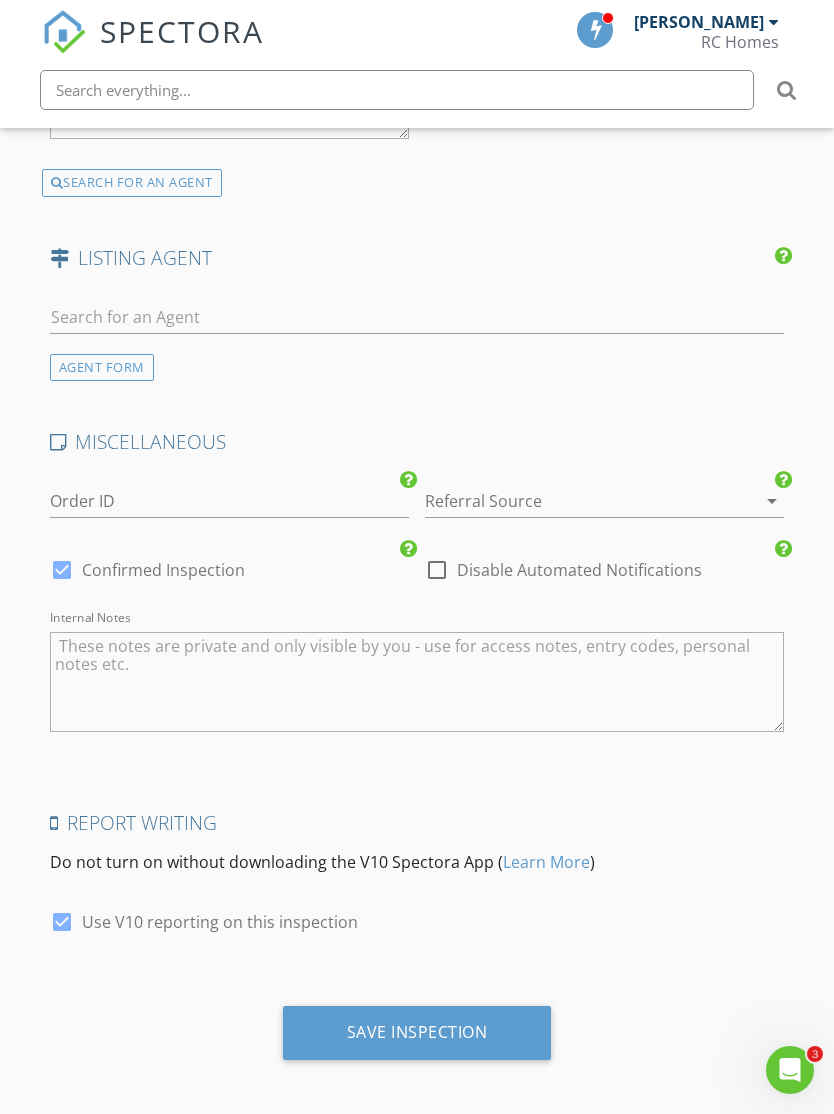 click on "Save Inspection" at bounding box center (417, 1032) 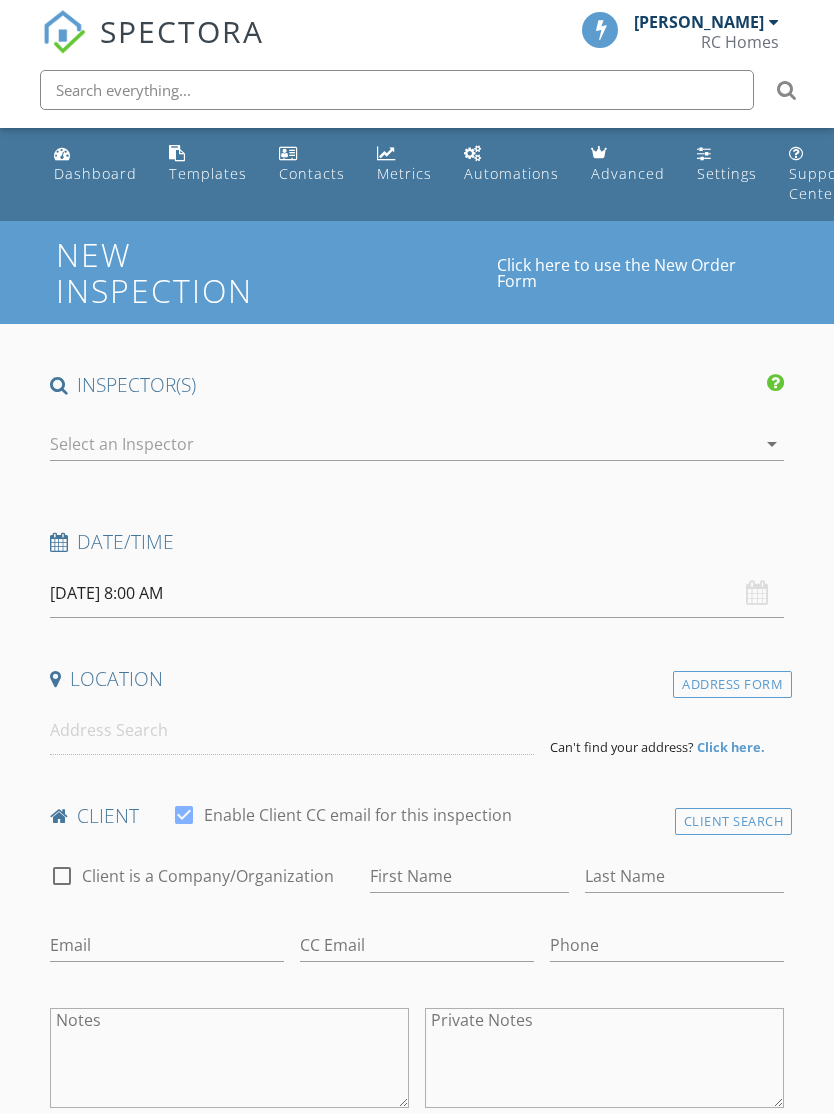 scroll, scrollTop: 0, scrollLeft: 0, axis: both 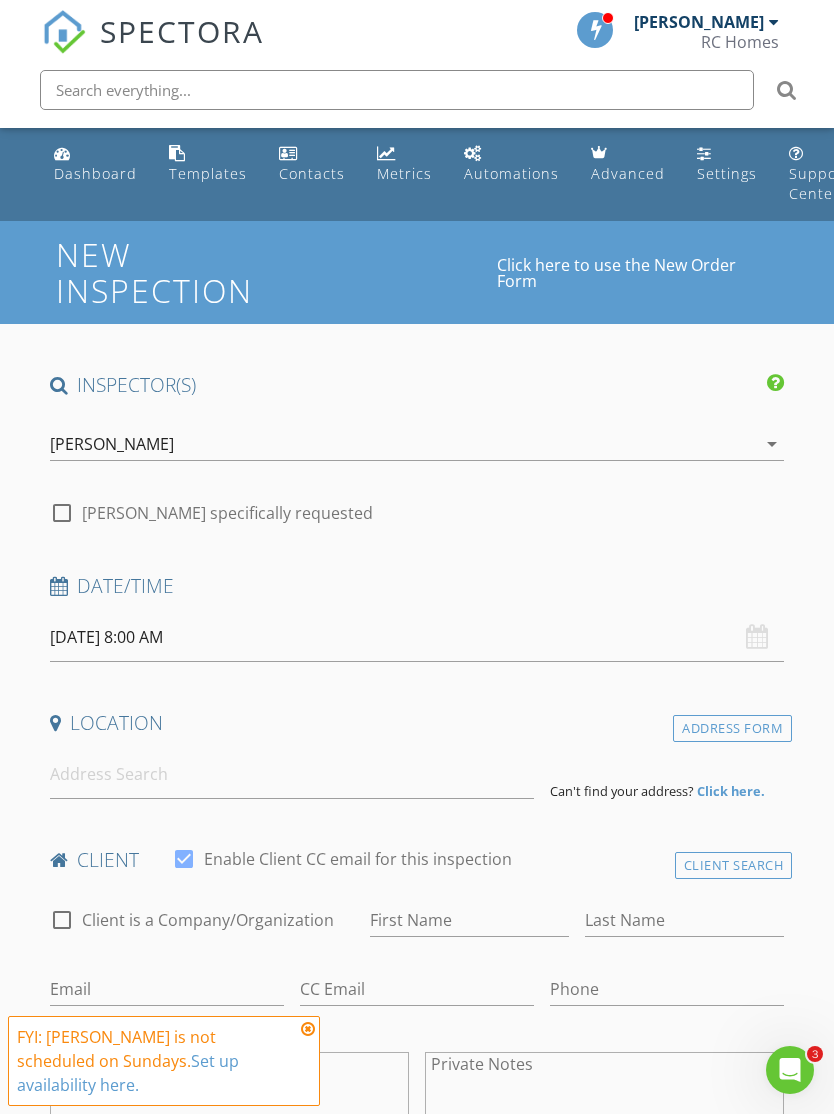 click on "[DATE] 8:00 AM" at bounding box center (417, 637) 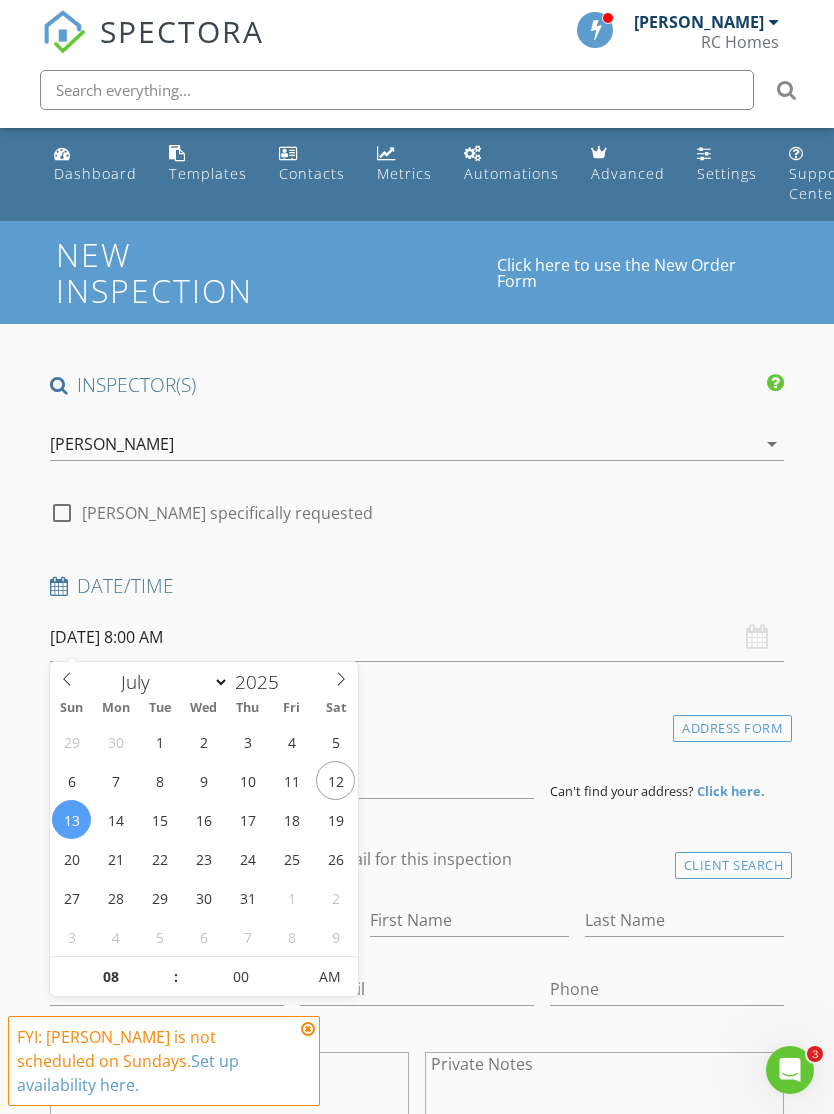 click on "[DATE] 8:00 AM" at bounding box center (417, 637) 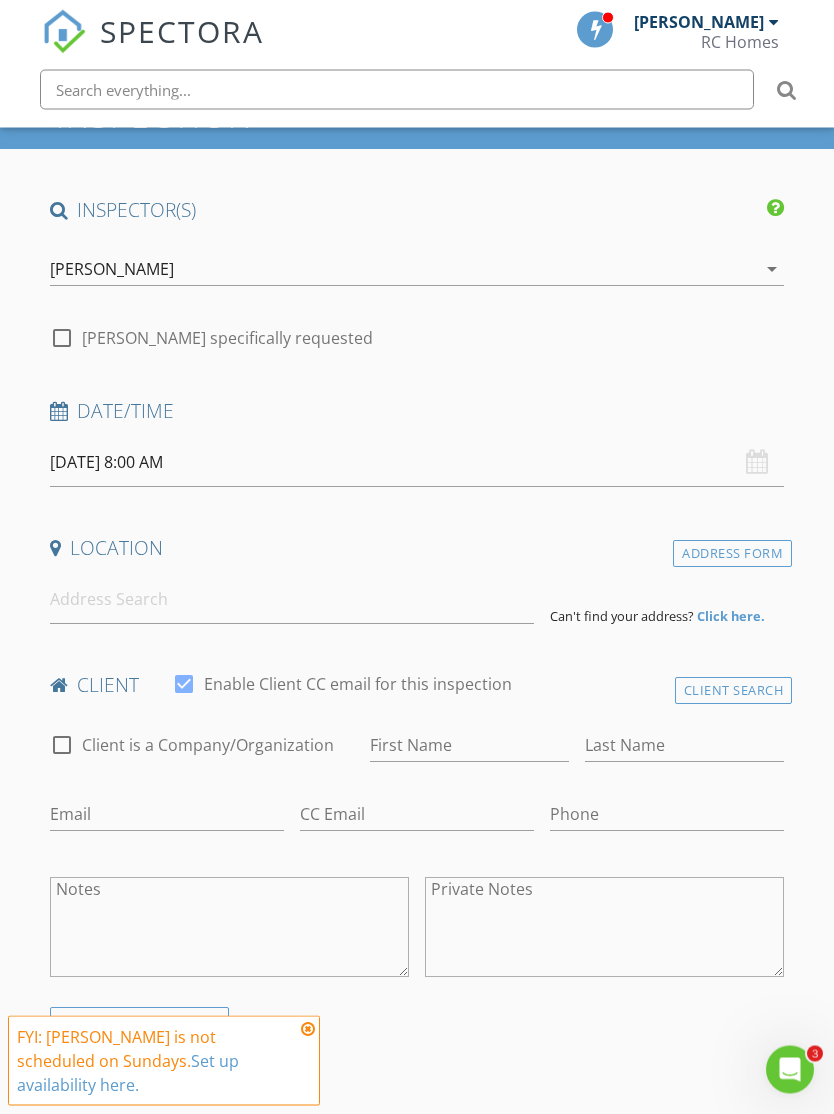 click on "[DATE] 8:00 AM" at bounding box center (417, 463) 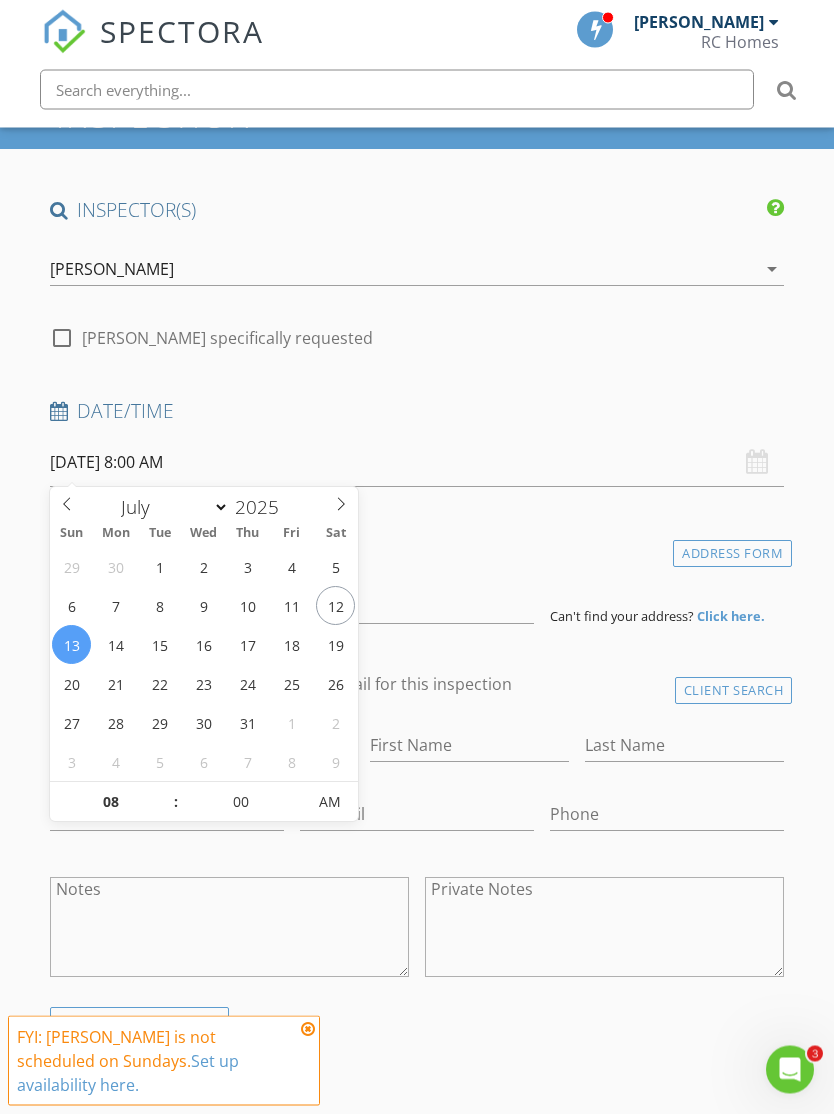 scroll, scrollTop: 175, scrollLeft: 0, axis: vertical 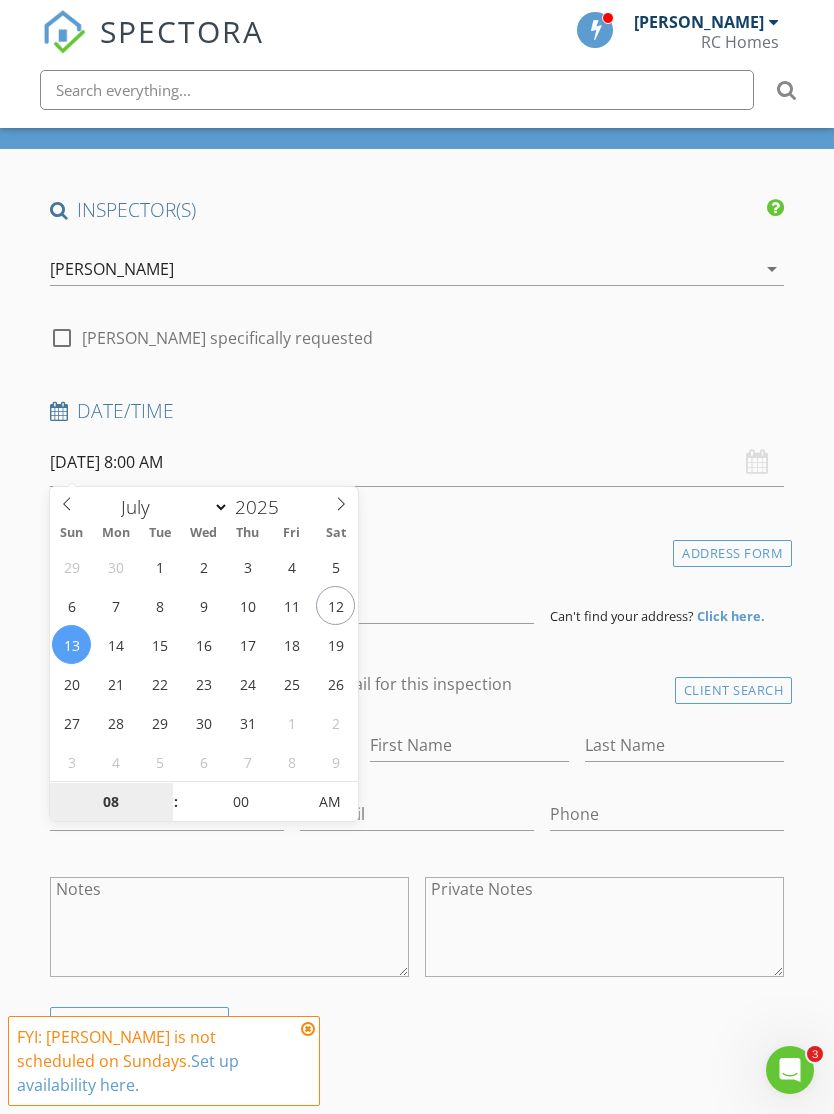 type on "[DATE] 8:00 AM" 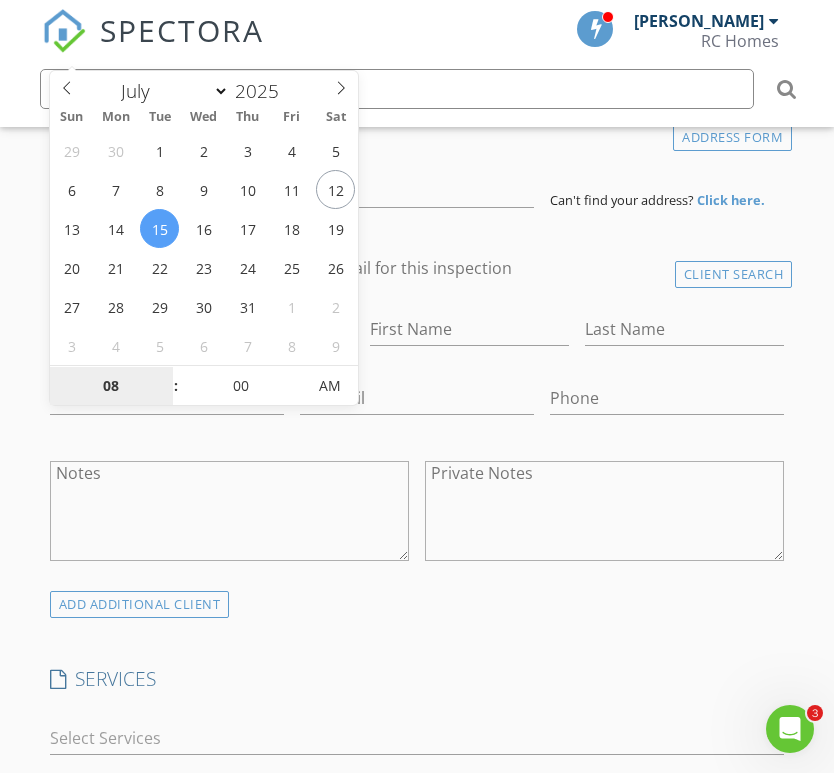 scroll, scrollTop: 591, scrollLeft: 0, axis: vertical 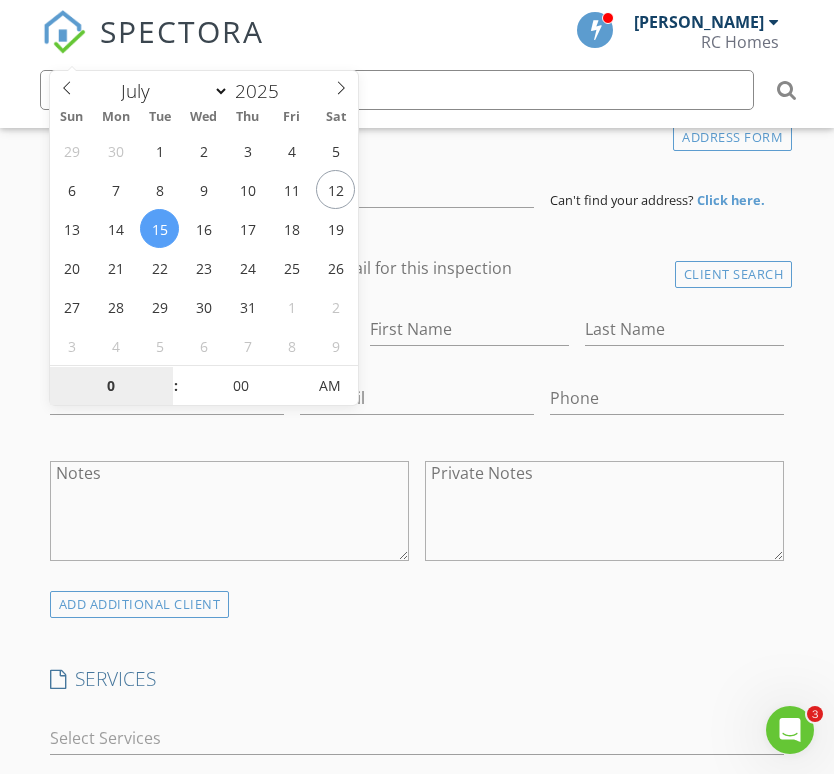 type on "05" 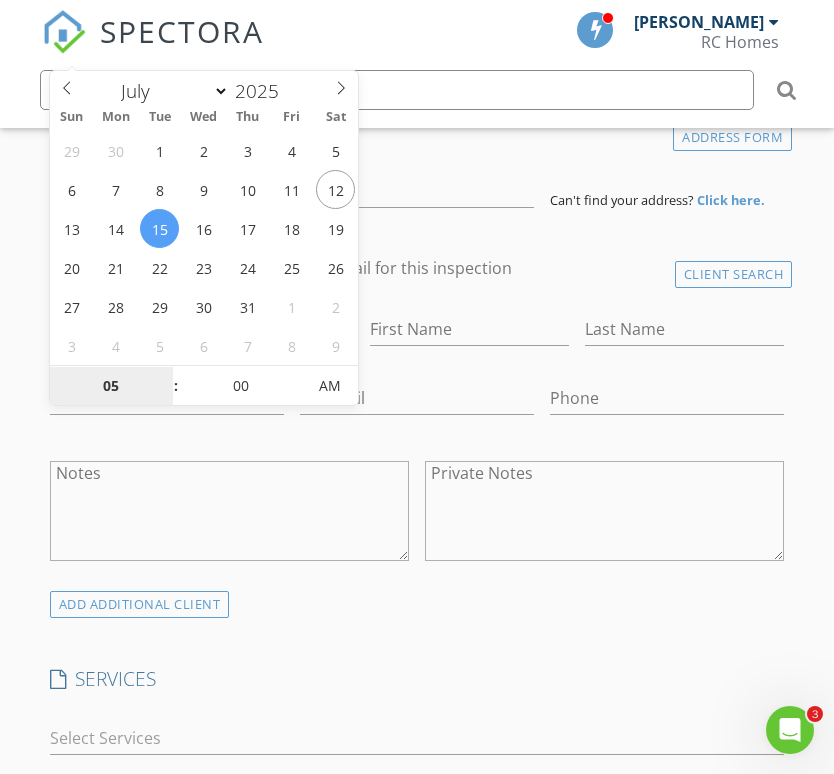 type on "[DATE] 5:00 PM" 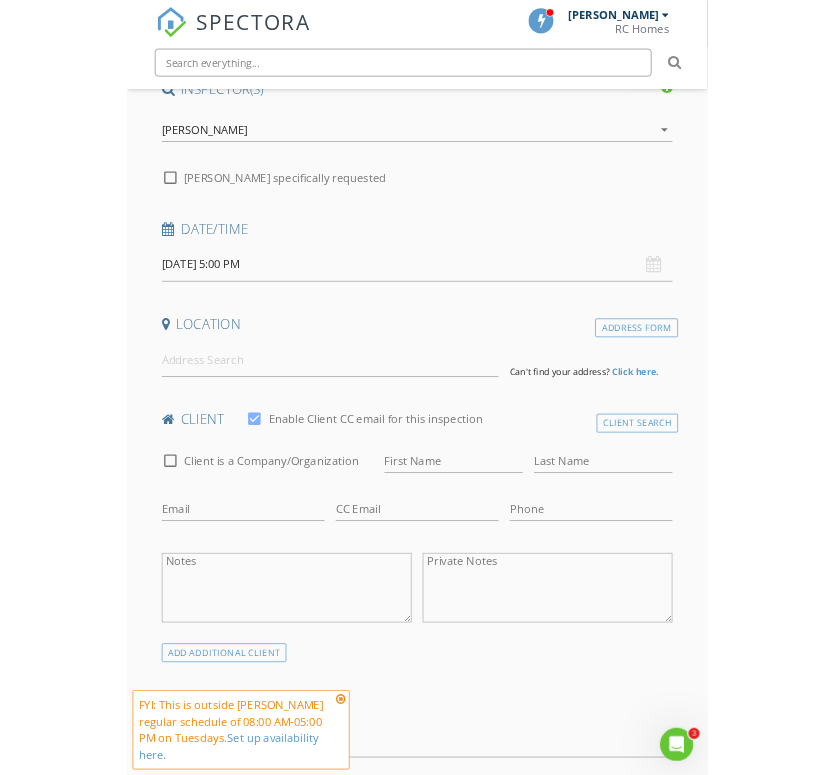 scroll, scrollTop: 254, scrollLeft: 0, axis: vertical 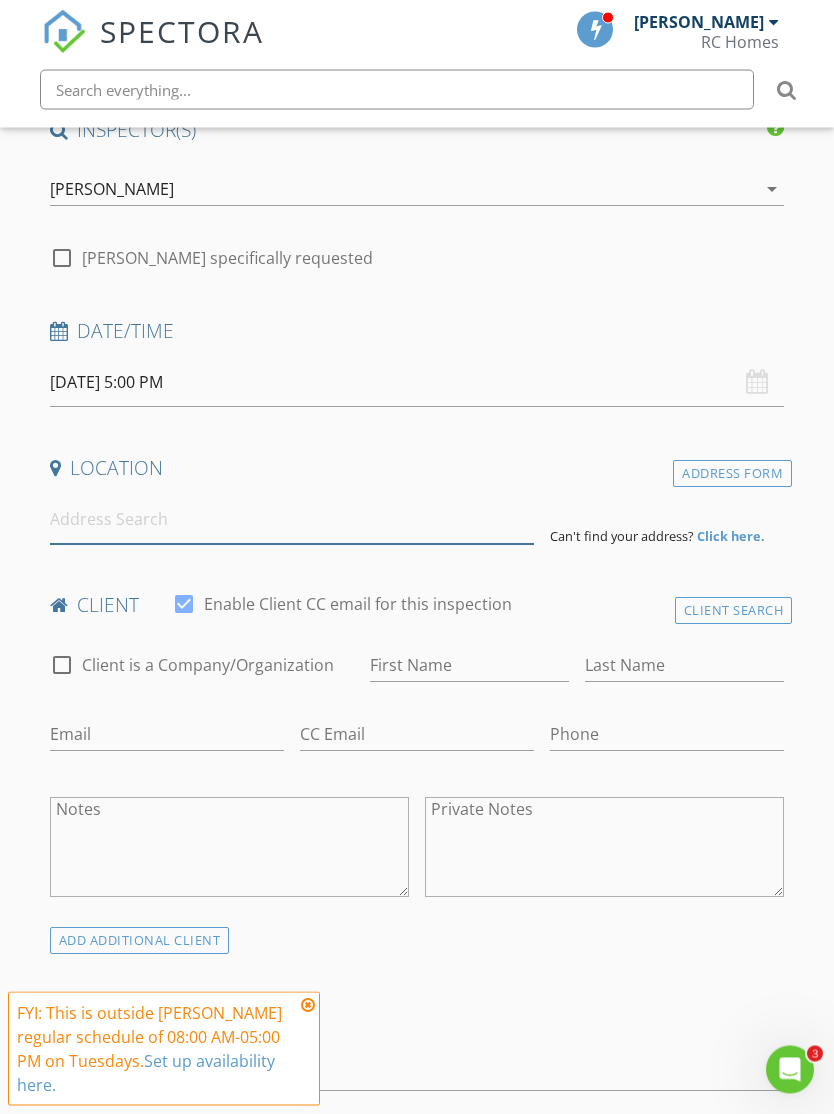 click at bounding box center (292, 520) 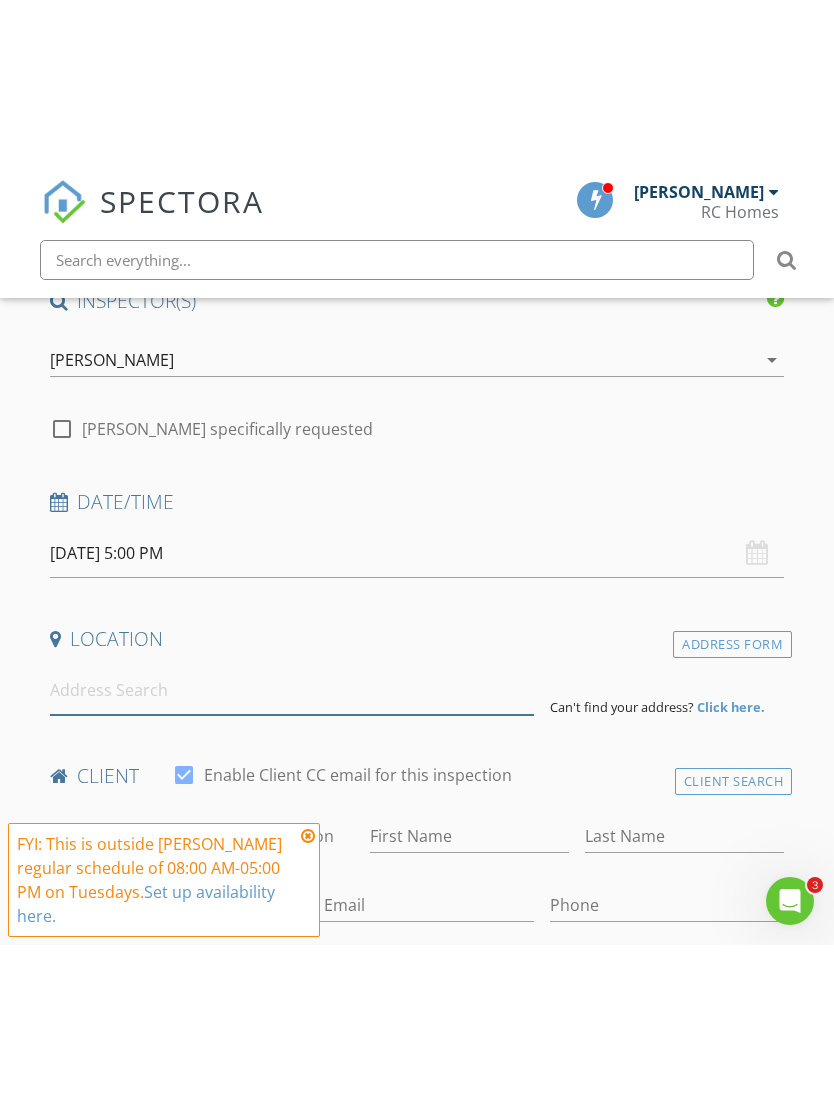 scroll, scrollTop: 255, scrollLeft: 0, axis: vertical 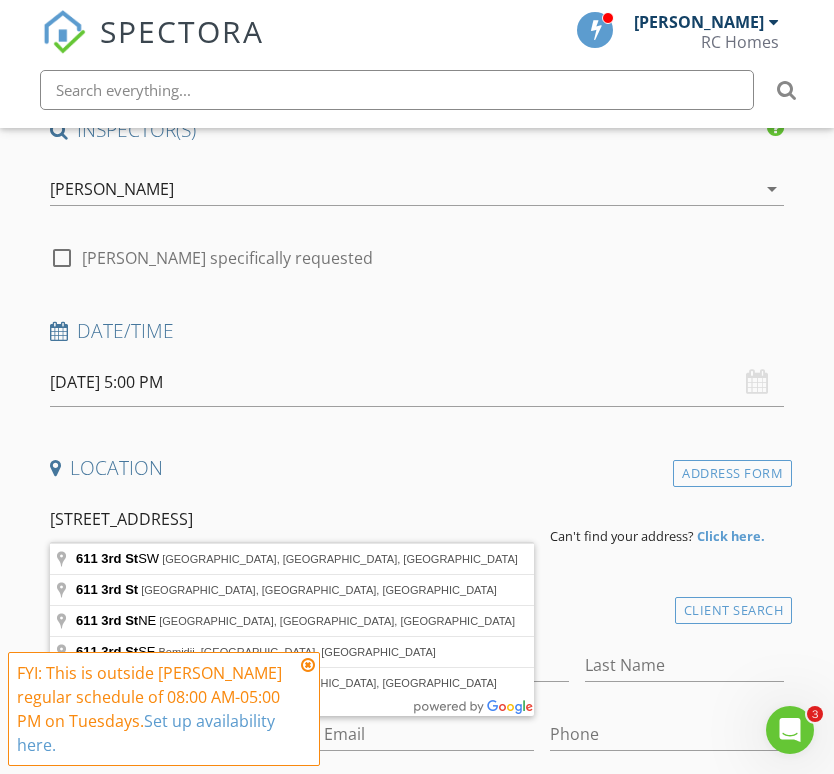 type on "[STREET_ADDRESS]" 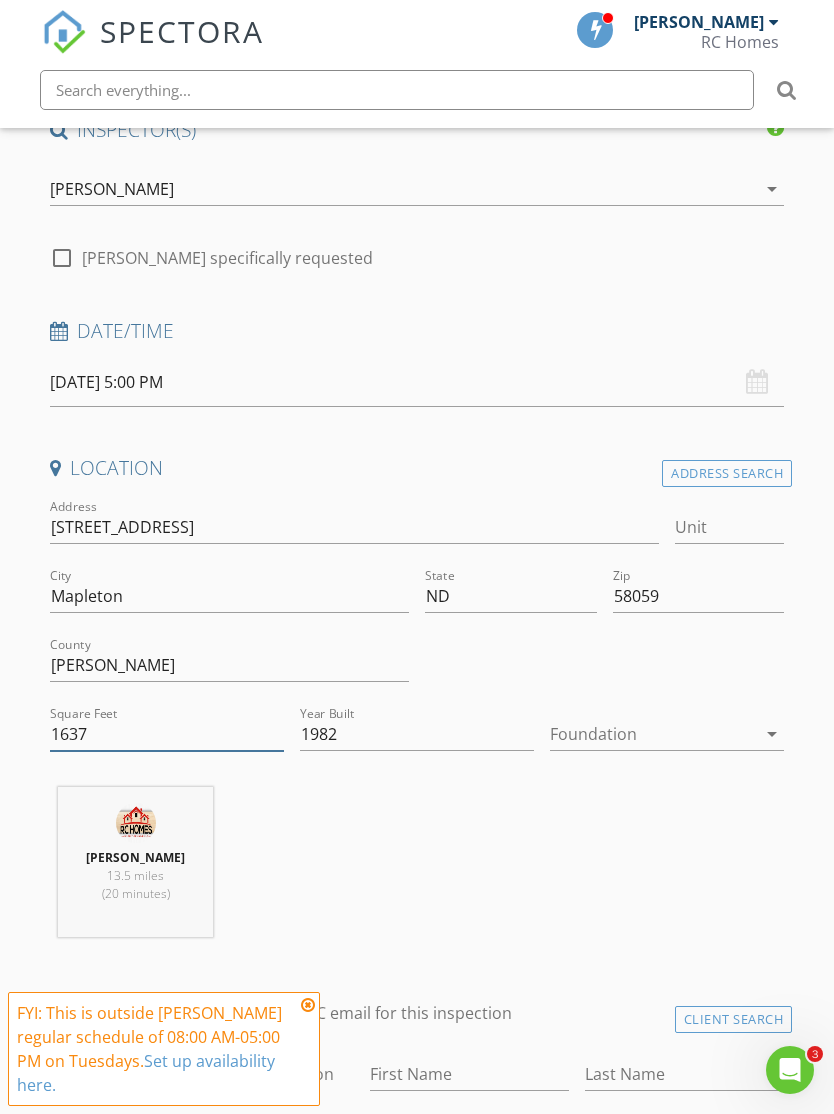 click on "1637" at bounding box center (167, 734) 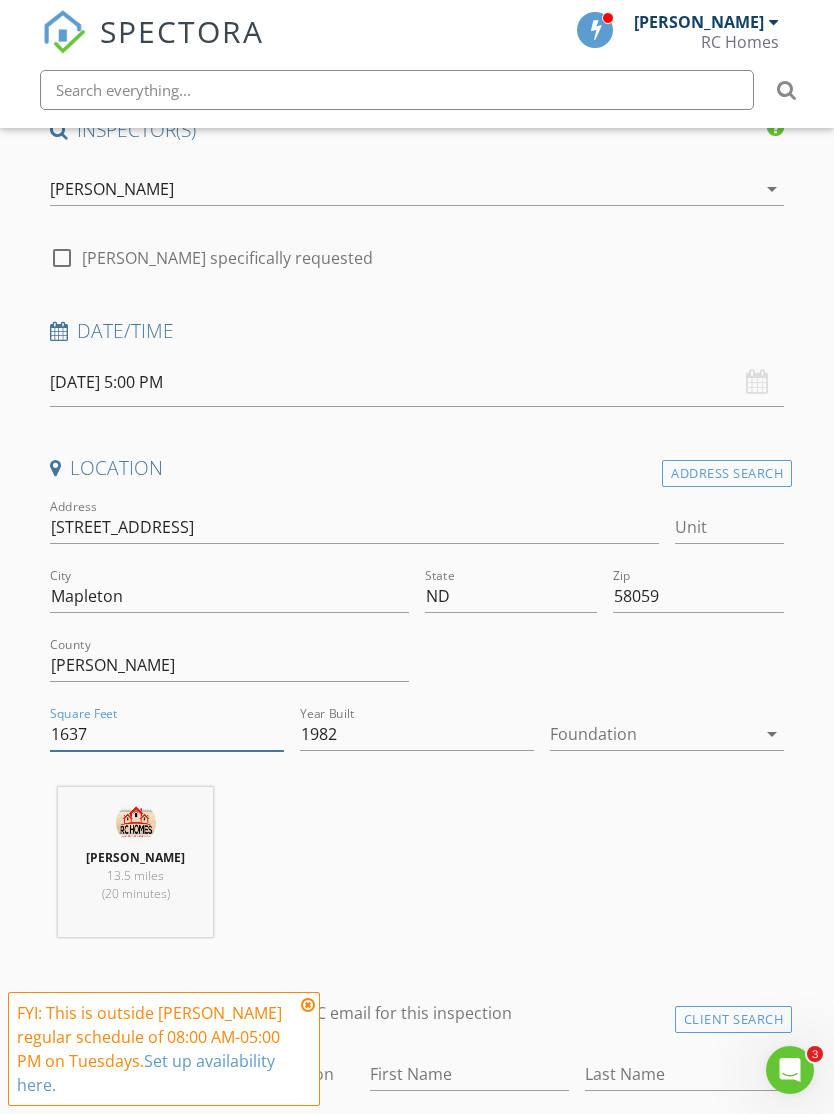 scroll, scrollTop: 600, scrollLeft: 0, axis: vertical 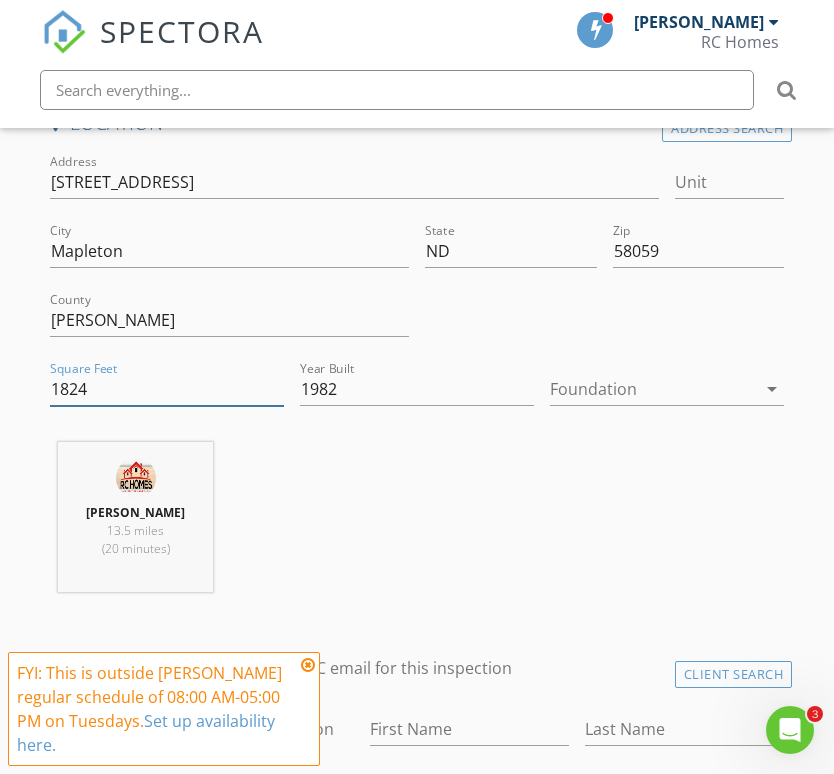 type on "1824" 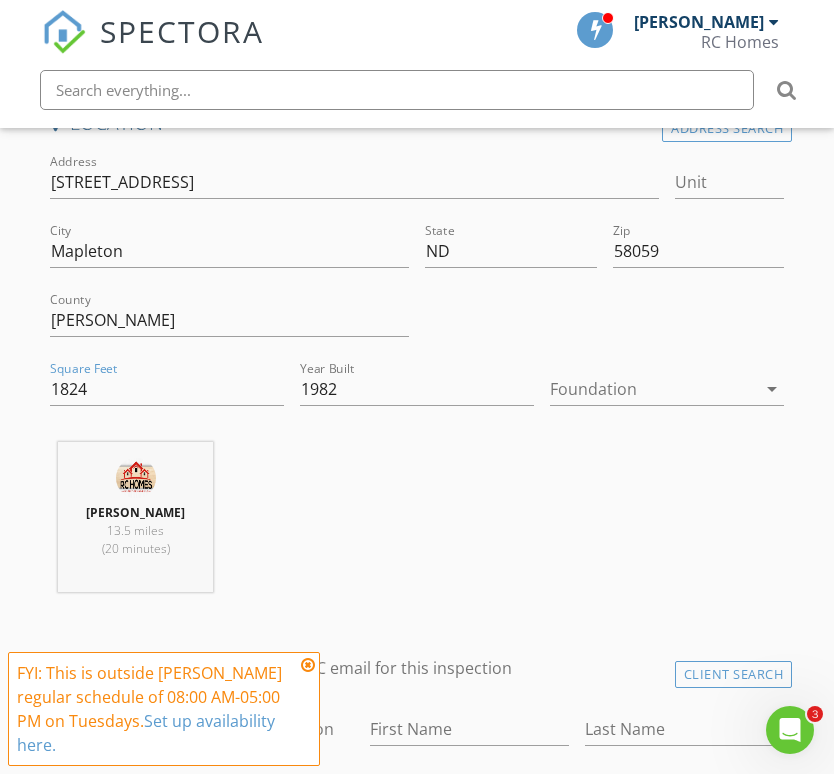 click on "arrow_drop_down" at bounding box center [772, 389] 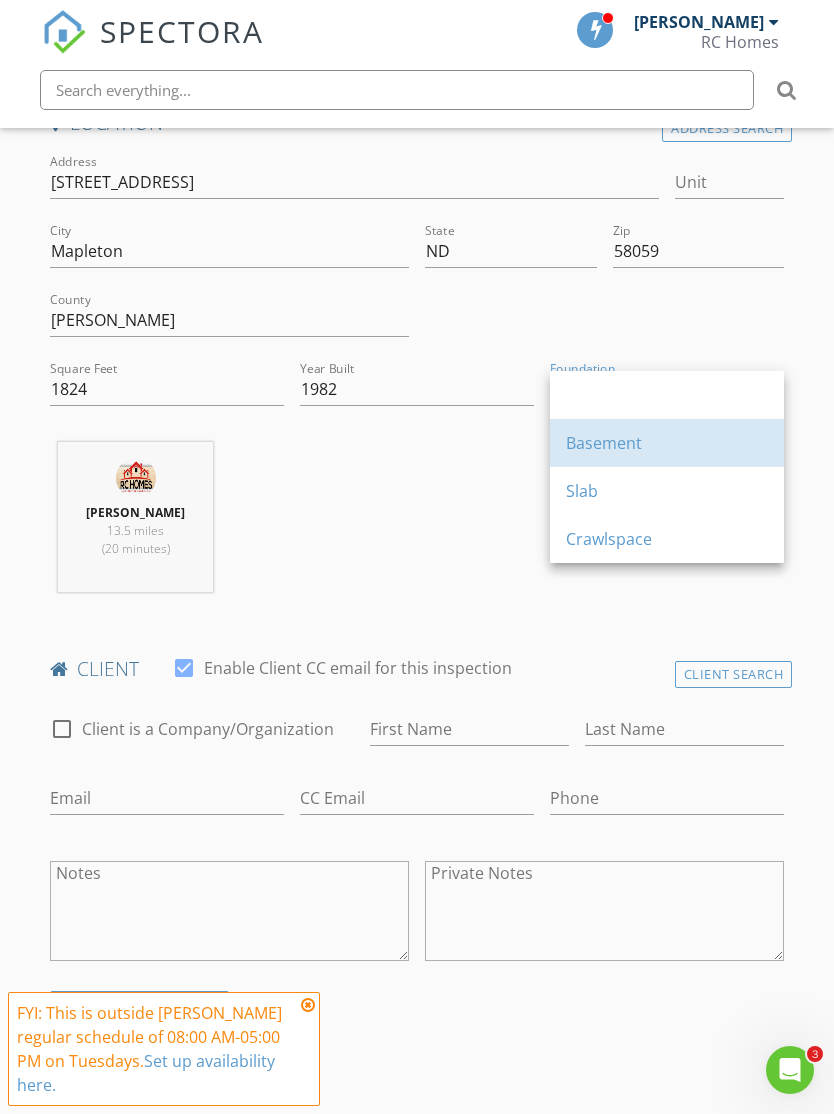 click on "Basement" at bounding box center [667, 443] 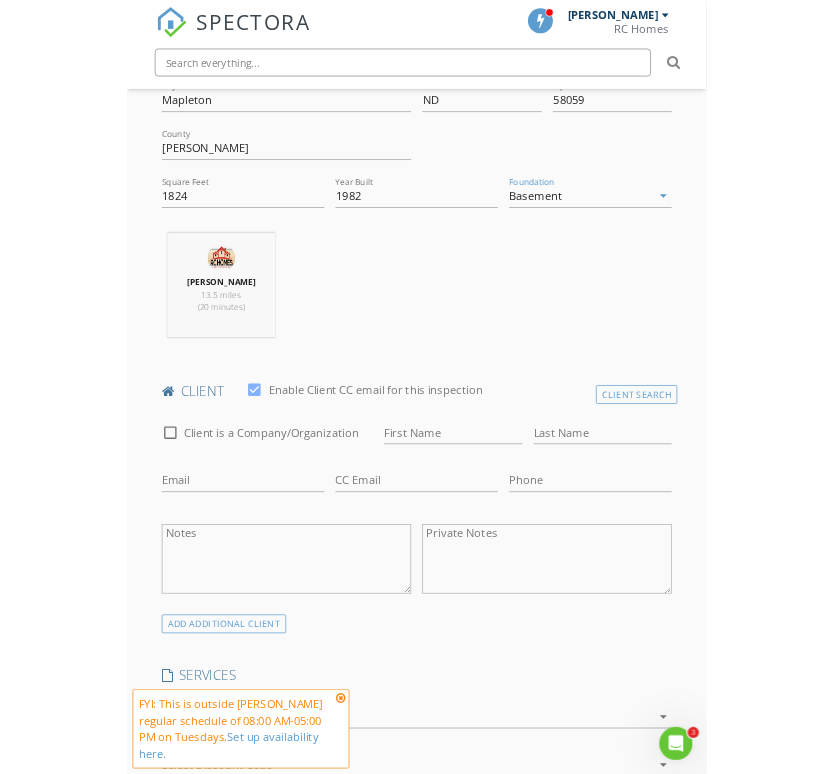 scroll, scrollTop: 706, scrollLeft: 0, axis: vertical 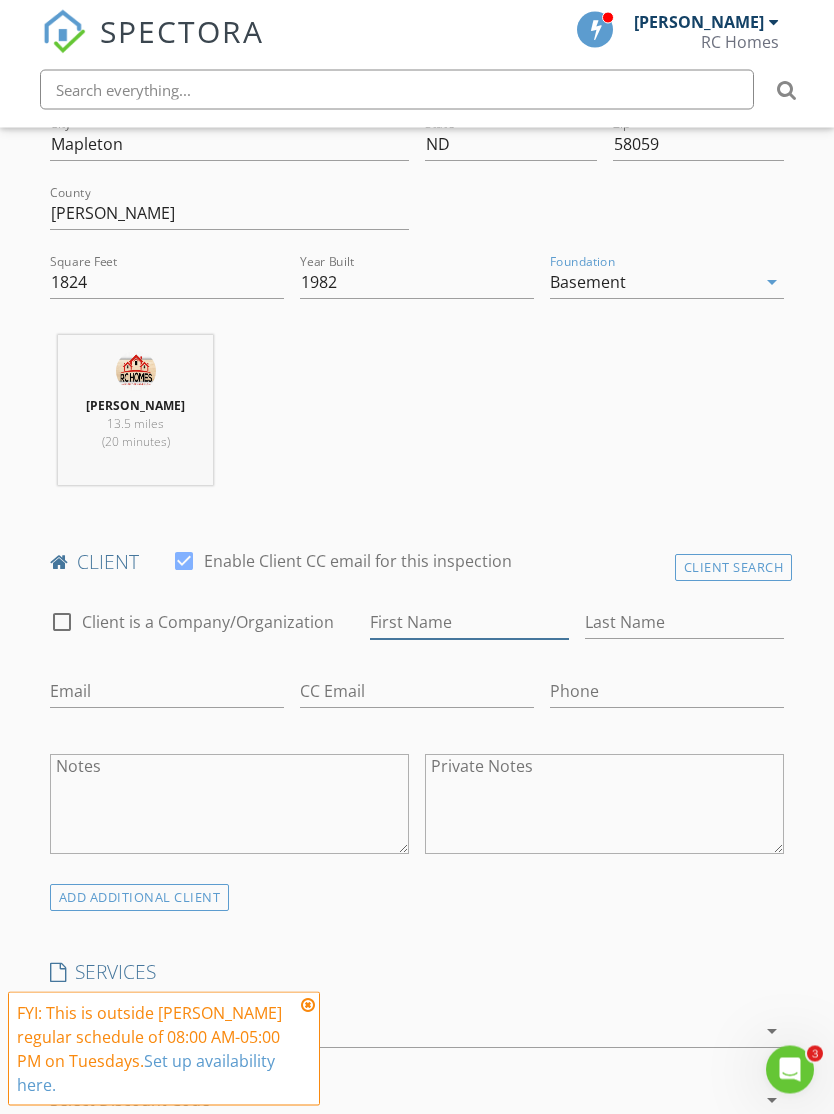 click on "First Name" at bounding box center [469, 623] 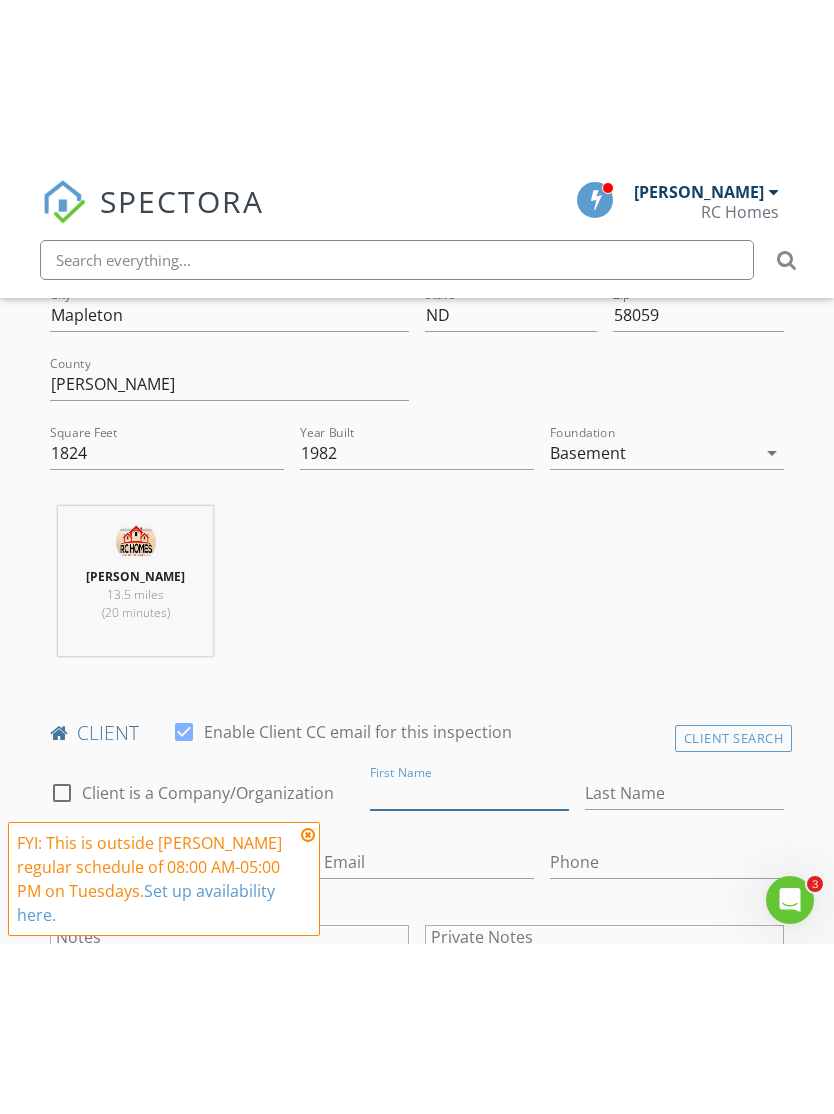 scroll, scrollTop: 707, scrollLeft: 0, axis: vertical 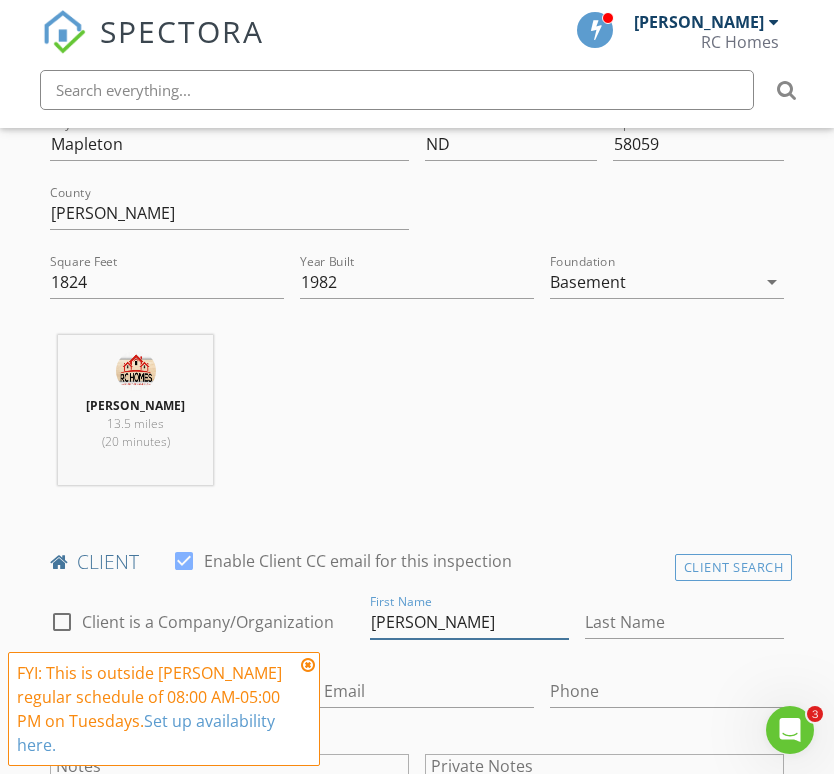type on "[PERSON_NAME]" 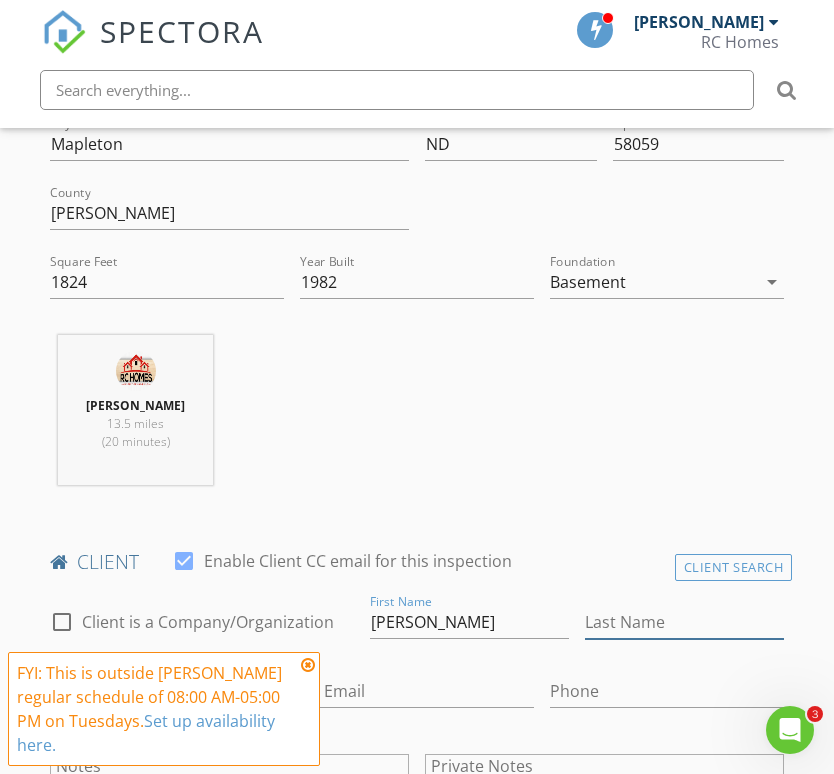 click on "Last Name" at bounding box center (684, 622) 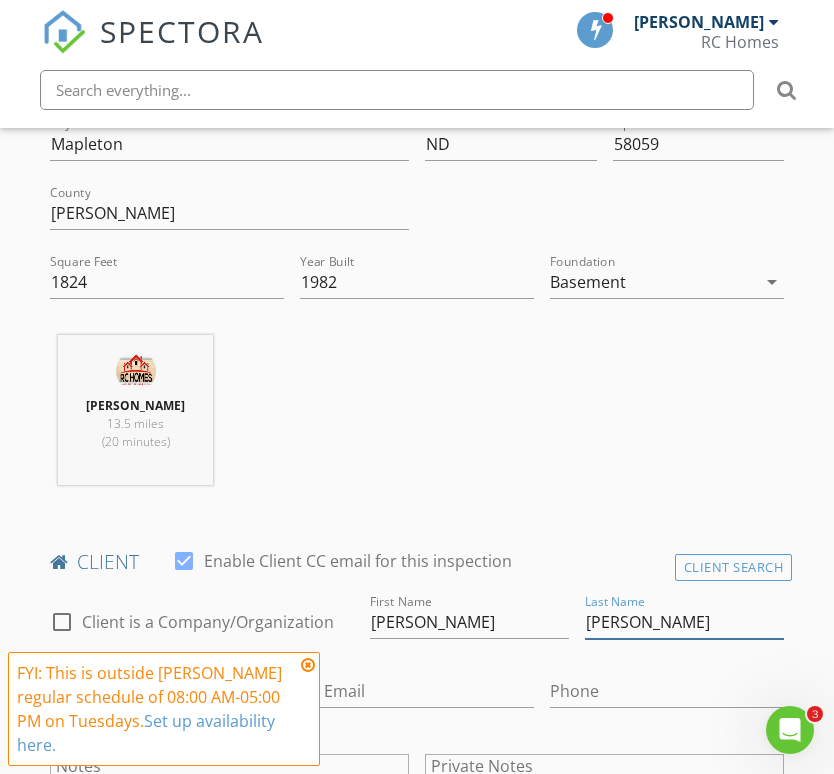 type on "[PERSON_NAME]" 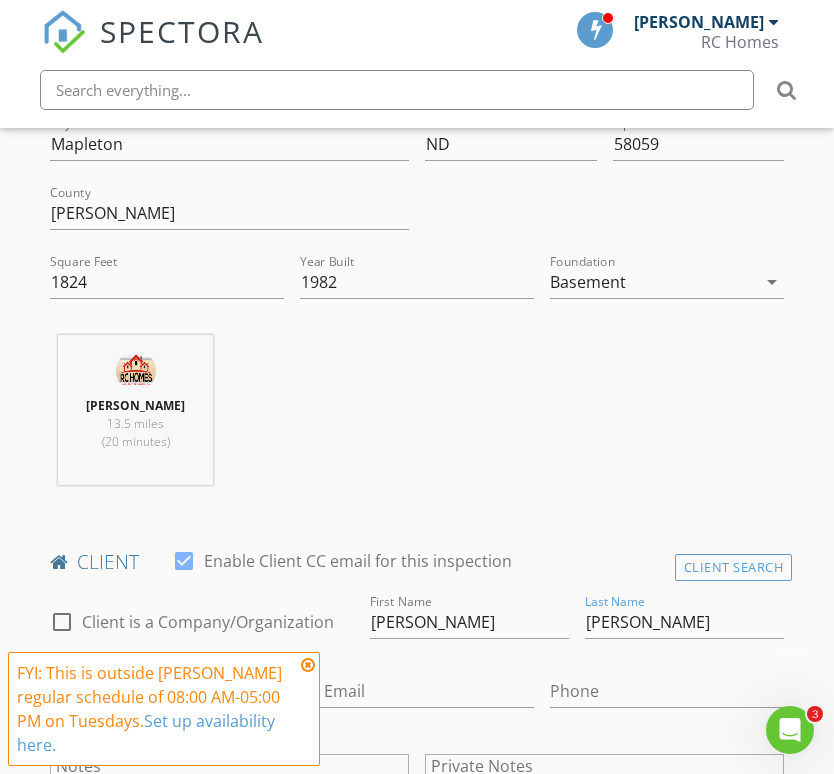 click on "Ryan Dietrich     13.5 miles     (20 minutes)" at bounding box center [417, 418] 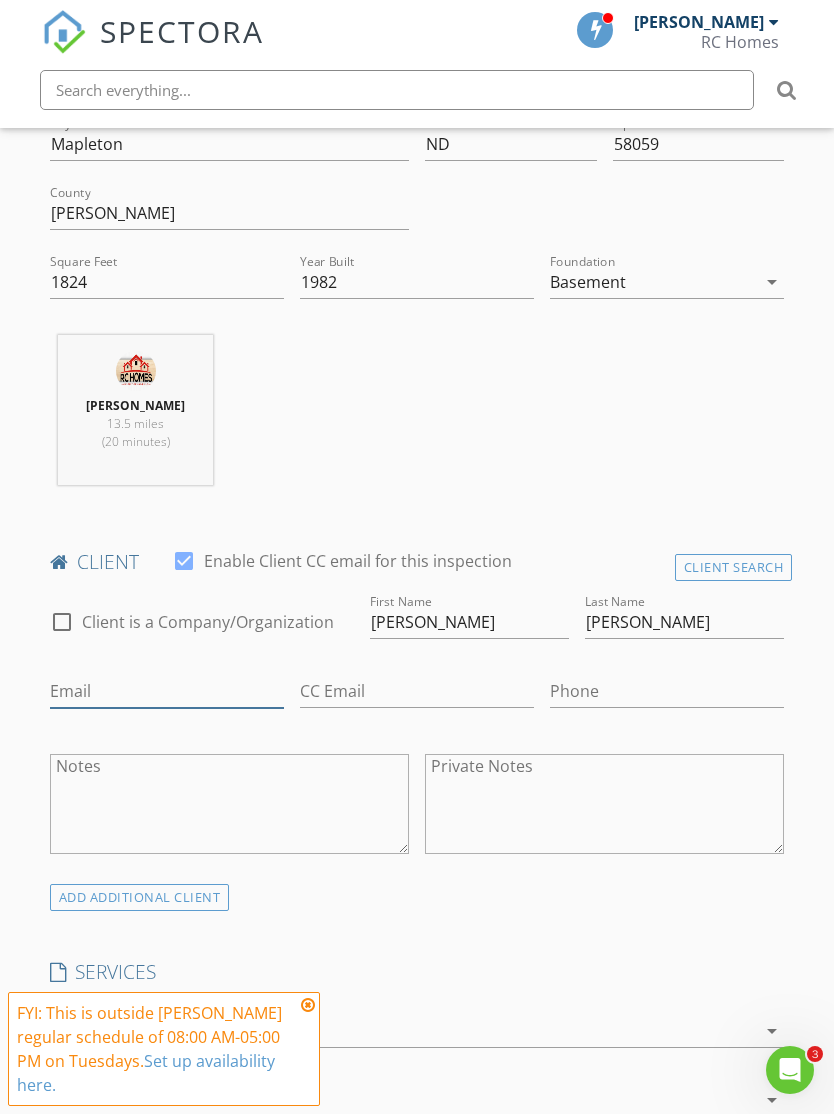 click on "Email" at bounding box center (167, 691) 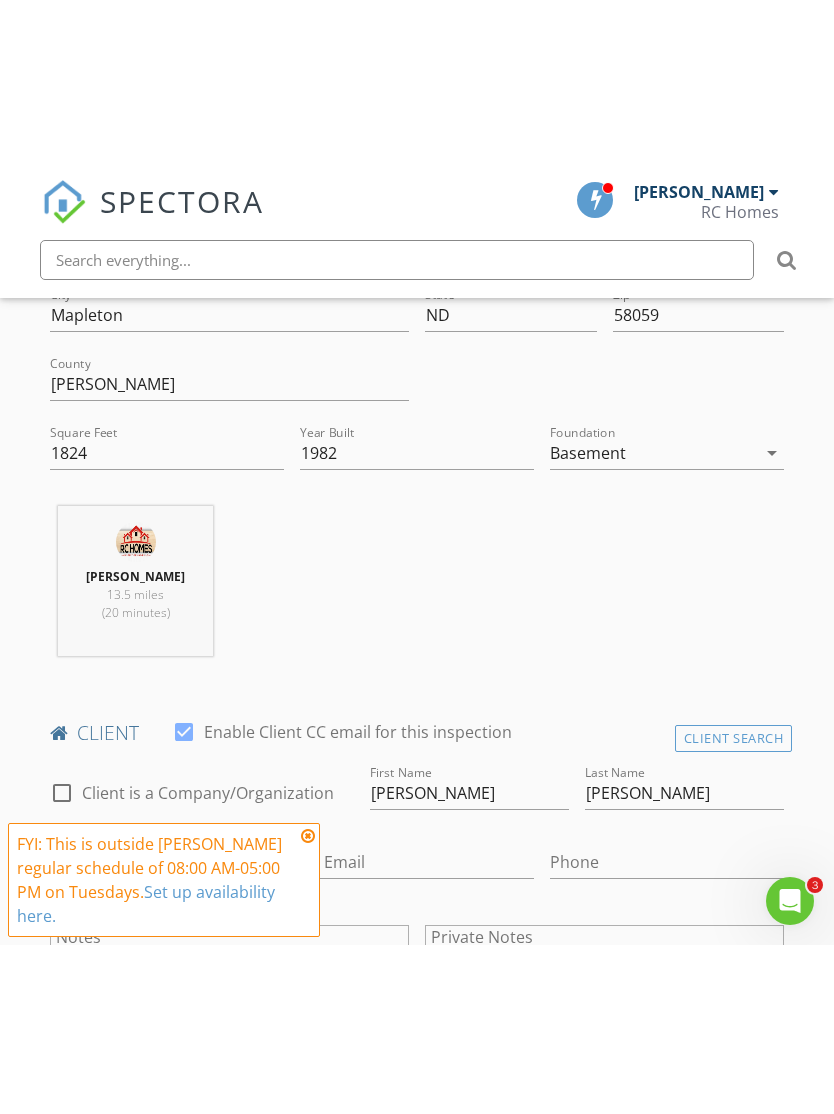 scroll, scrollTop: 707, scrollLeft: 0, axis: vertical 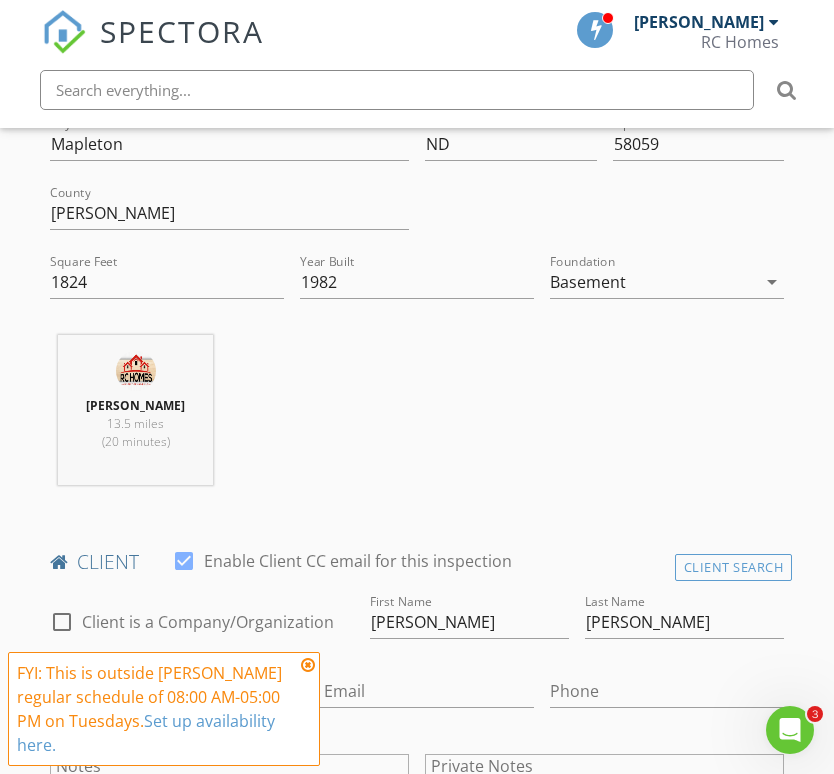click at bounding box center [308, 665] 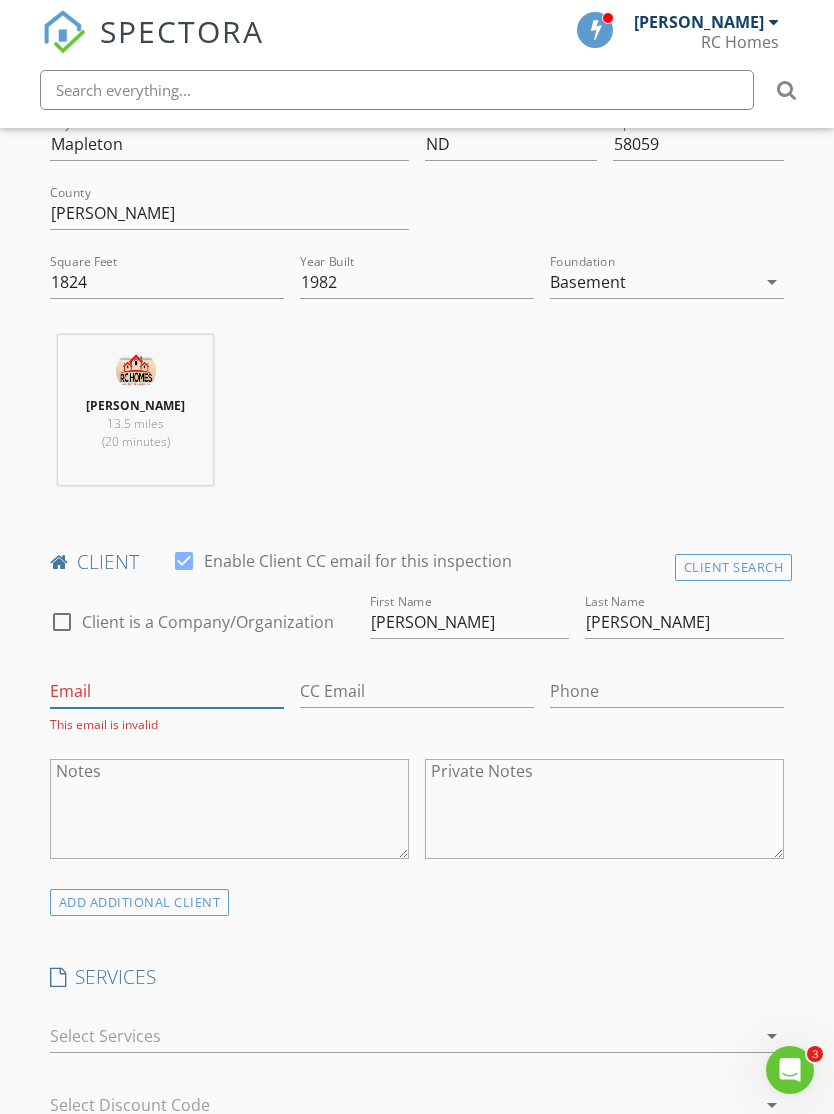 click on "Email" at bounding box center (167, 691) 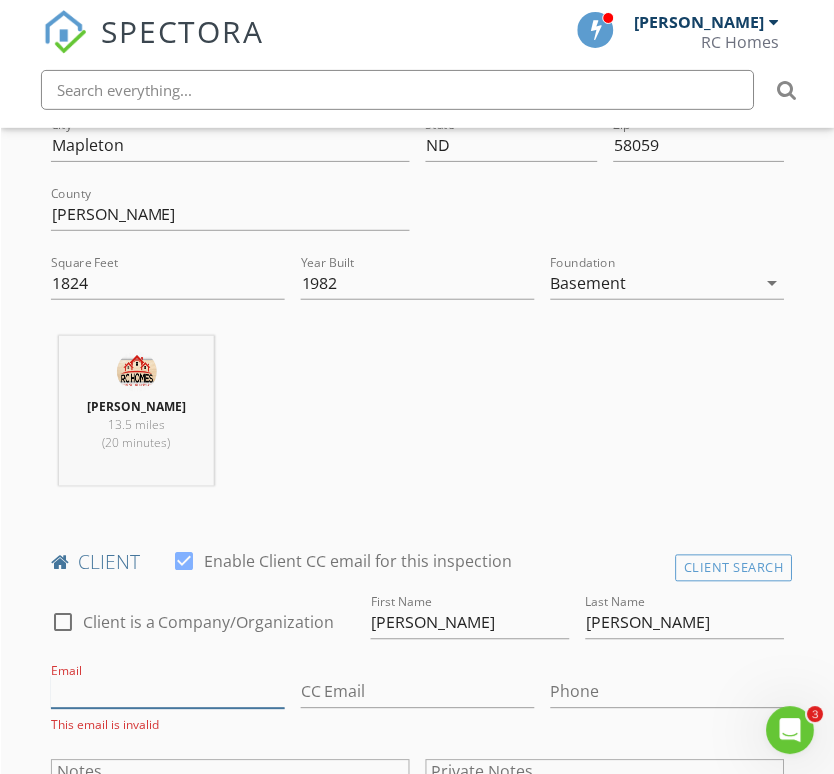 scroll, scrollTop: 707, scrollLeft: 0, axis: vertical 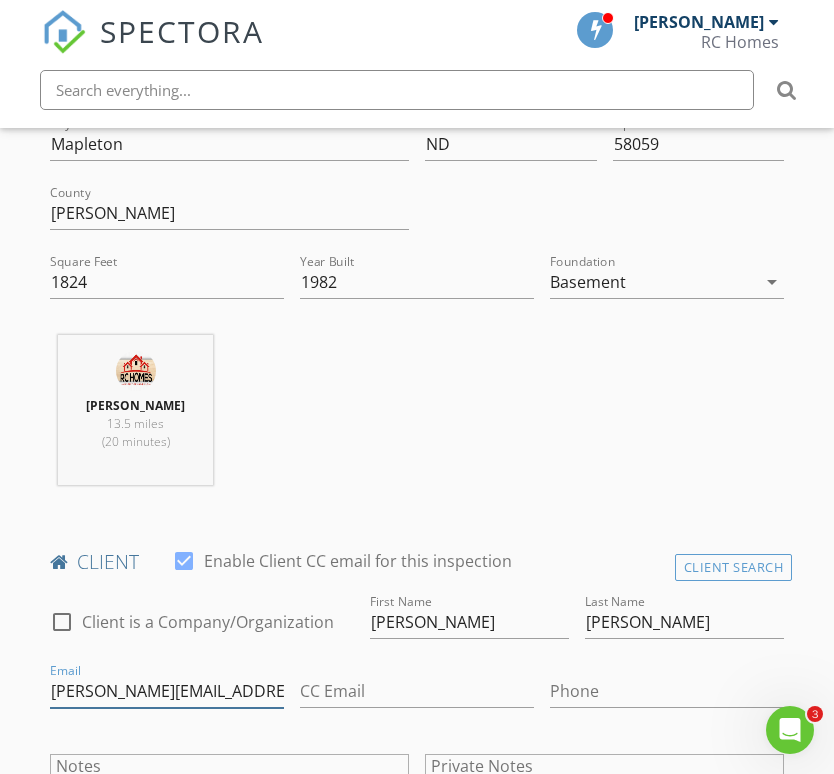 type on "Wyatt.runck@uj.edu" 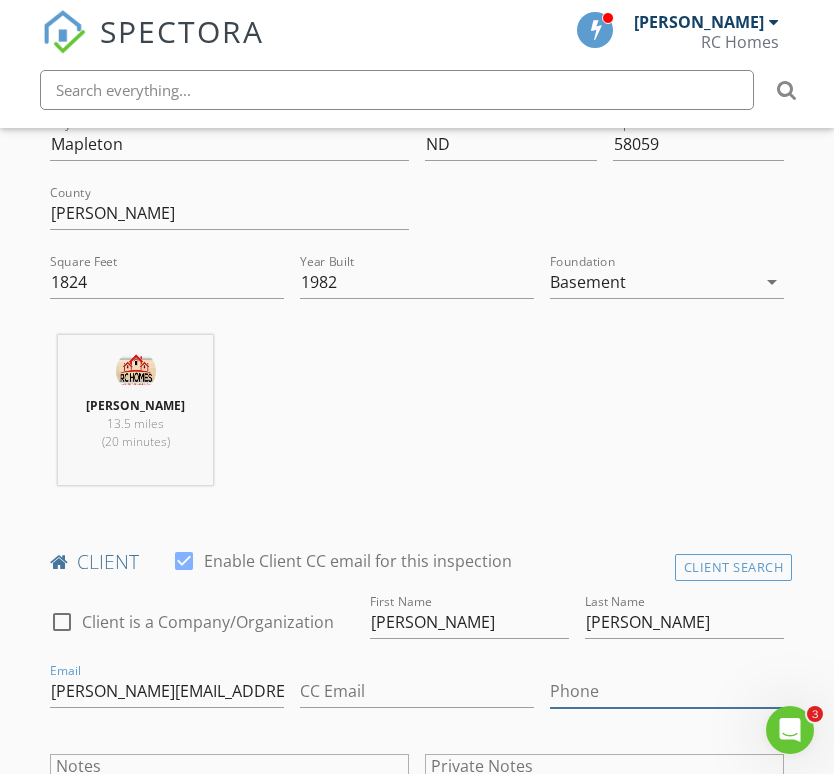 click on "Phone" at bounding box center (667, 691) 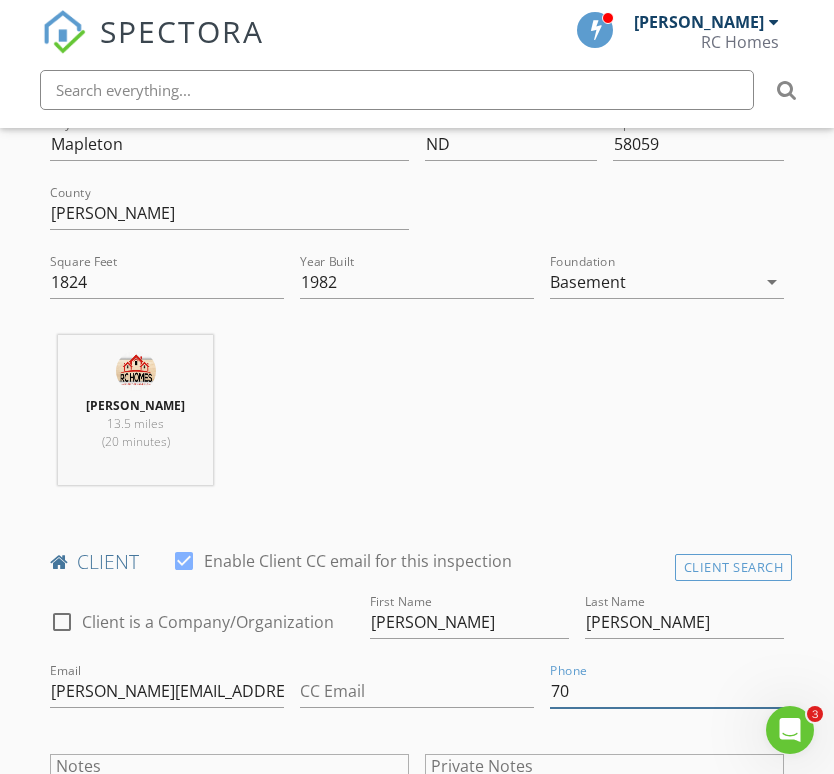 type on "7" 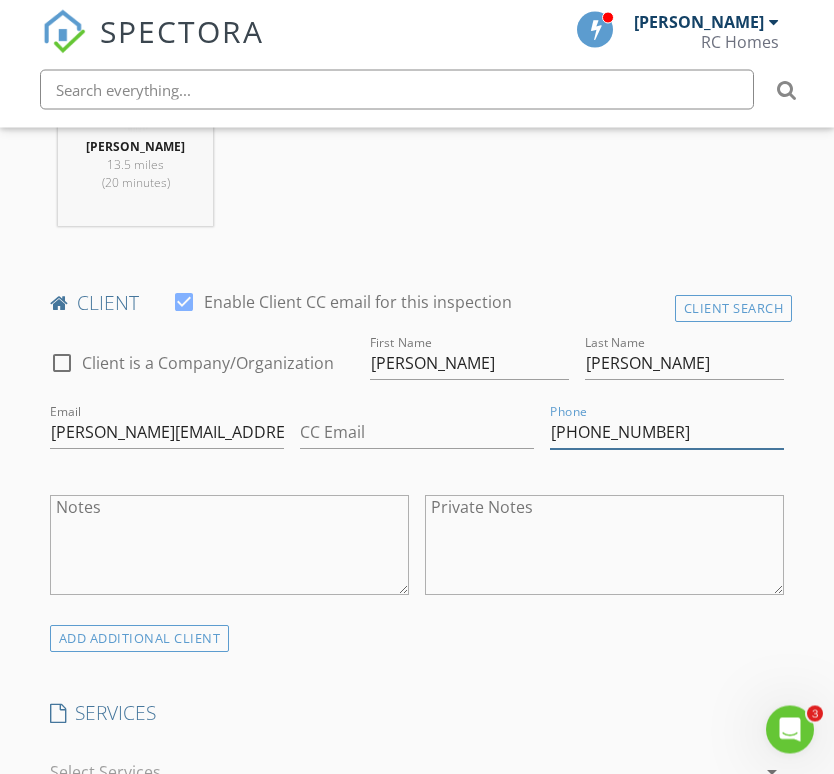 scroll, scrollTop: 969, scrollLeft: 0, axis: vertical 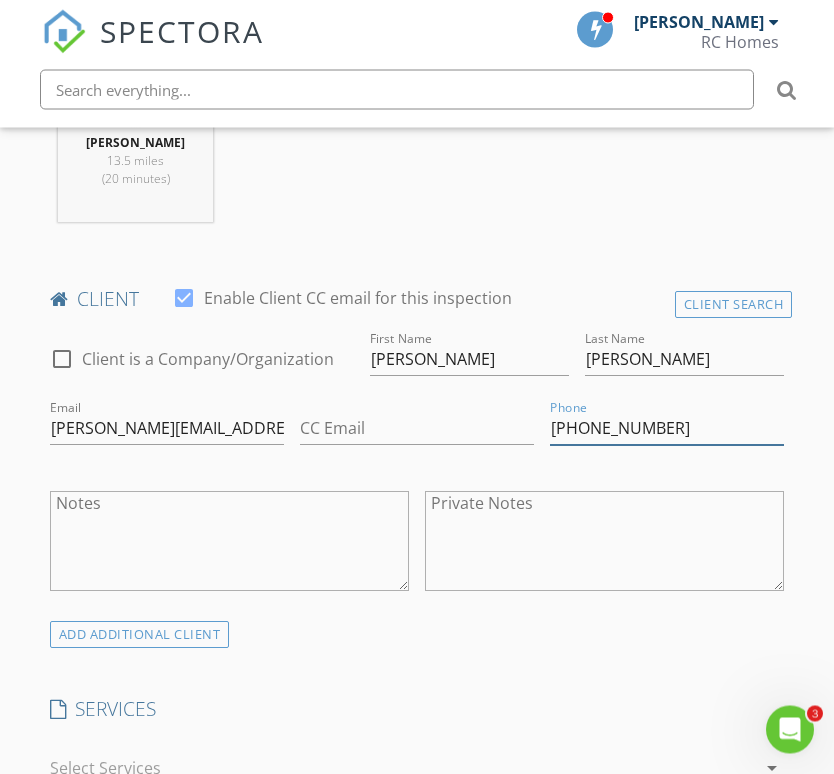 type on "[PHONE_NUMBER]" 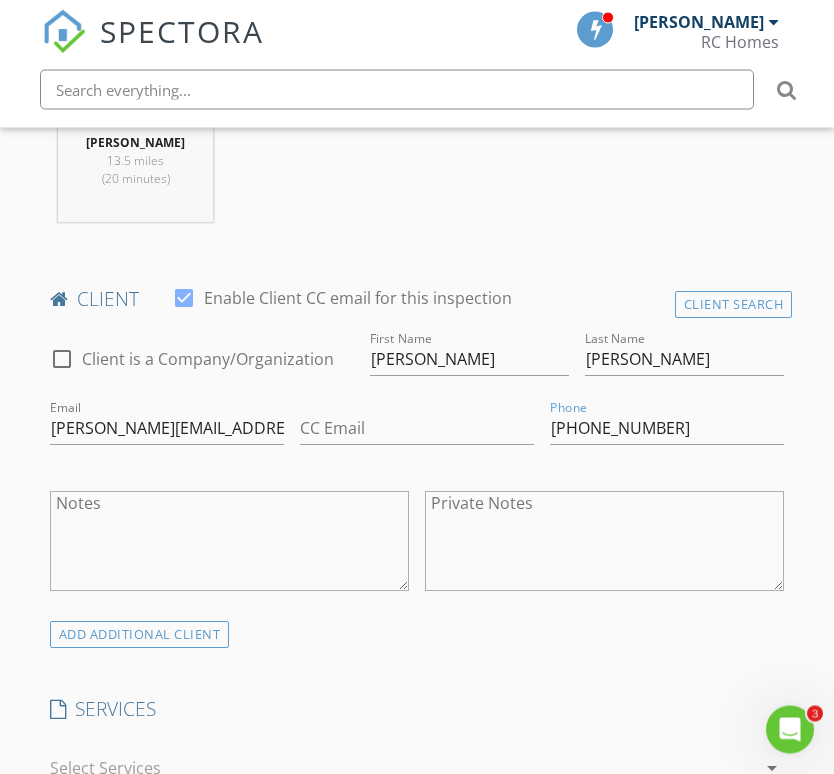 click on "ADD ADDITIONAL client" at bounding box center (140, 635) 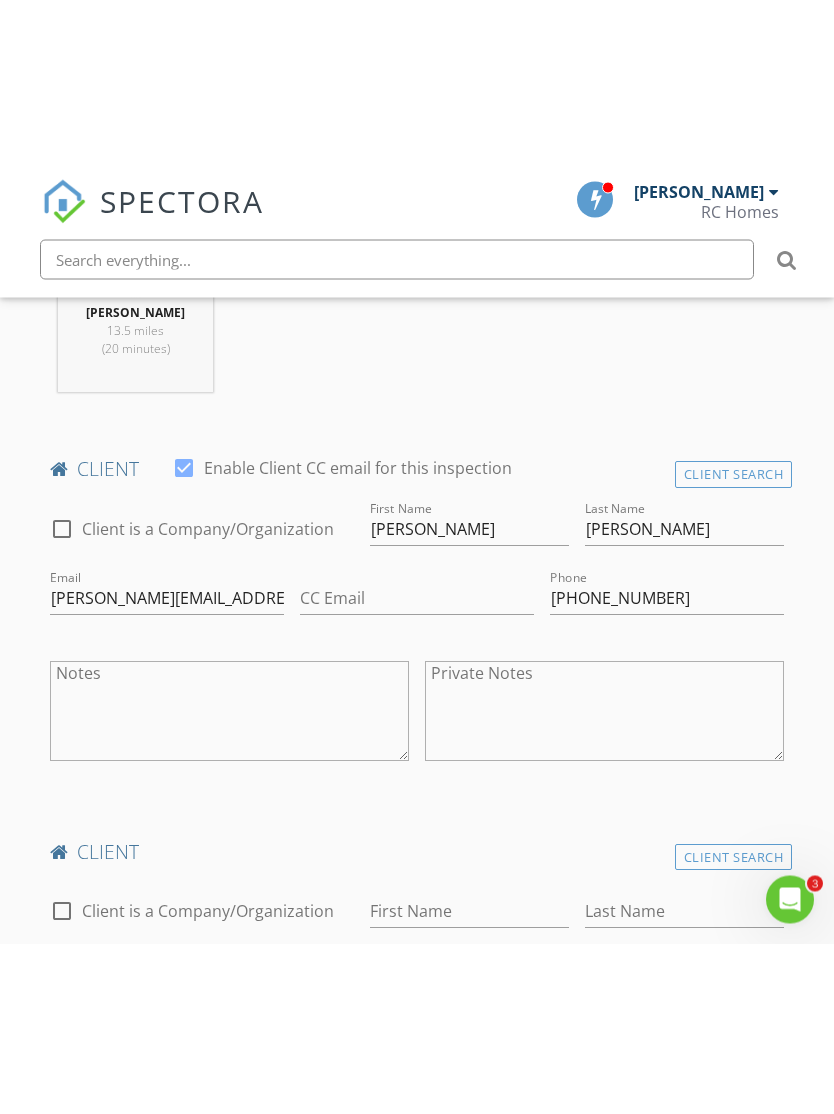 scroll, scrollTop: 970, scrollLeft: 0, axis: vertical 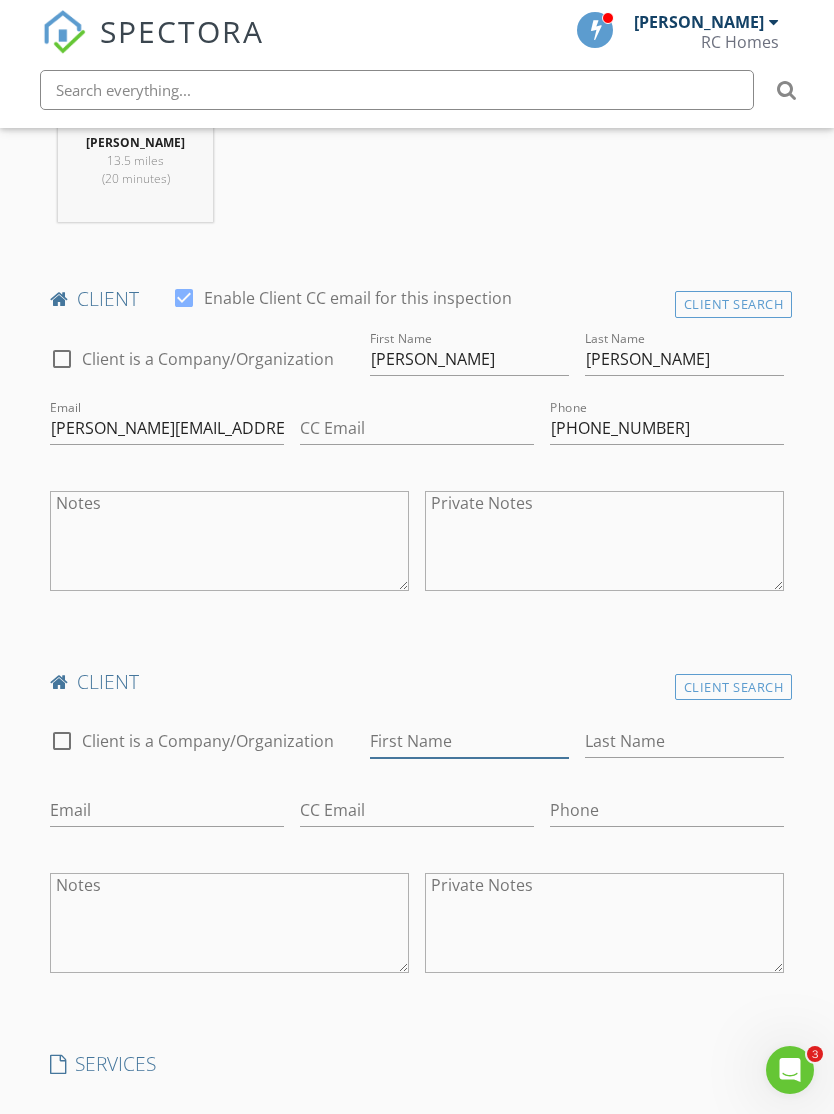 click on "First Name" at bounding box center (469, 741) 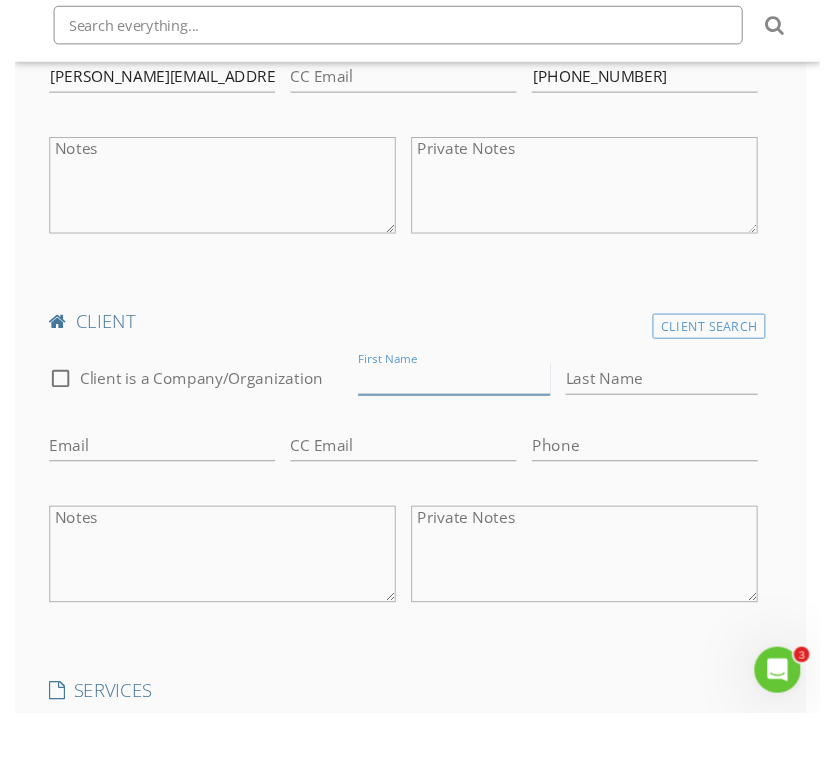 scroll, scrollTop: 1320, scrollLeft: 15, axis: both 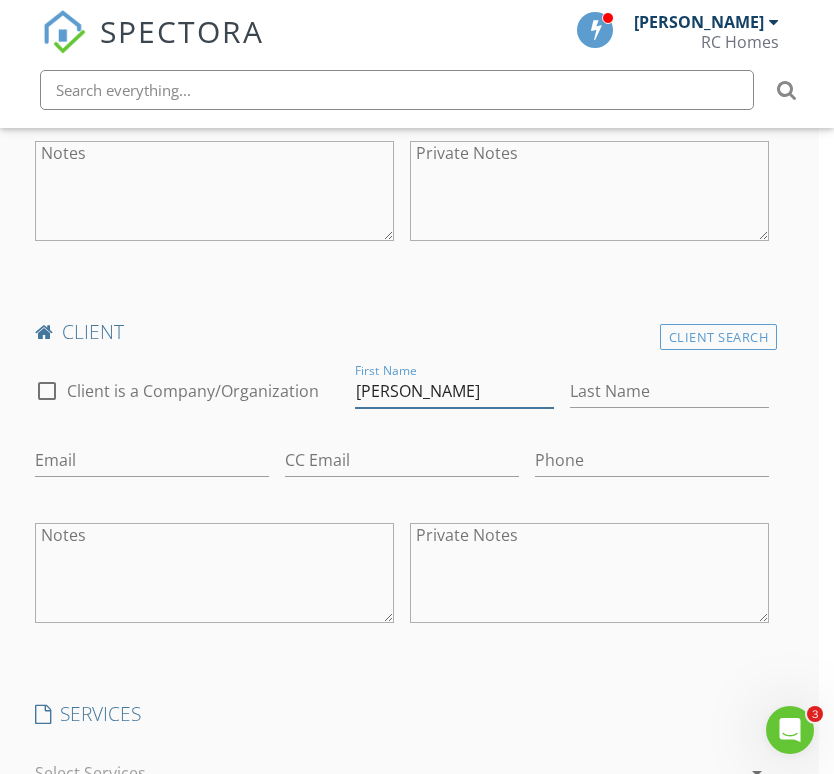 type on "[PERSON_NAME]" 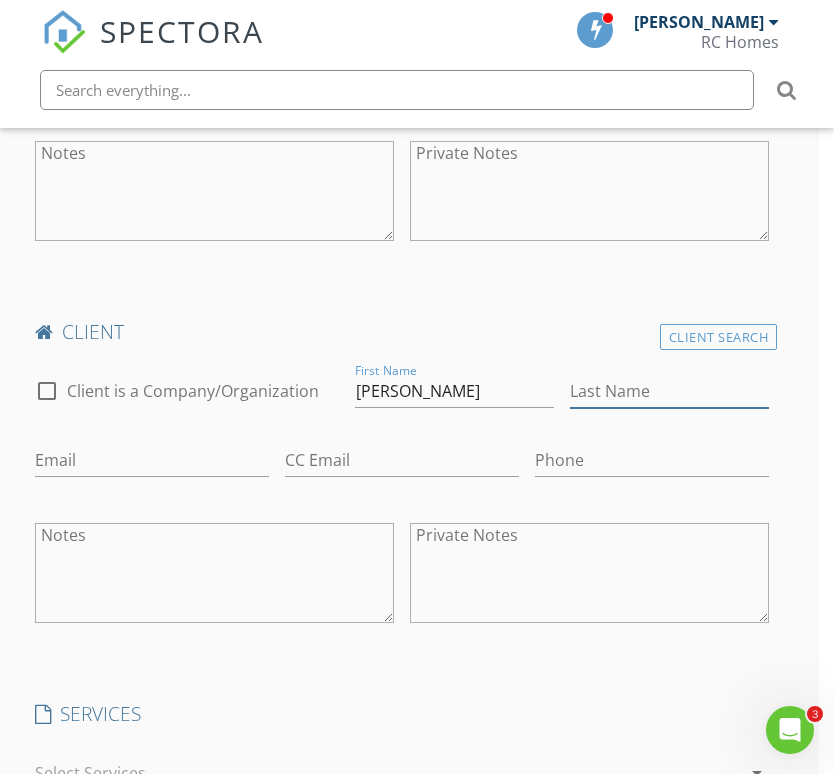 click on "Last Name" at bounding box center [669, 391] 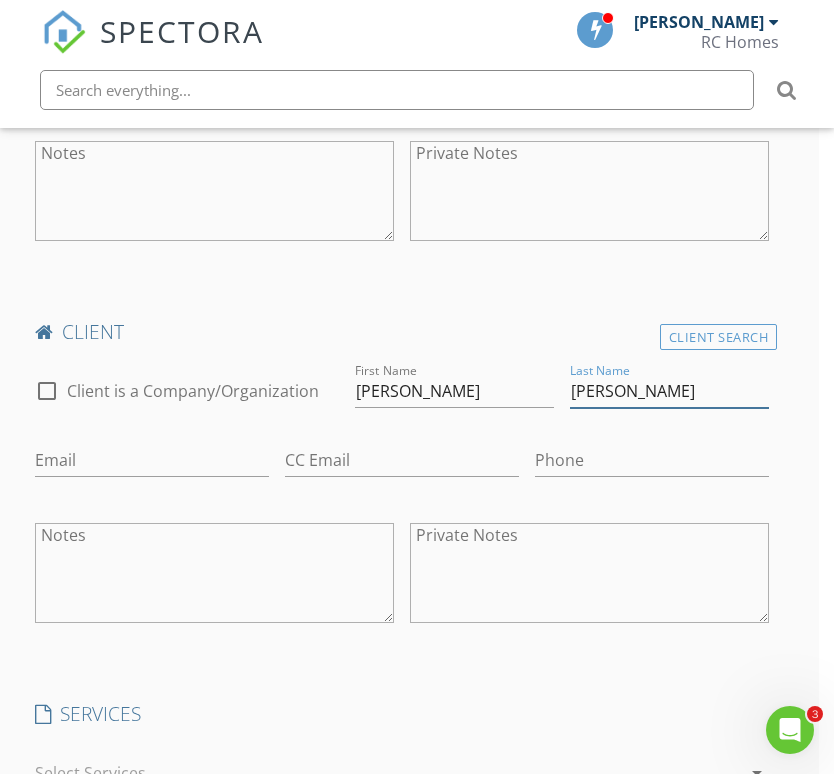 type on "[PERSON_NAME]" 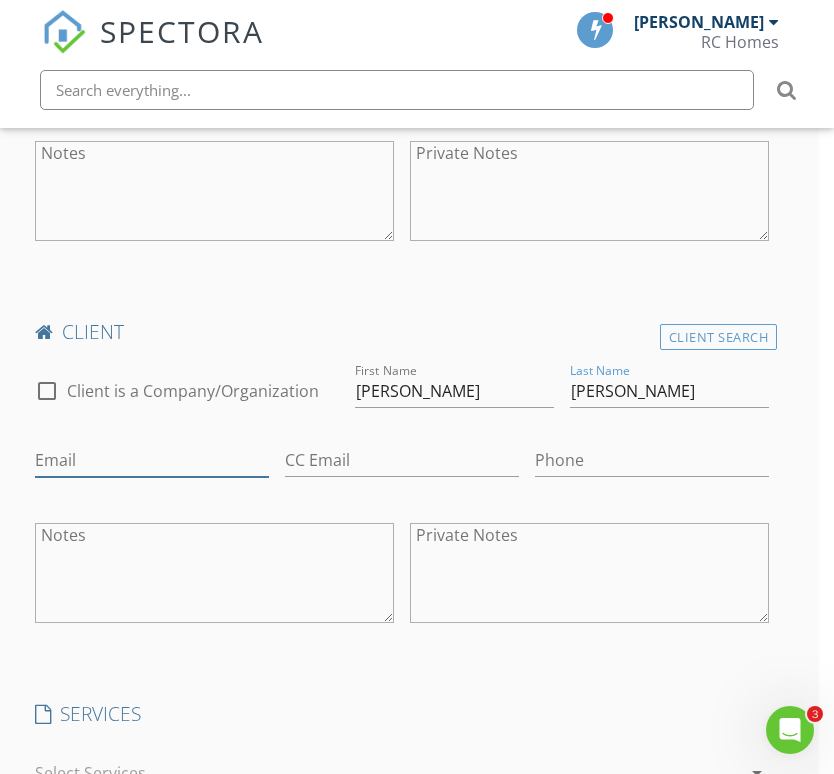click on "Email" at bounding box center (152, 460) 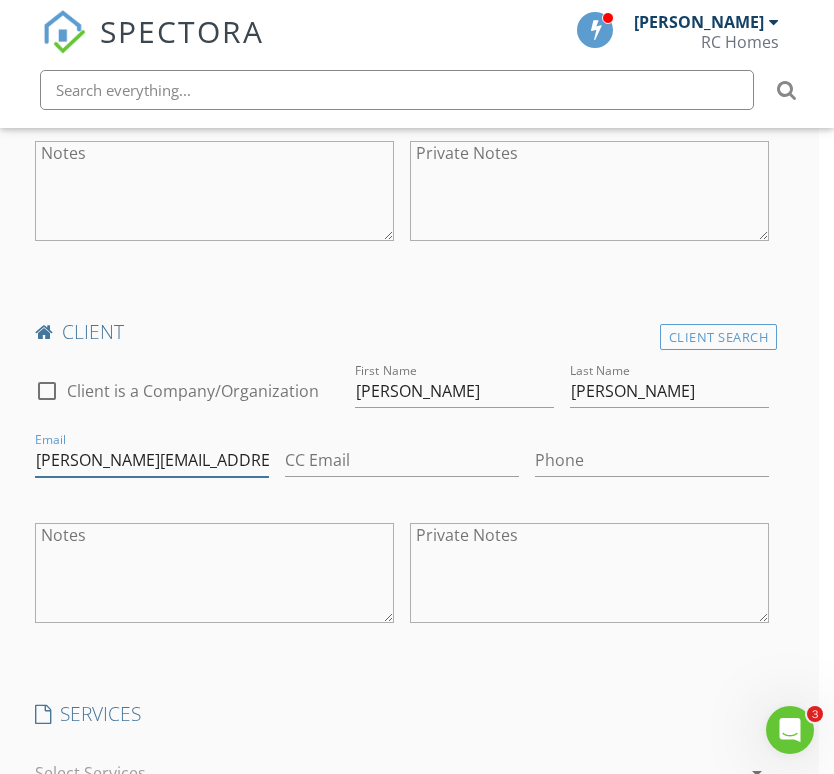 type on "Jocelynmetzen@outlook.com" 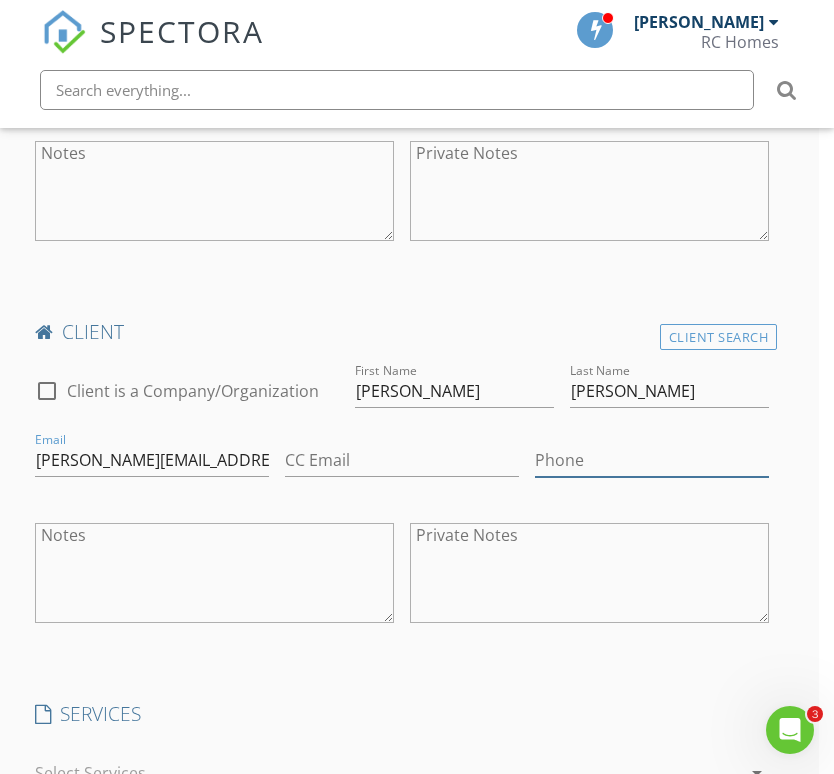 click on "Phone" at bounding box center [652, 460] 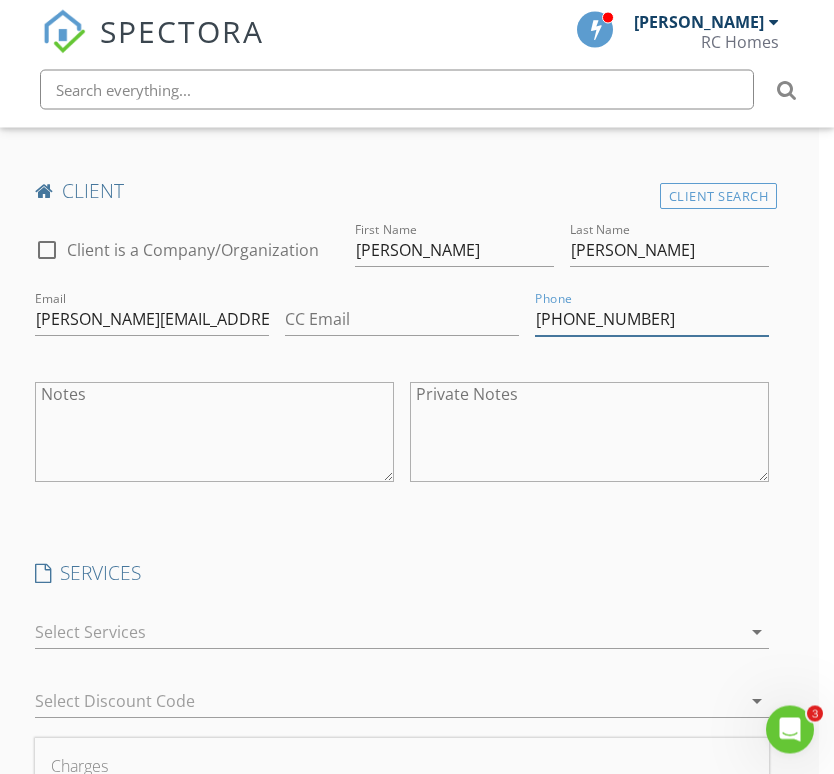 scroll, scrollTop: 1536, scrollLeft: 15, axis: both 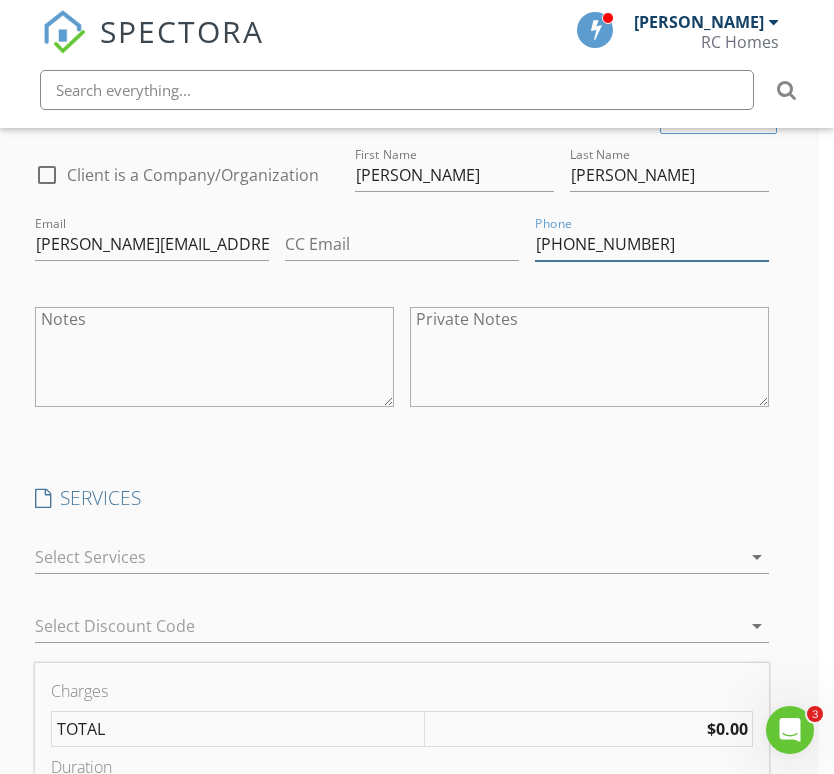 type on "[PHONE_NUMBER]" 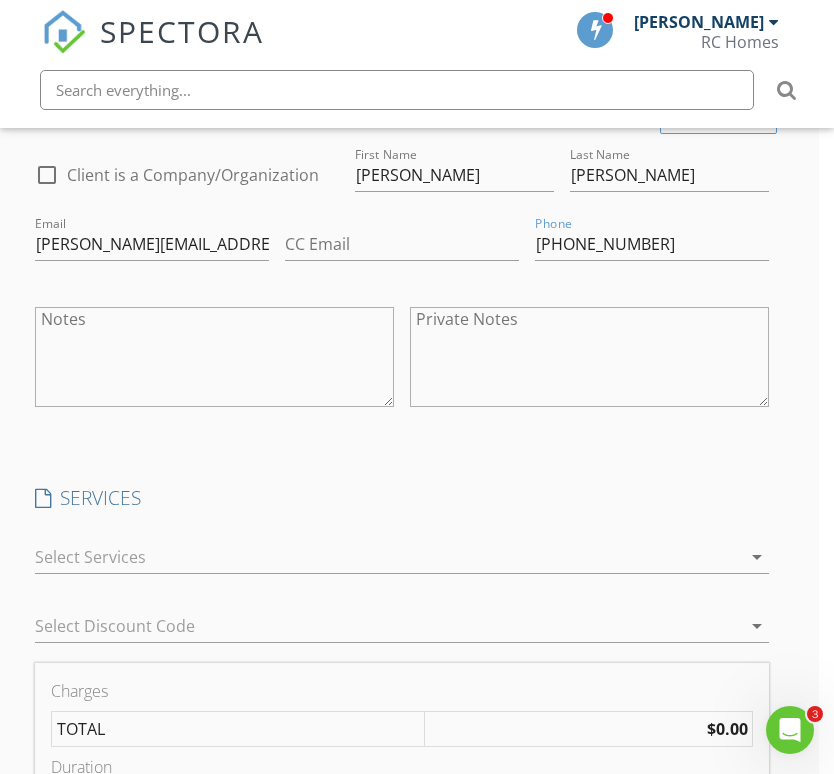 click on "arrow_drop_down" at bounding box center (757, 557) 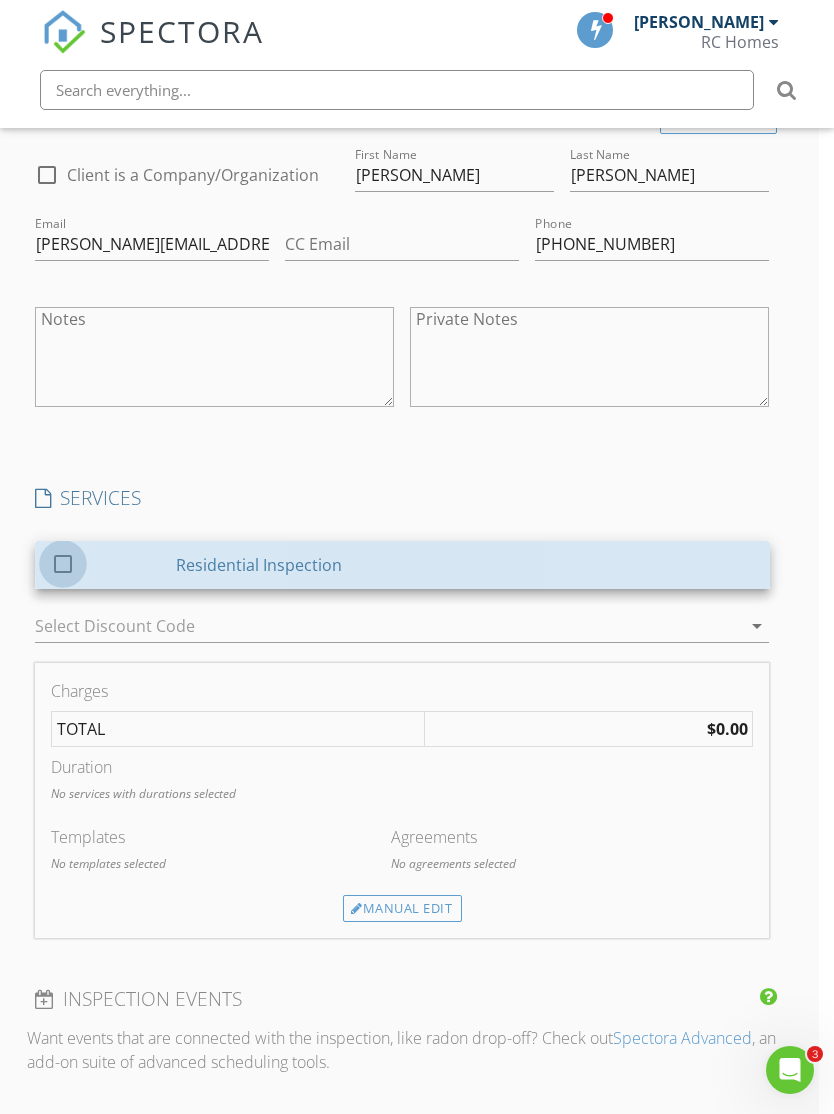 click at bounding box center (63, 563) 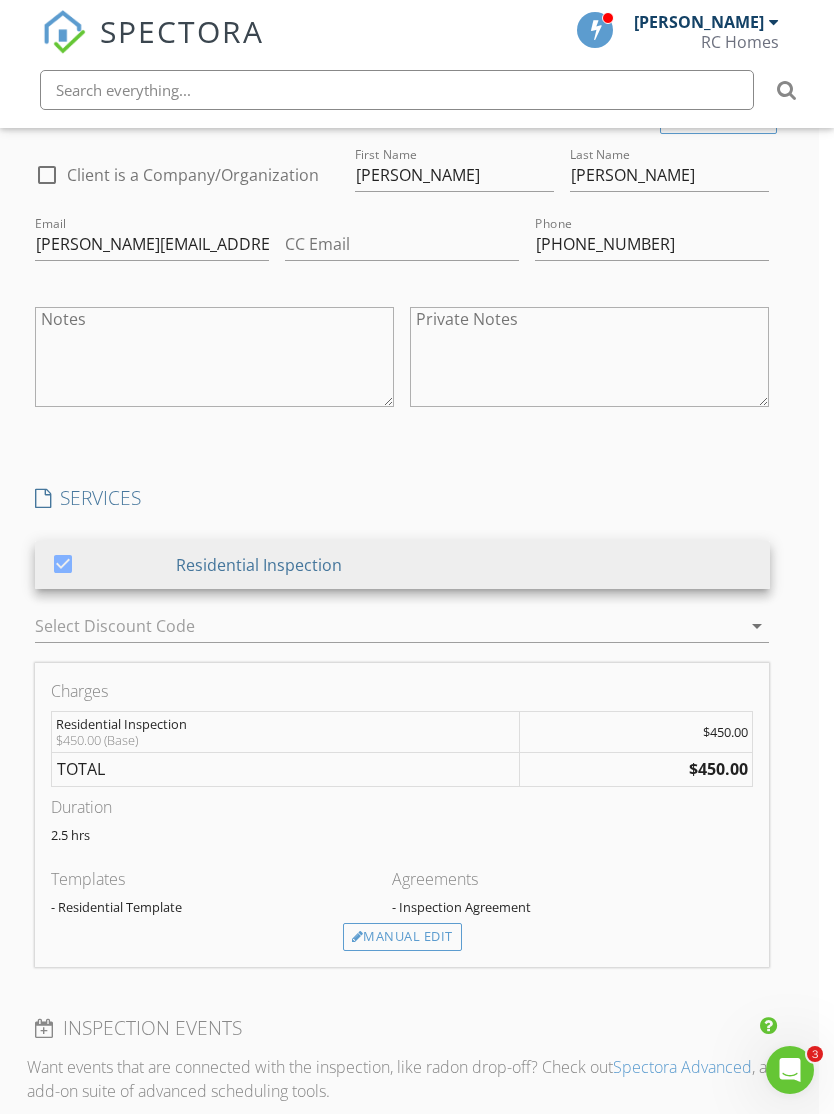 click on "Manual Edit" at bounding box center (402, 937) 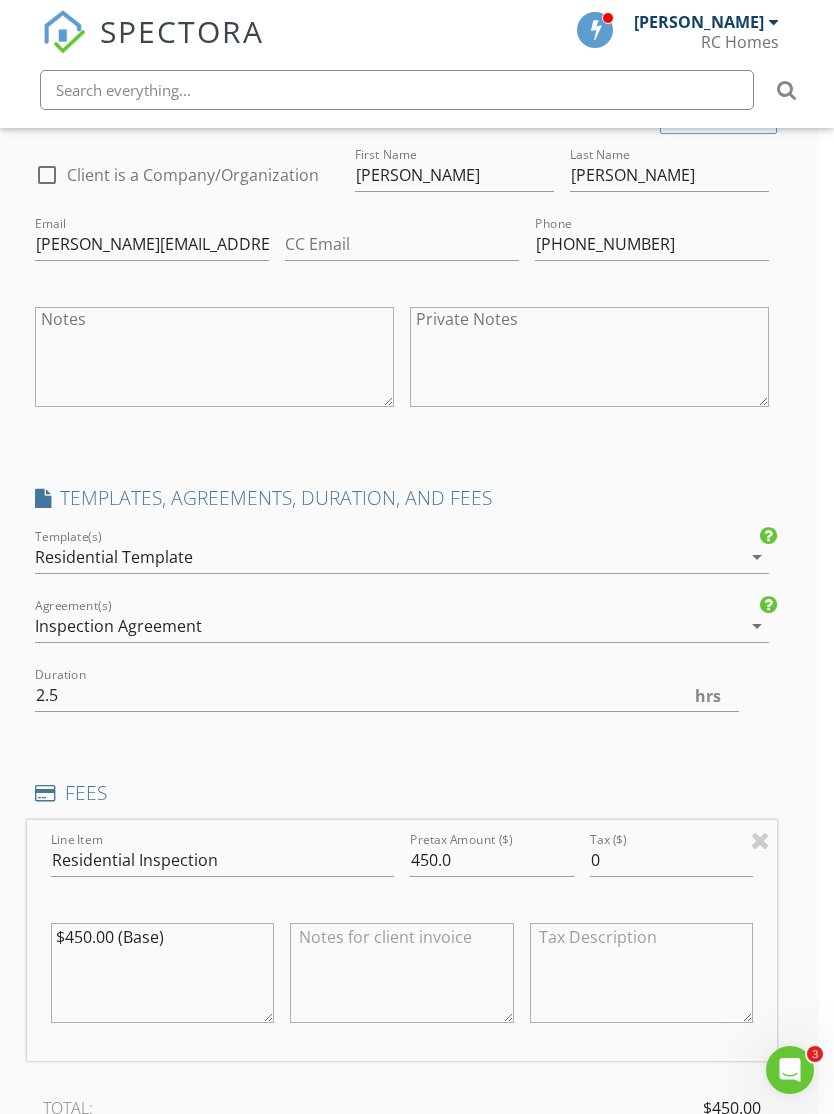 click on "Residential Template" at bounding box center [388, 557] 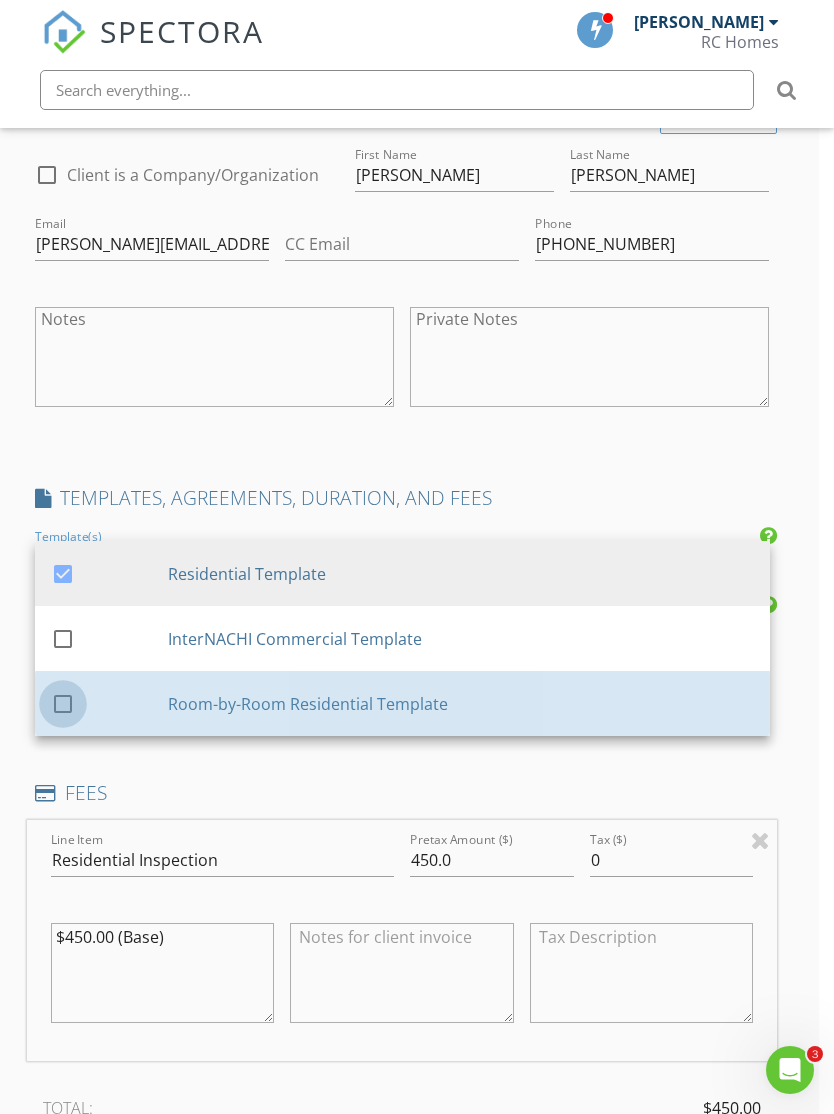 click at bounding box center [63, 704] 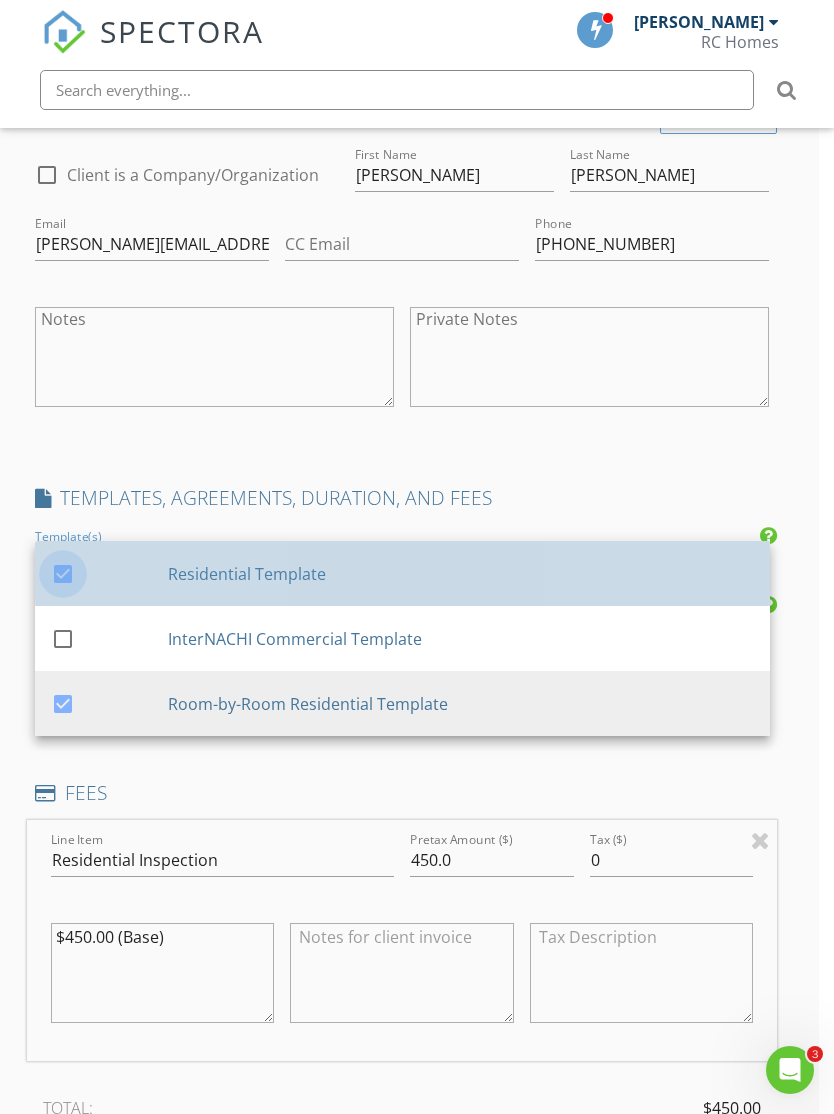 click at bounding box center [63, 574] 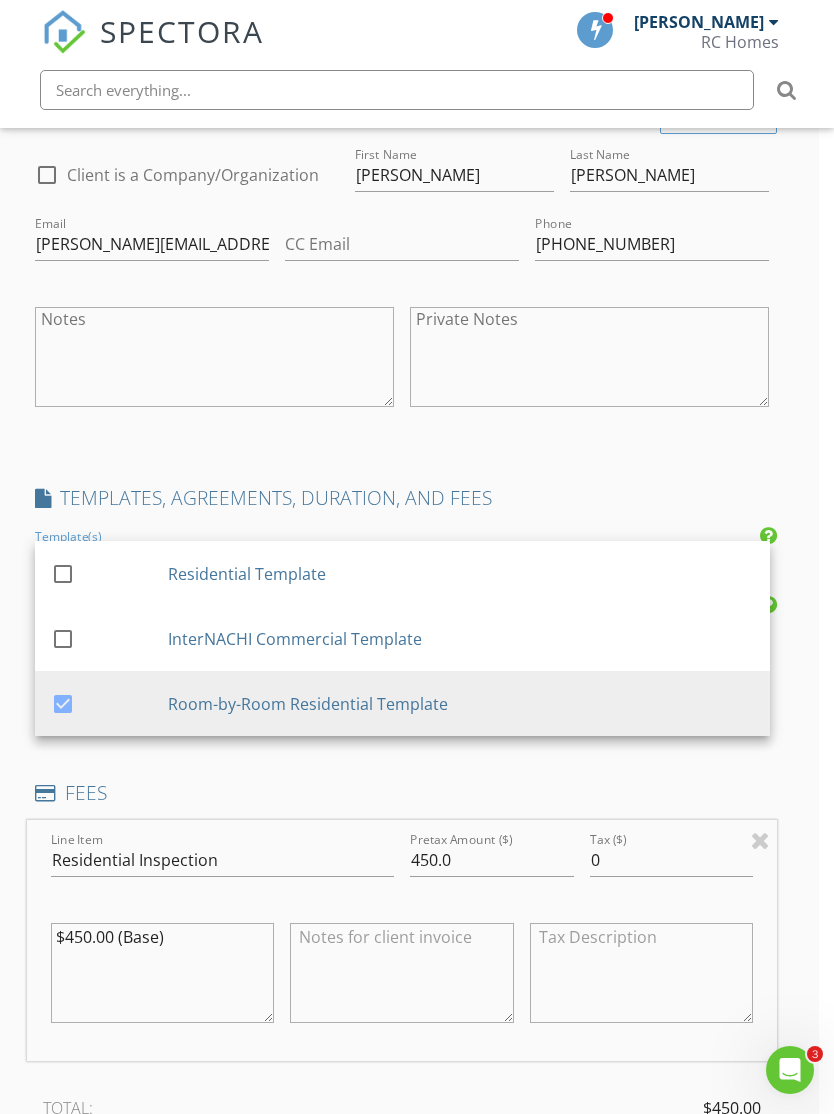click on "INSPECTOR(S)
check_box   Ryan Dietrich   PRIMARY   Ryan Dietrich arrow_drop_down   check_box_outline_blank Ryan Dietrich specifically requested
Date/Time
07/15/2025 5:00 PM
Location
Address Search       Address 611 3rd St   Unit   City Mapleton   State ND   Zip 58059   County Cass     Square Feet 1824   Year Built 1982   Foundation Basement arrow_drop_down     Ryan Dietrich     13.5 miles     (20 minutes)
client
check_box Enable Client CC email for this inspection   Client Search     check_box_outline_blank Client is a Company/Organization     First Name Wyatt   Last Name Runck   Email Wyatt.runck@uj.edu   CC Email   Phone 701-680-2753           Notes   Private Notes
client
Client Search     check_box_outline_blank Client is a Company/Organization     First Name Jocelyn   Last Name Metzen   Email Jocelynmetzen@outlook.com" at bounding box center (402, 682) 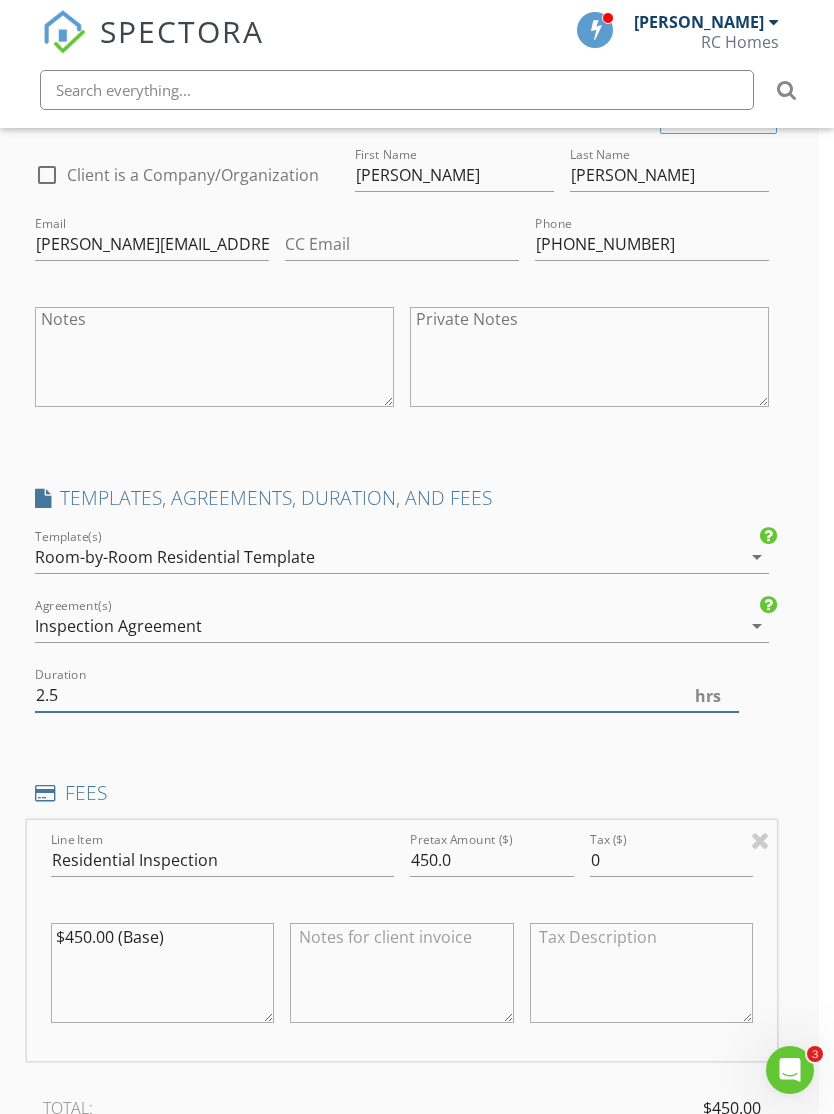 click on "2.5" at bounding box center (387, 695) 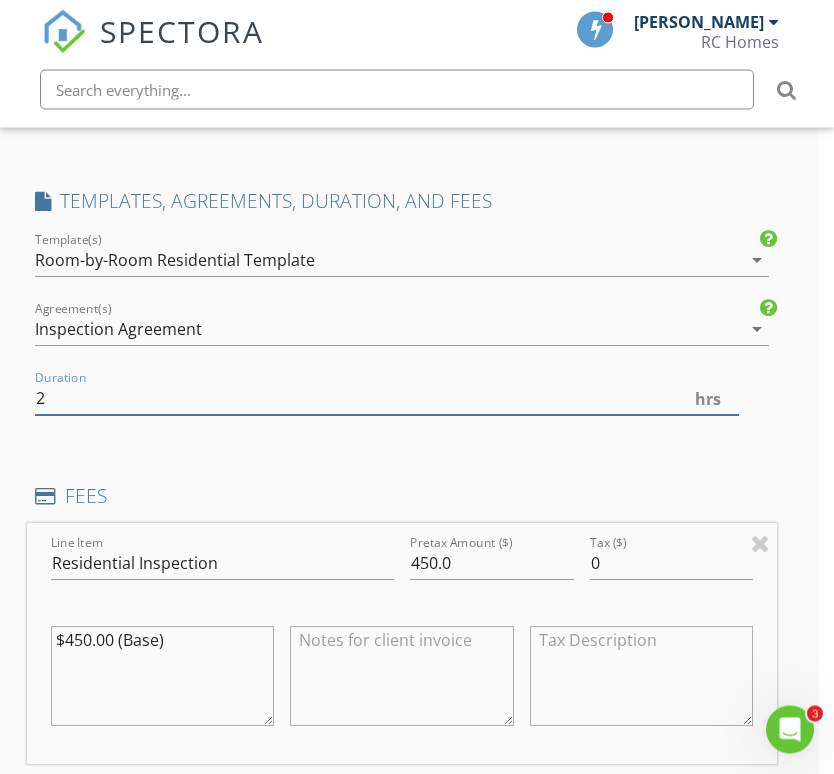 scroll, scrollTop: 1833, scrollLeft: 15, axis: both 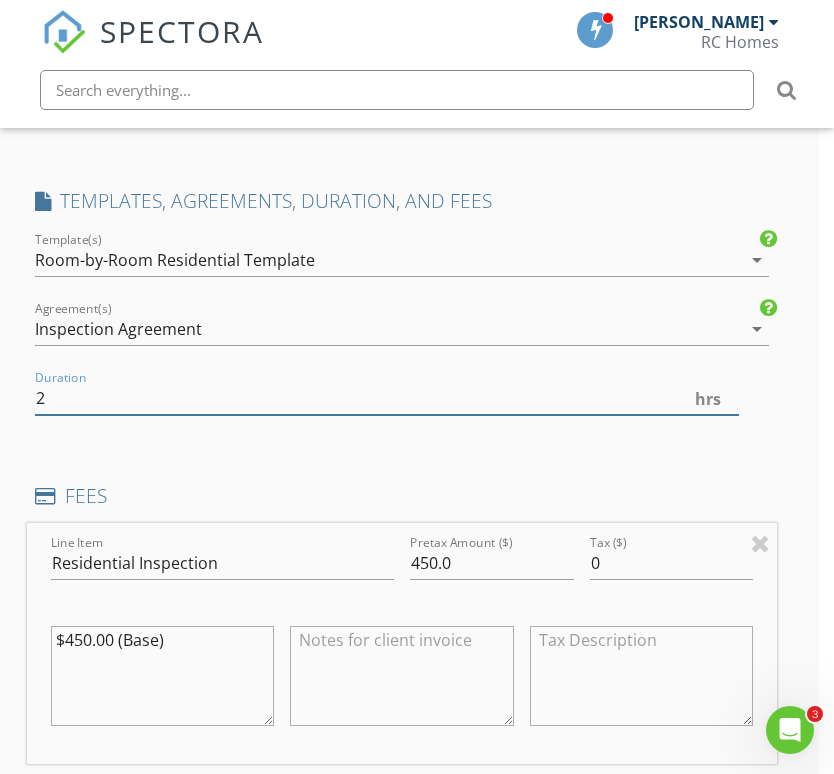 type on "2" 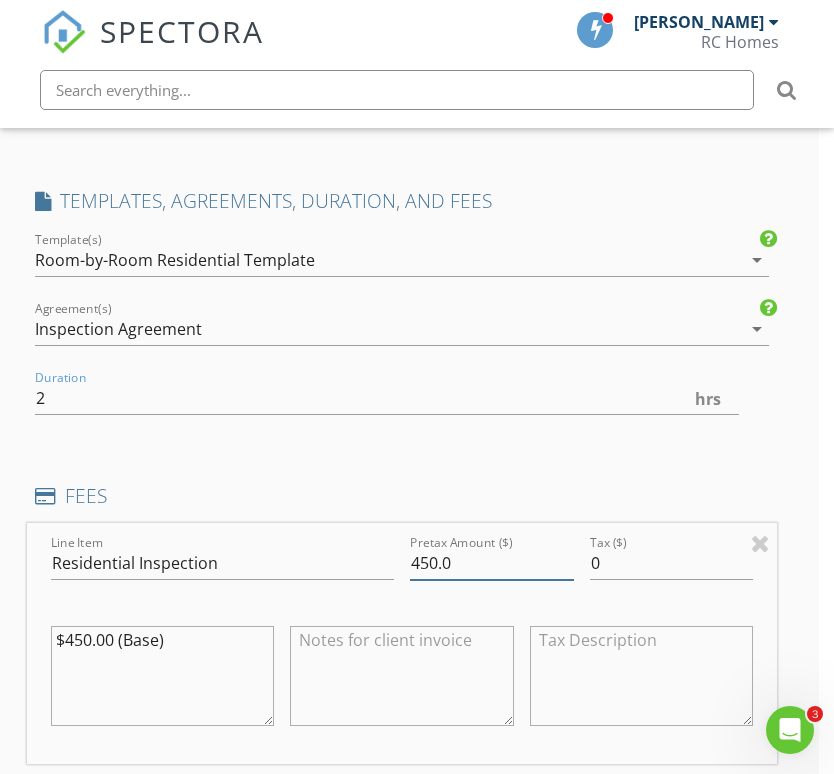 click on "450.0" at bounding box center [492, 563] 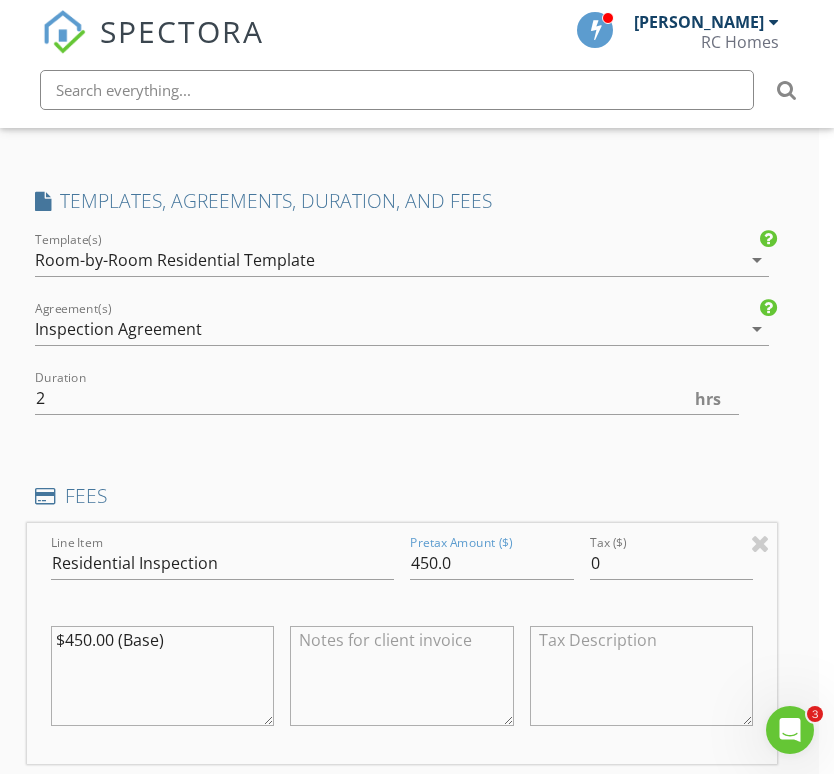 click at bounding box center (402, 676) 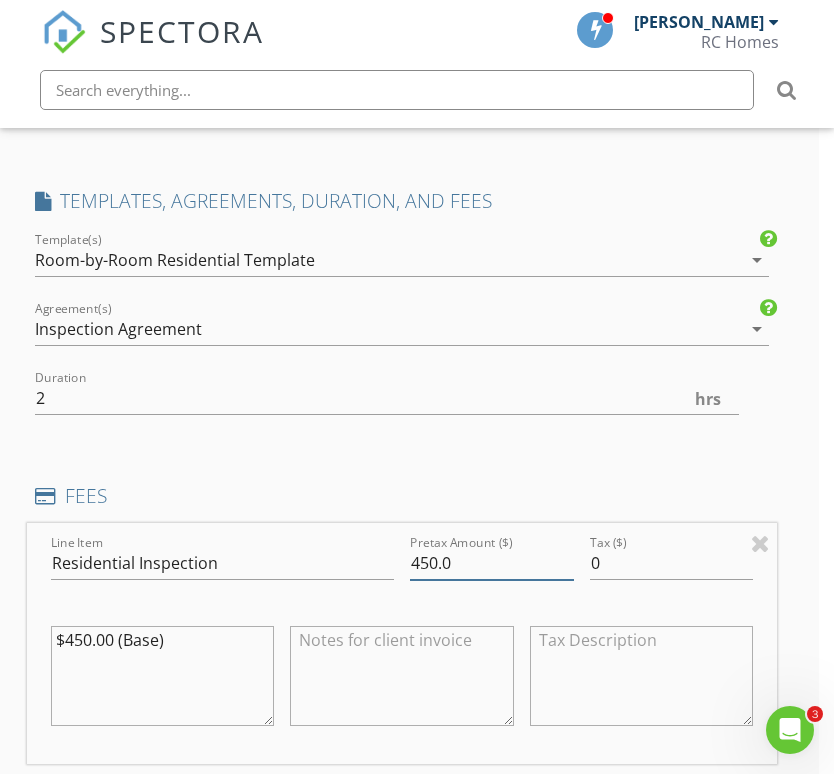 click on "450.0" at bounding box center [492, 563] 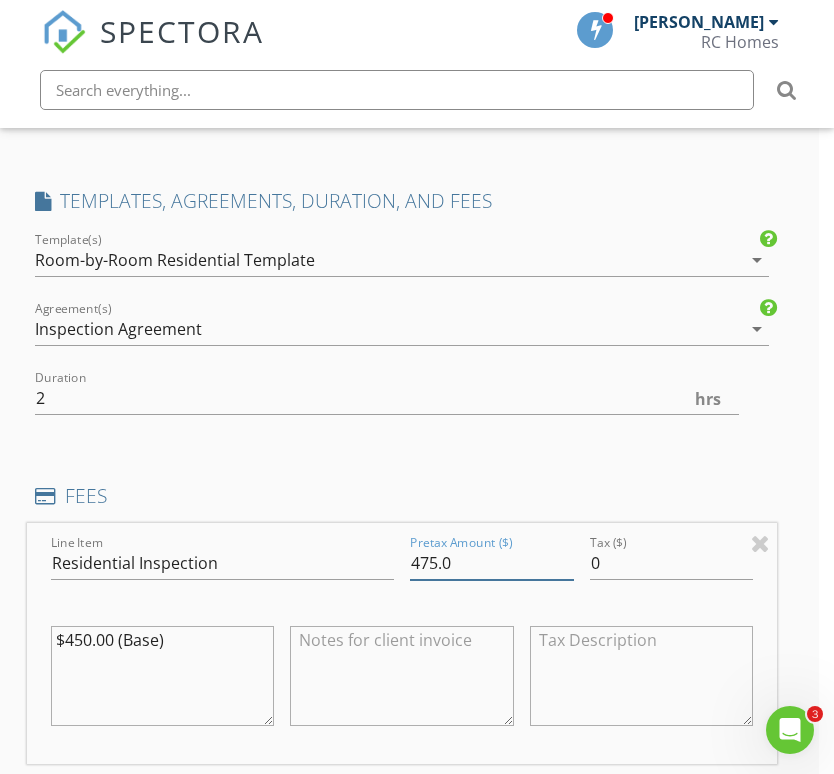 type on "475.0" 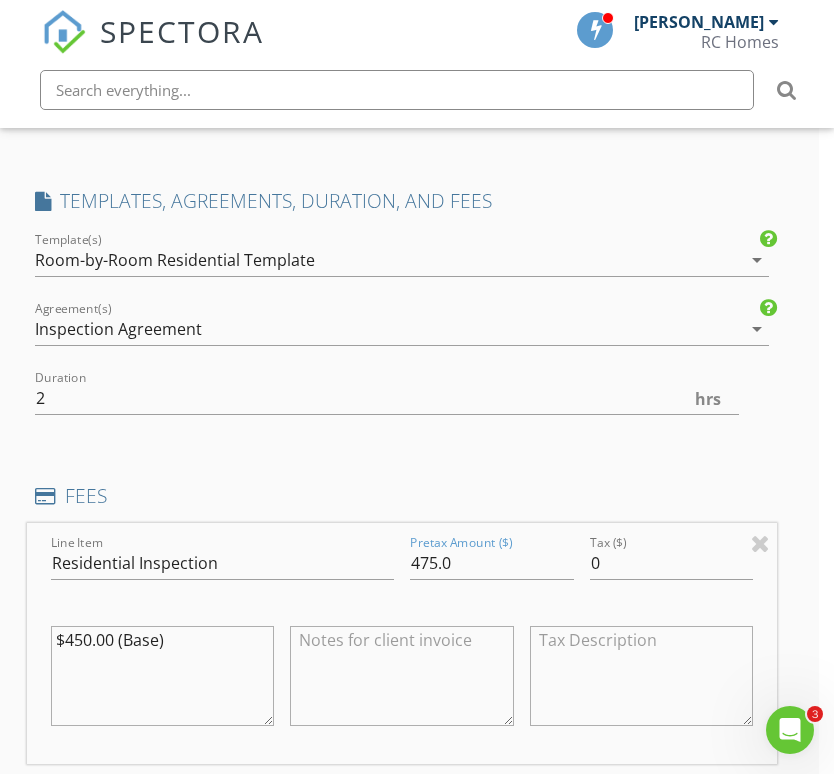 click on "$450.00 (Base)" at bounding box center (163, 676) 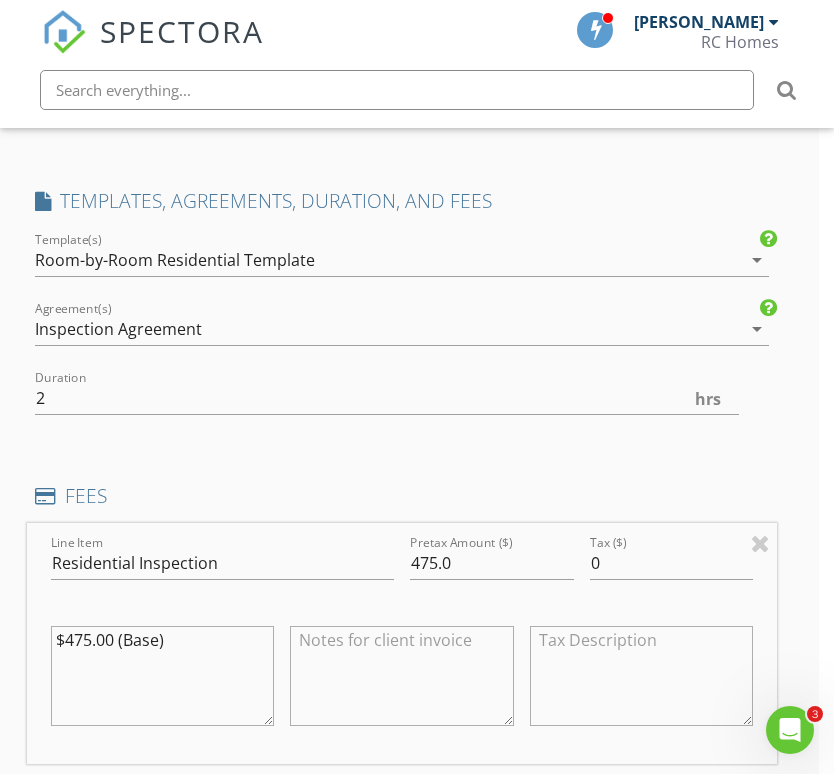 type on "$475.00 (Base)" 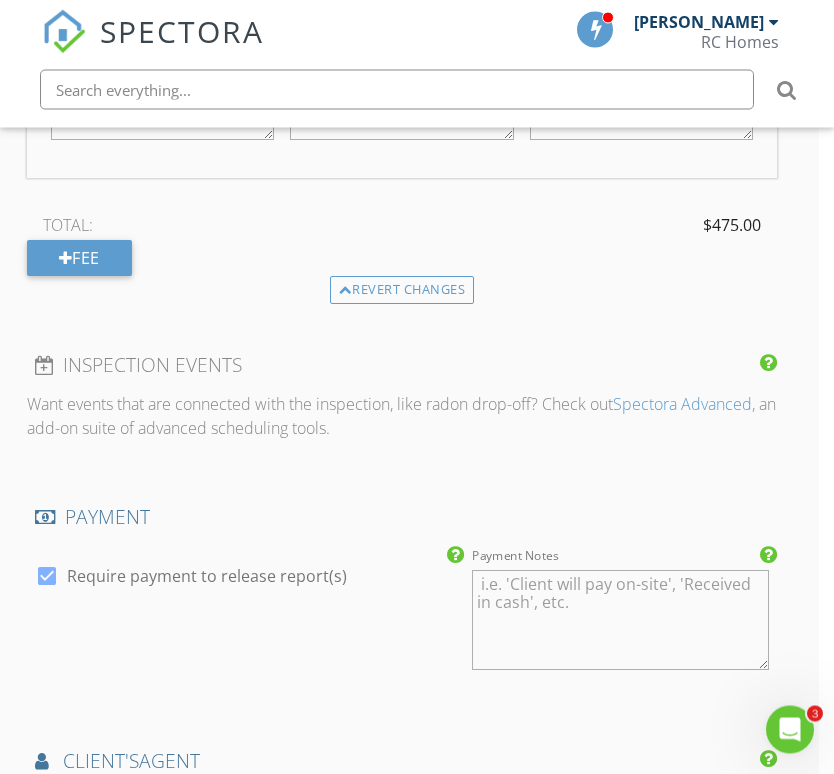 scroll, scrollTop: 2422, scrollLeft: 15, axis: both 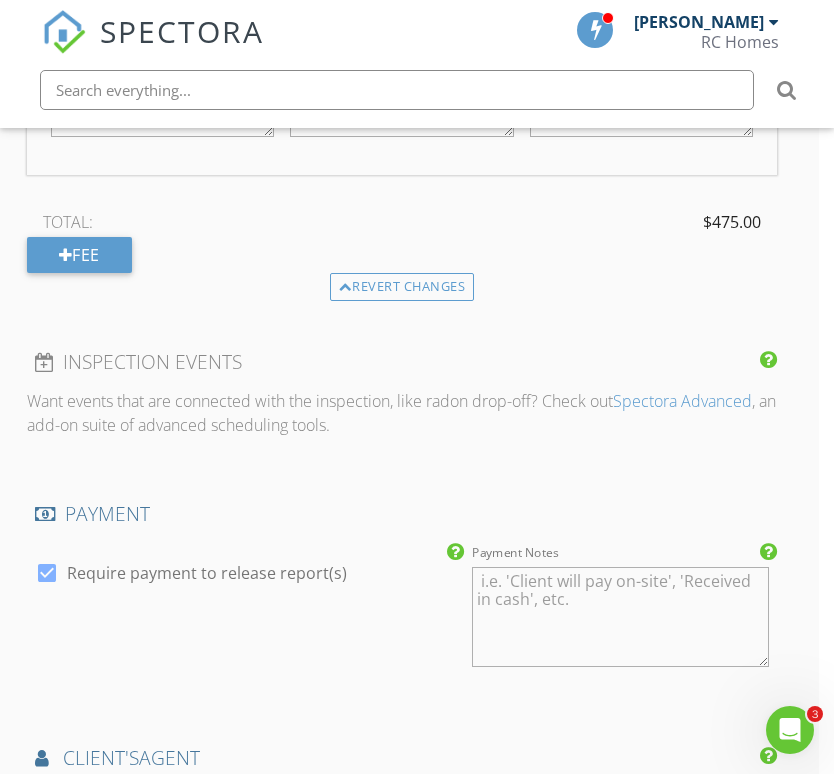 type on "Client is able to pay with cash or check at the inspection." 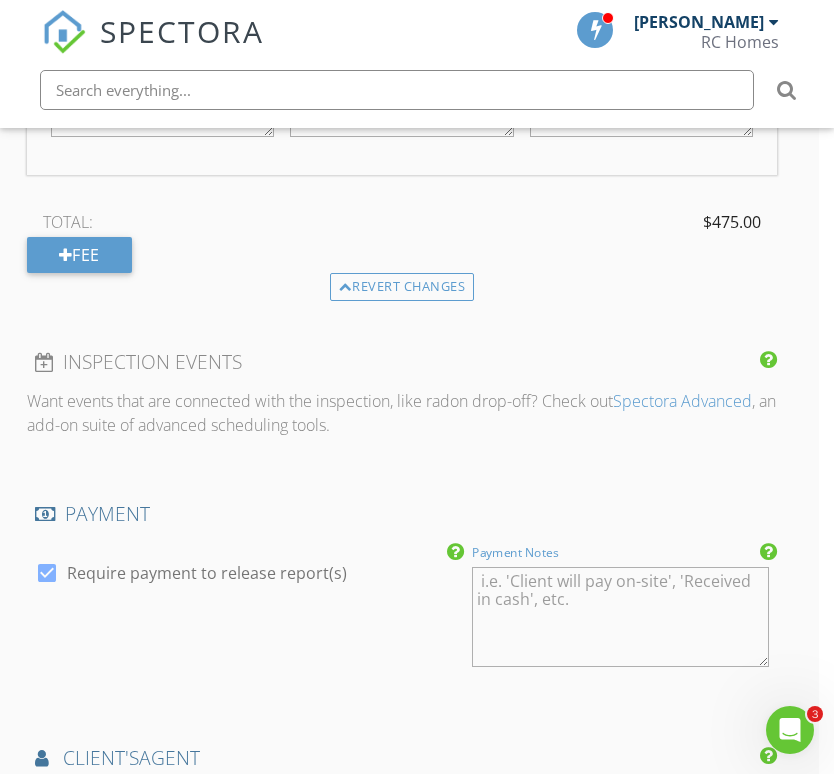 click on "Payment Notes" at bounding box center (621, 617) 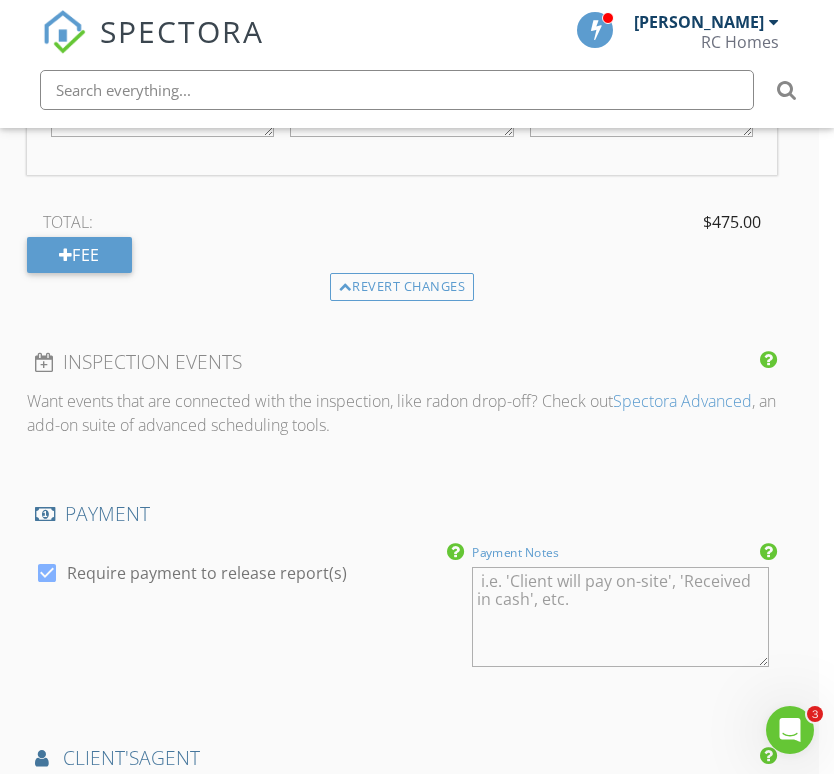 paste on "Client is able to pay with cash or check at the inspection." 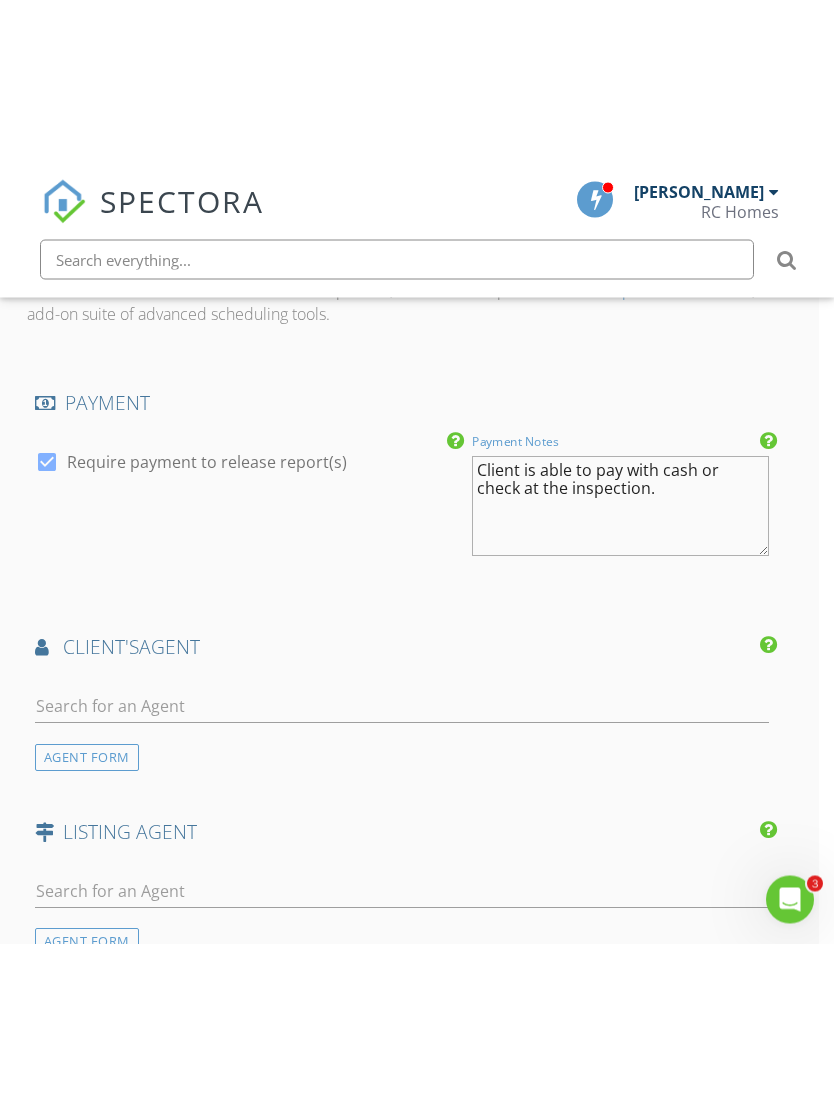 scroll, scrollTop: 2726, scrollLeft: 15, axis: both 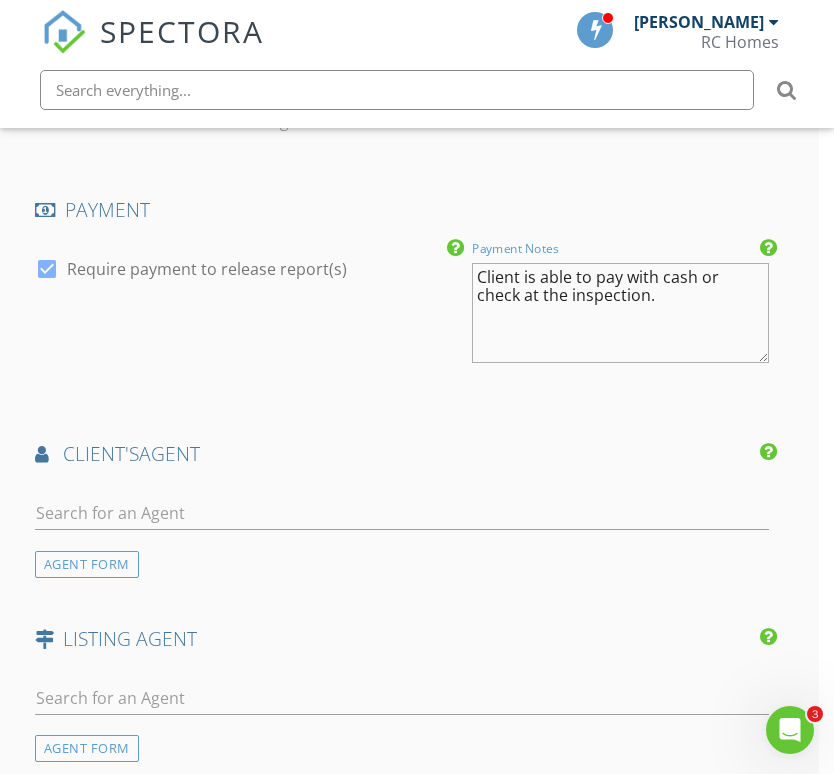 type on "Client is able to pay with cash or check at the inspection." 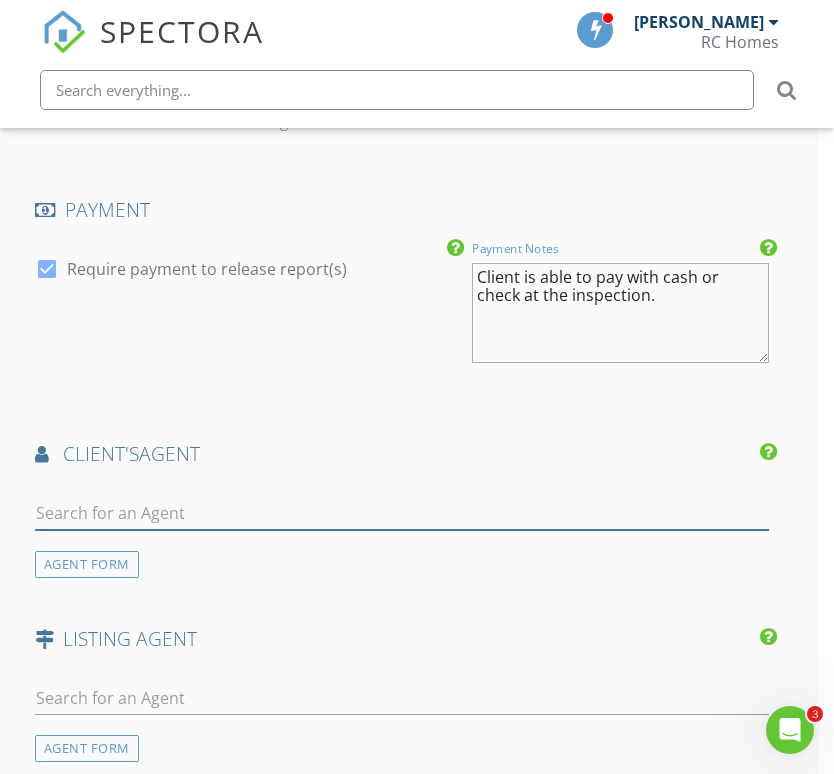 click at bounding box center [402, 513] 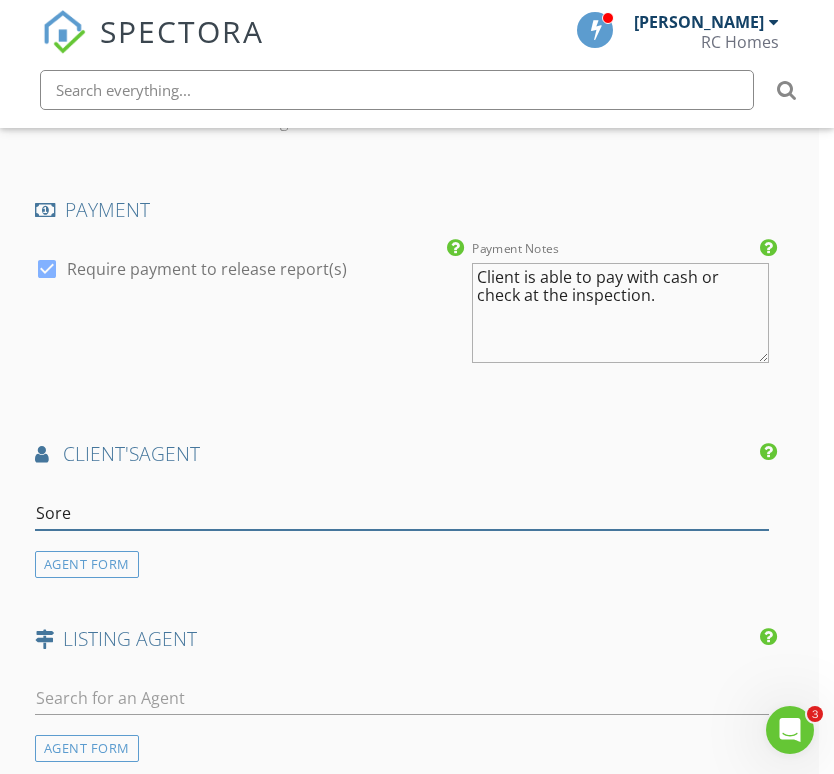type on "Soren" 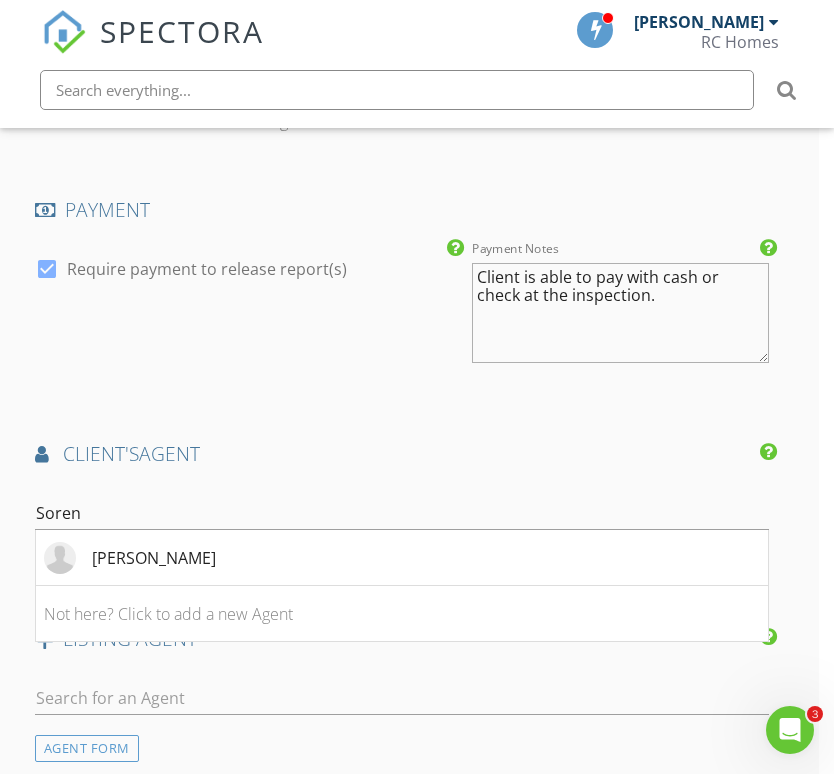click at bounding box center [60, 558] 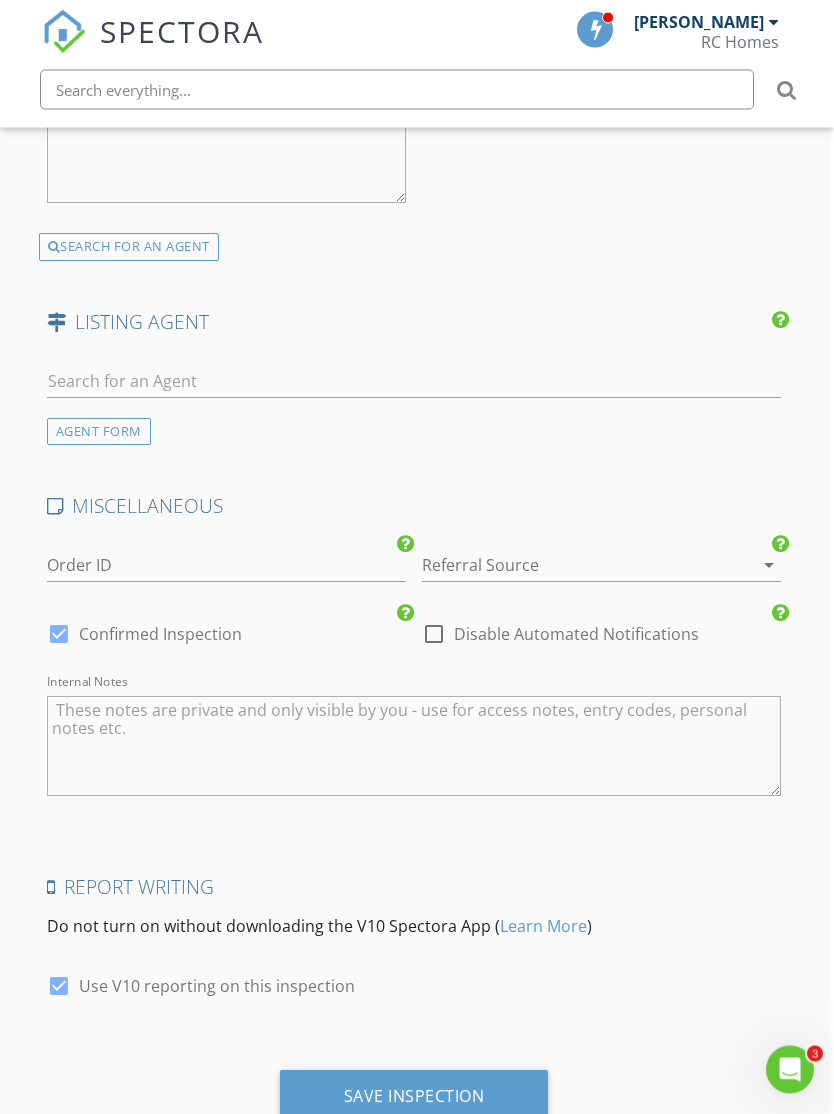 scroll, scrollTop: 3493, scrollLeft: 3, axis: both 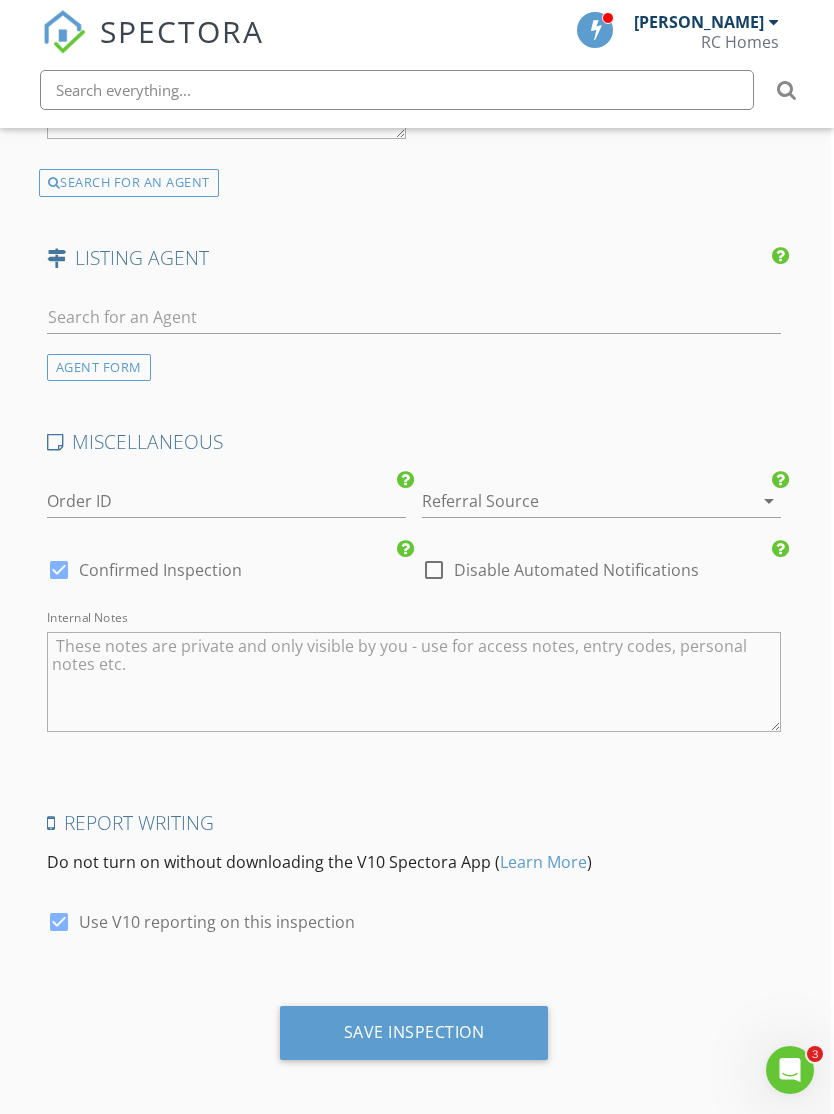 click on "Save Inspection" at bounding box center [414, 1033] 